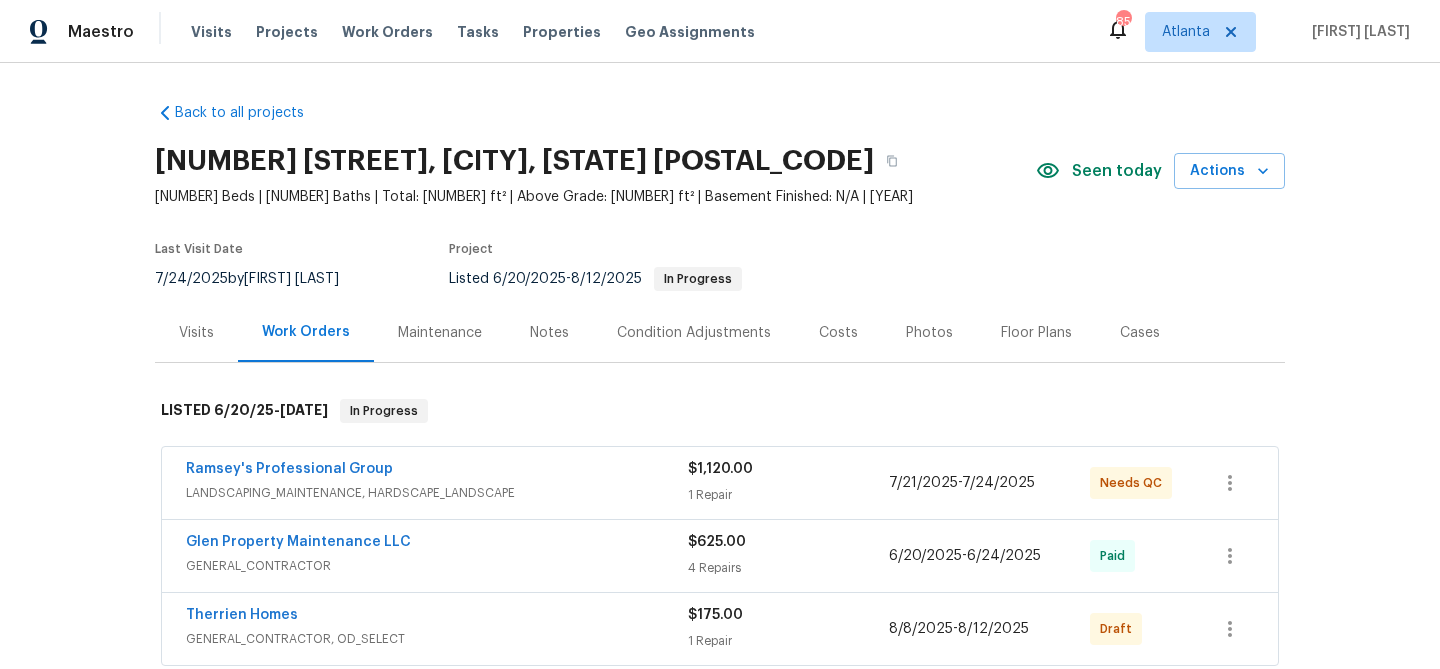 scroll, scrollTop: 0, scrollLeft: 0, axis: both 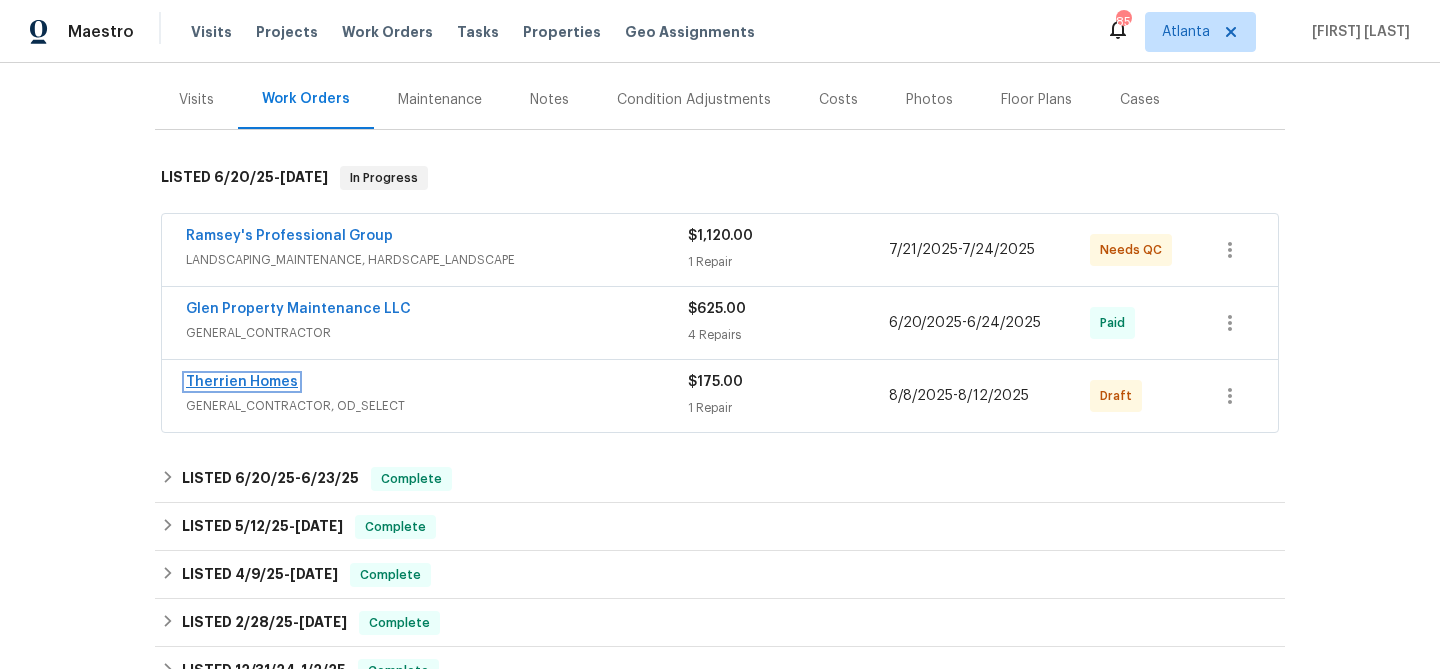 click on "Therrien Homes" at bounding box center [242, 382] 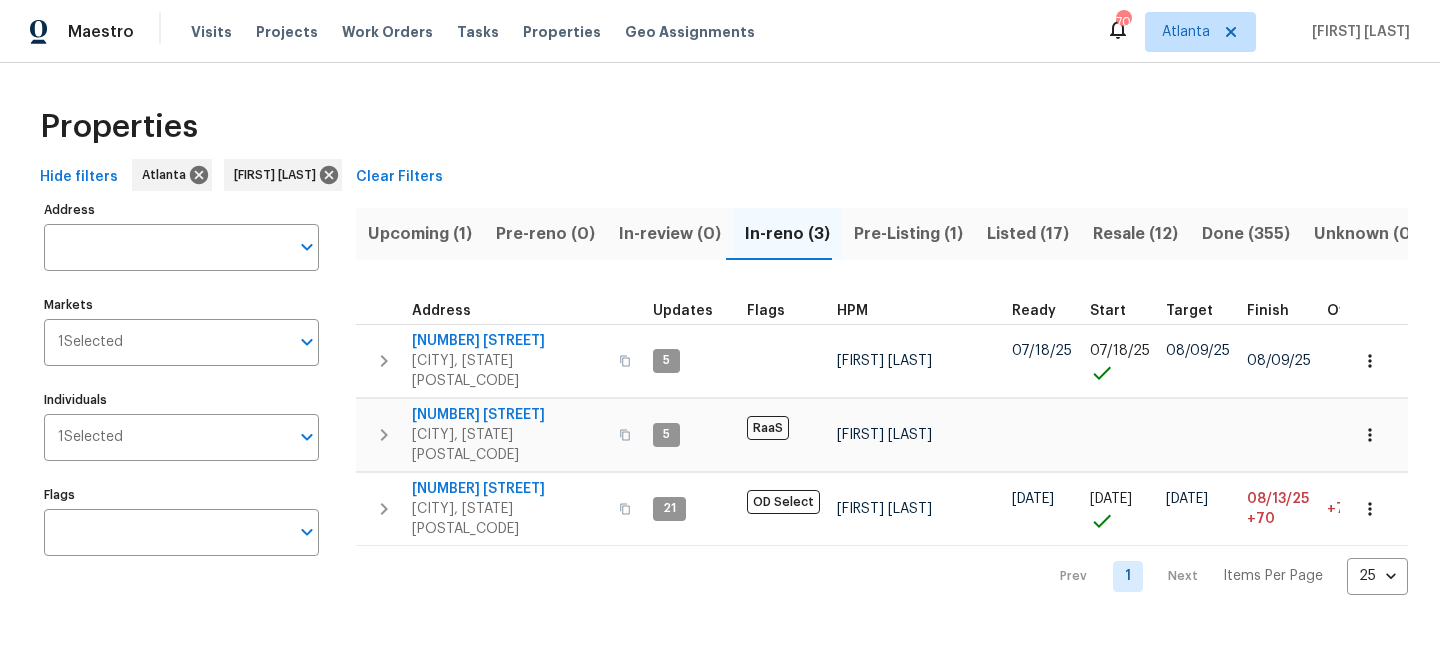 scroll, scrollTop: 0, scrollLeft: 0, axis: both 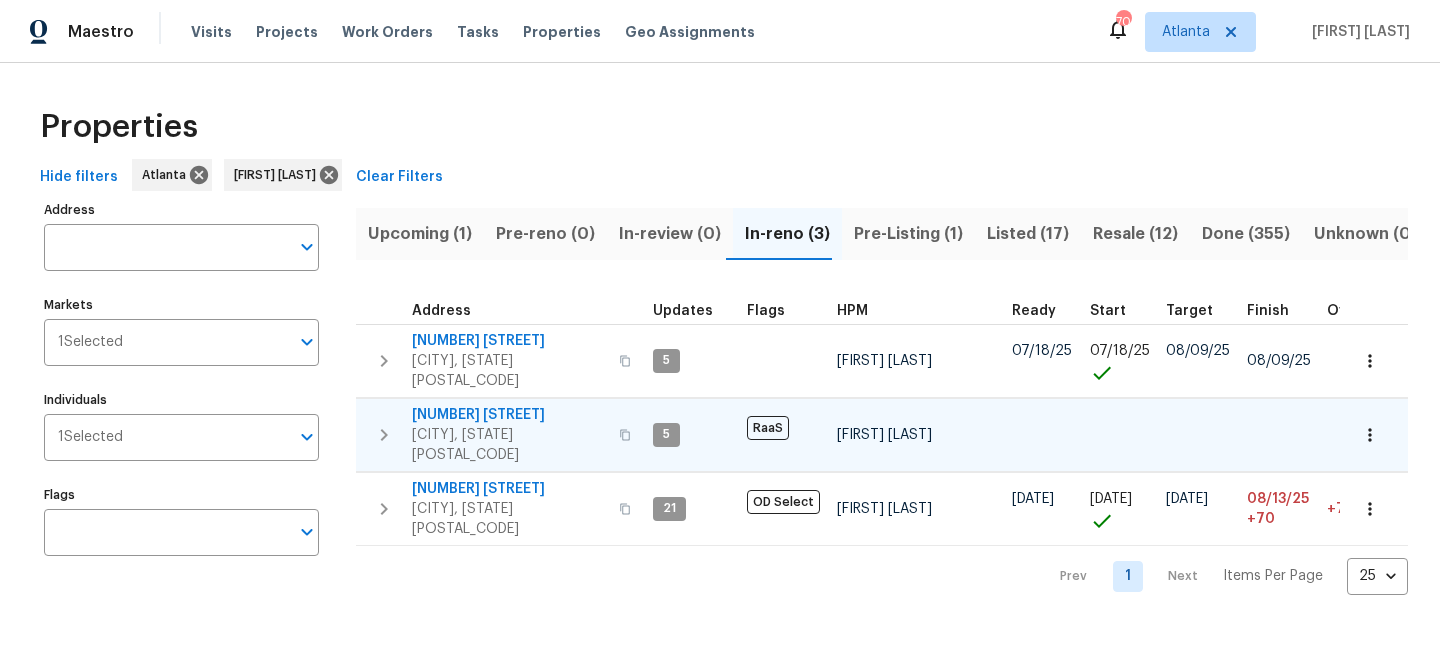 click on "3870 Golfe Links Dr" at bounding box center (509, 415) 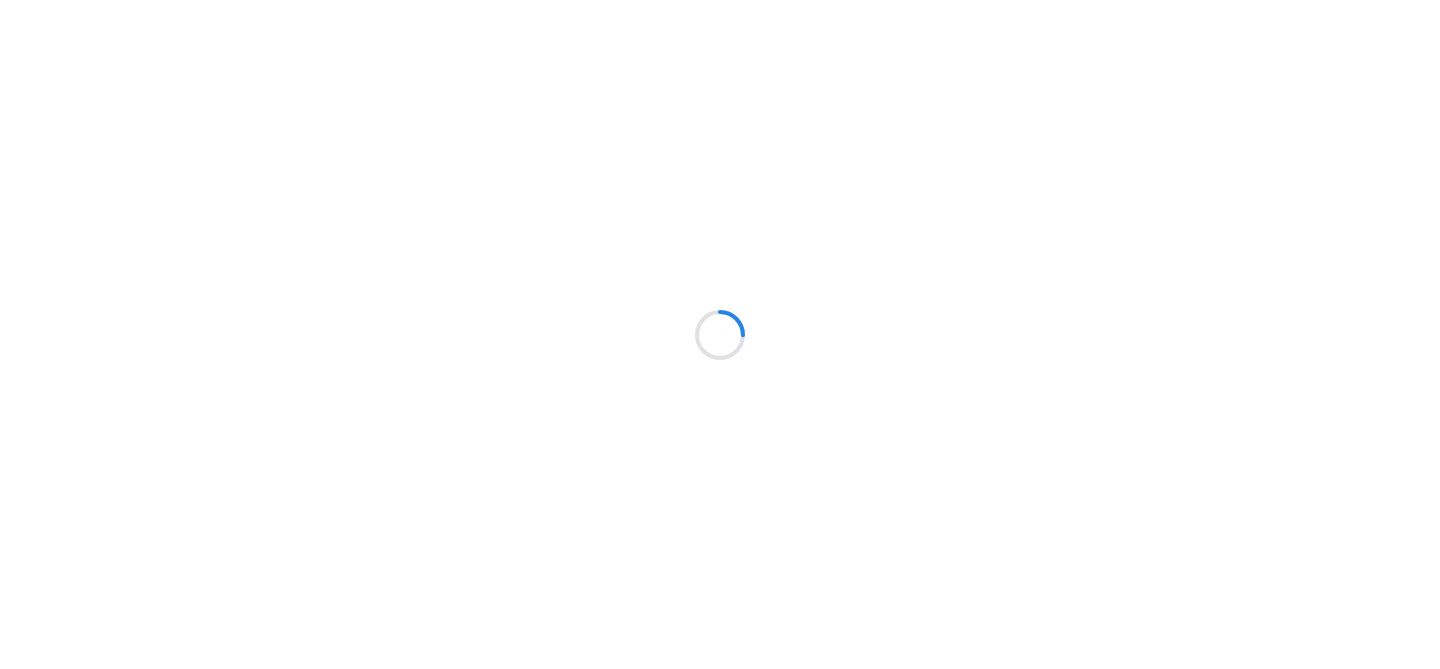 scroll, scrollTop: 0, scrollLeft: 0, axis: both 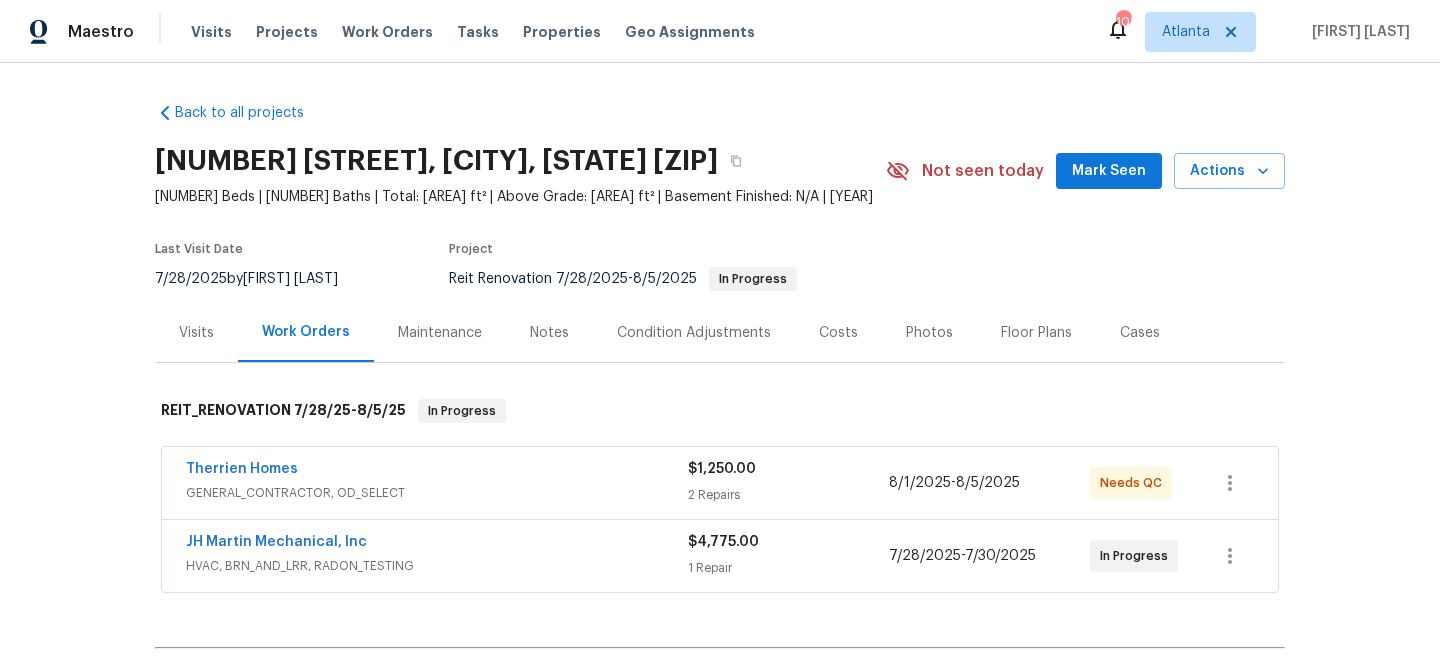 click on "Mark Seen" at bounding box center (1109, 171) 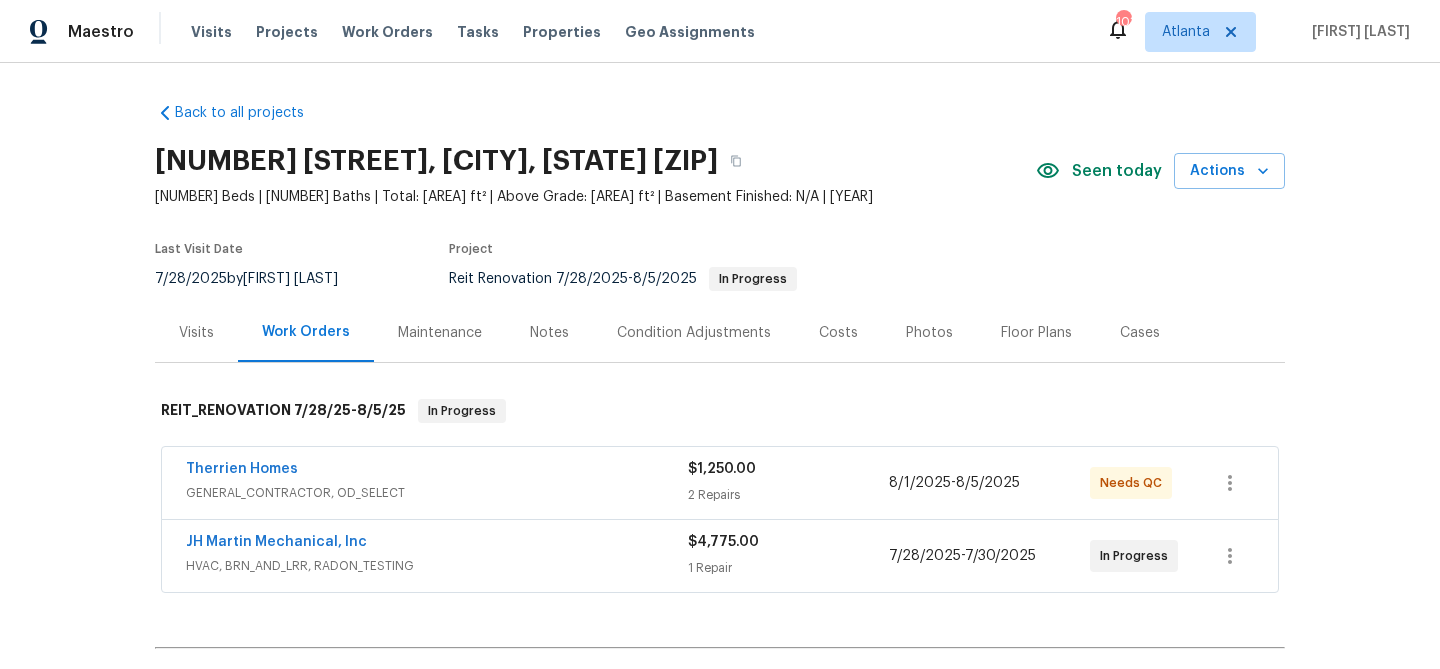 click on "Therrien Homes" at bounding box center [437, 471] 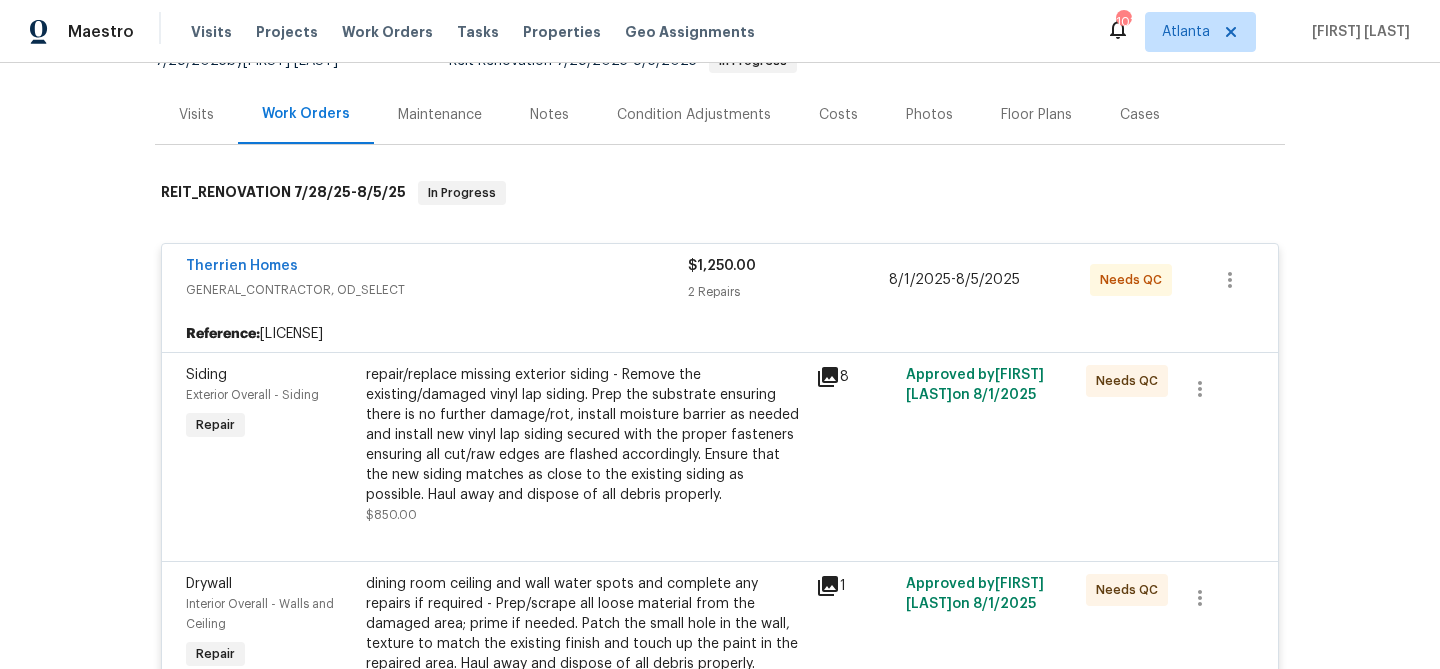 scroll, scrollTop: 222, scrollLeft: 0, axis: vertical 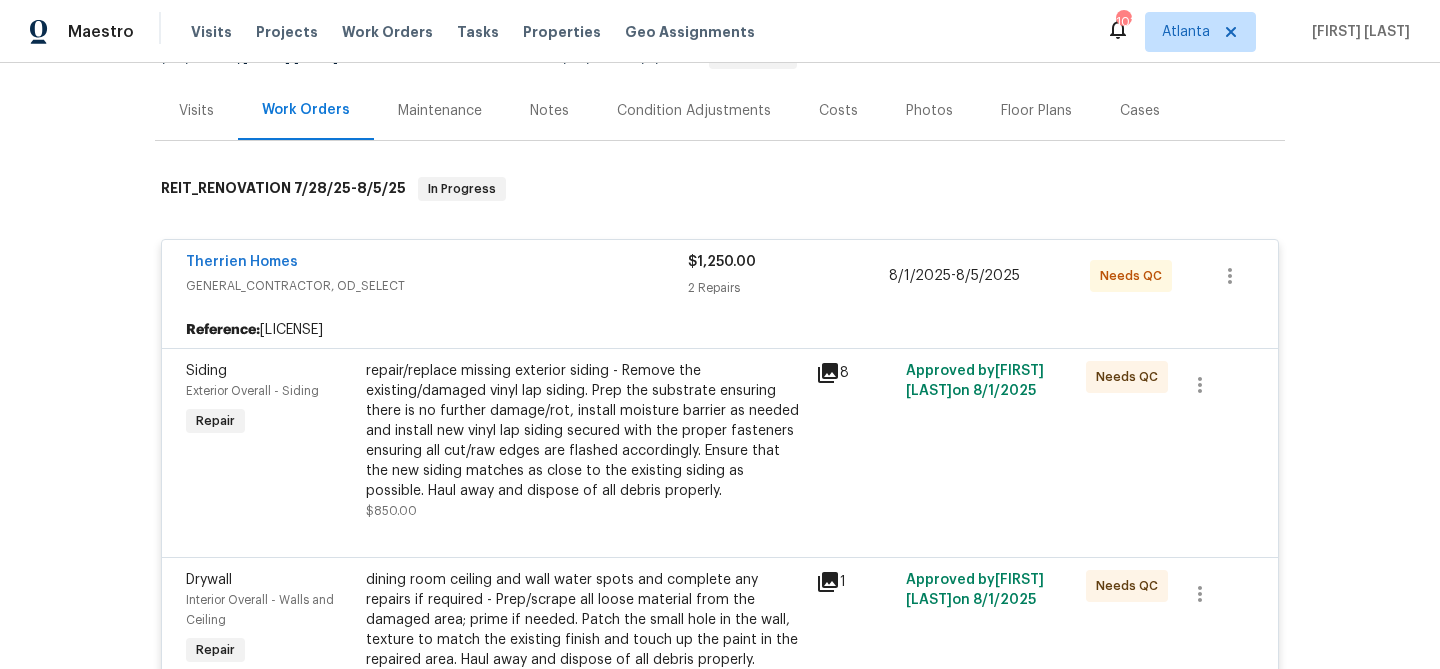 click on "repair/replace missing exterior siding - Remove the existing/damaged vinyl lap siding. Prep the substrate ensuring there is no further damage/rot, install moisture barrier as needed and install new vinyl lap siding secured with the proper fasteners ensuring all cut/raw edges are flashed accordingly. Ensure that the new siding matches as close to the existing siding as possible. Haul away and dispose of all debris properly." at bounding box center (585, 431) 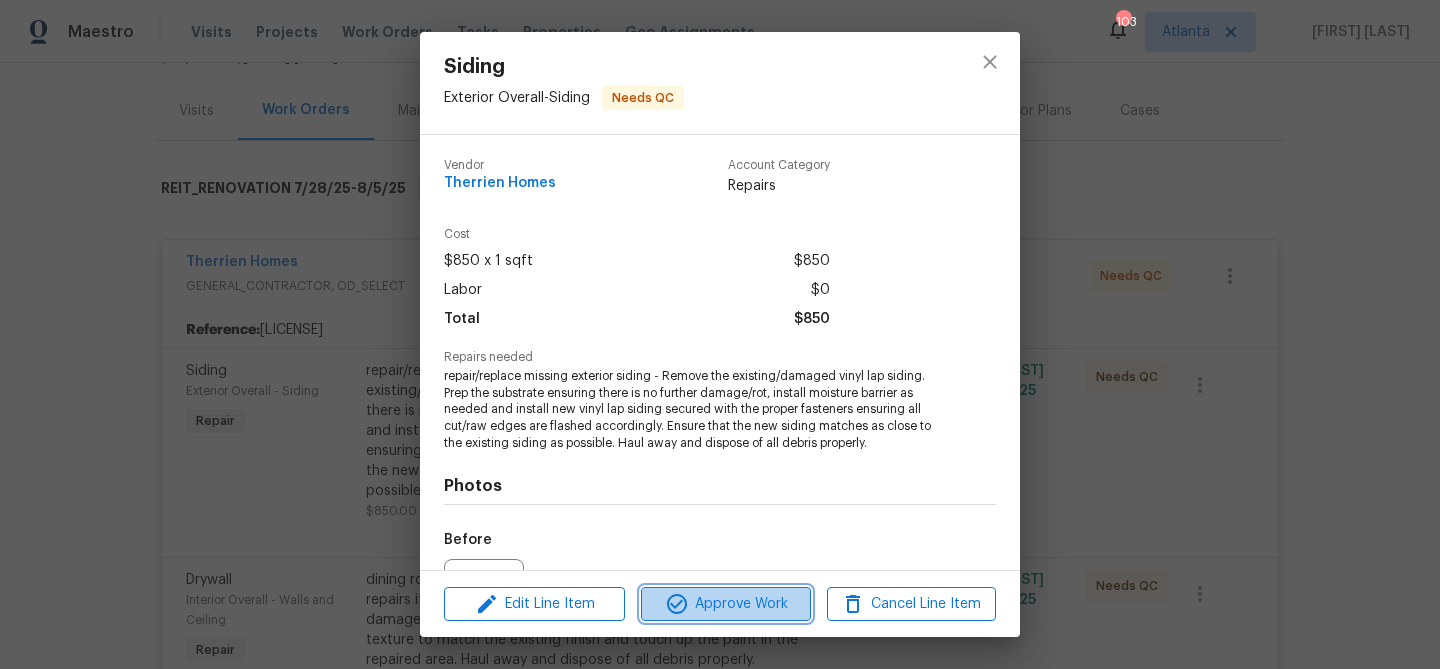 click on "Approve Work" at bounding box center (725, 604) 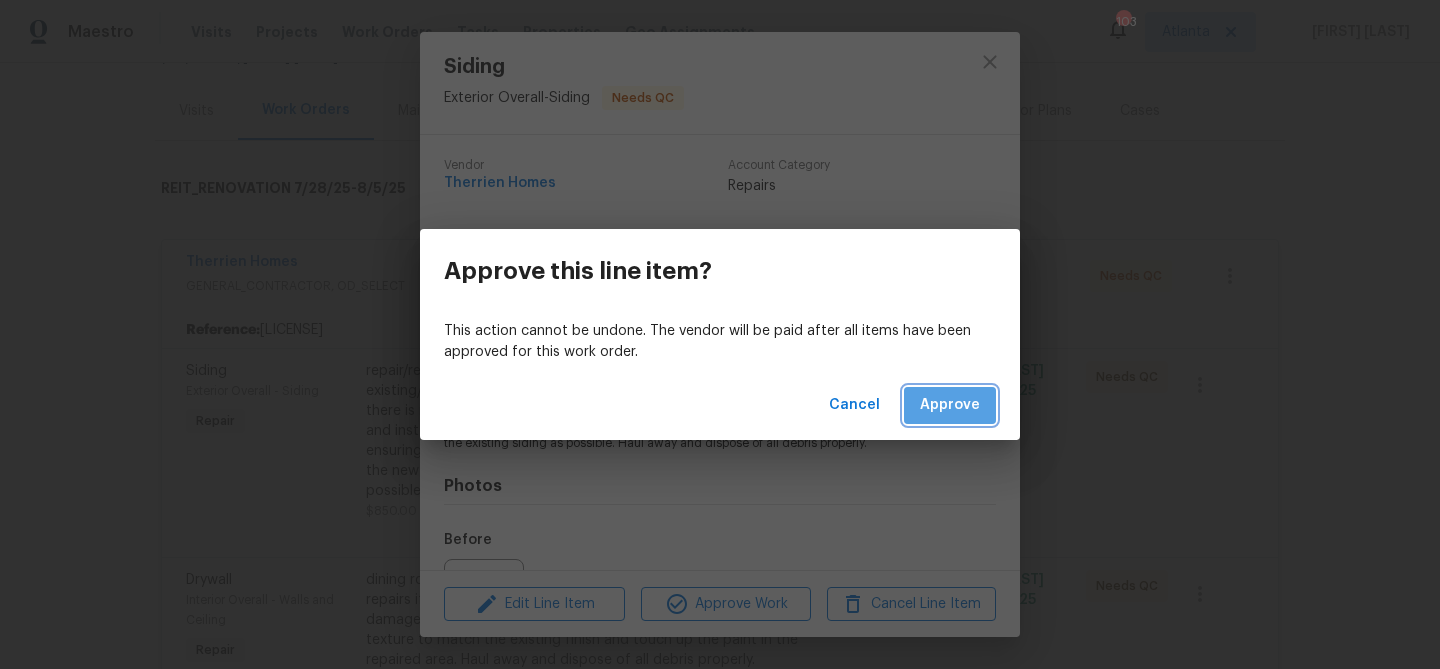 click on "Approve" at bounding box center (950, 405) 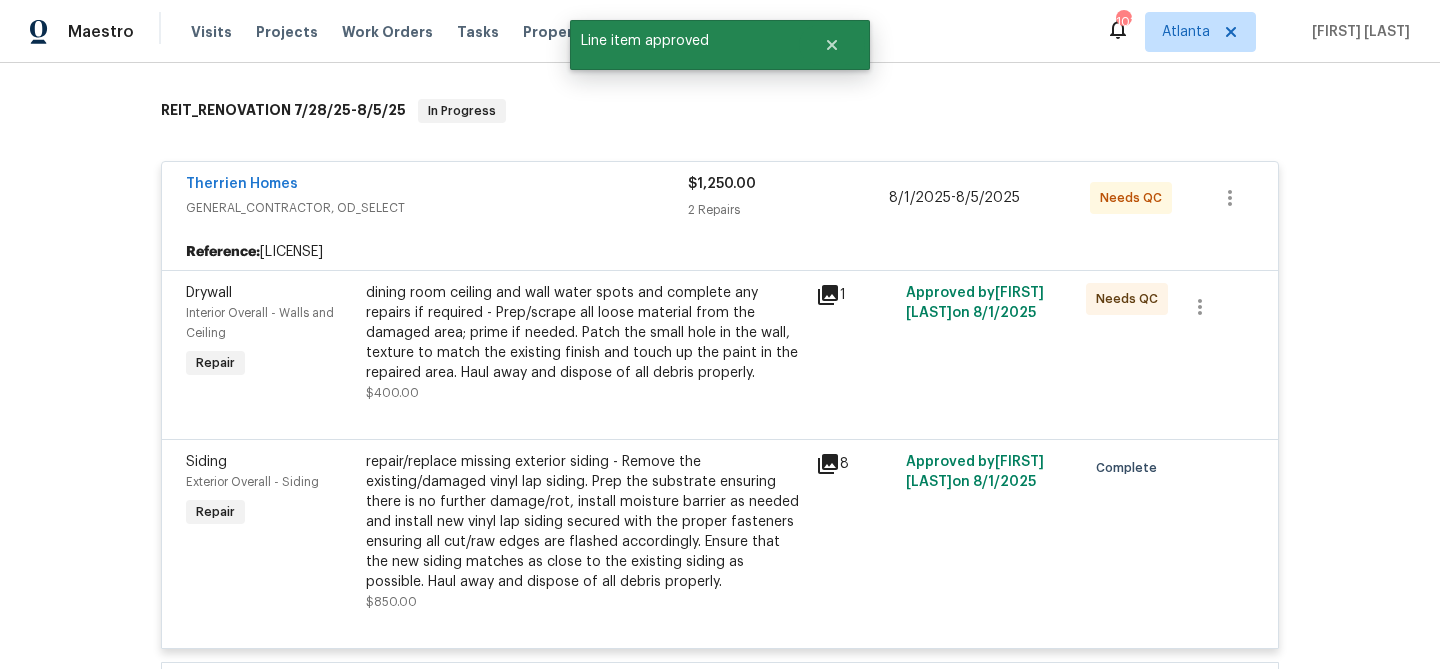 scroll, scrollTop: 301, scrollLeft: 0, axis: vertical 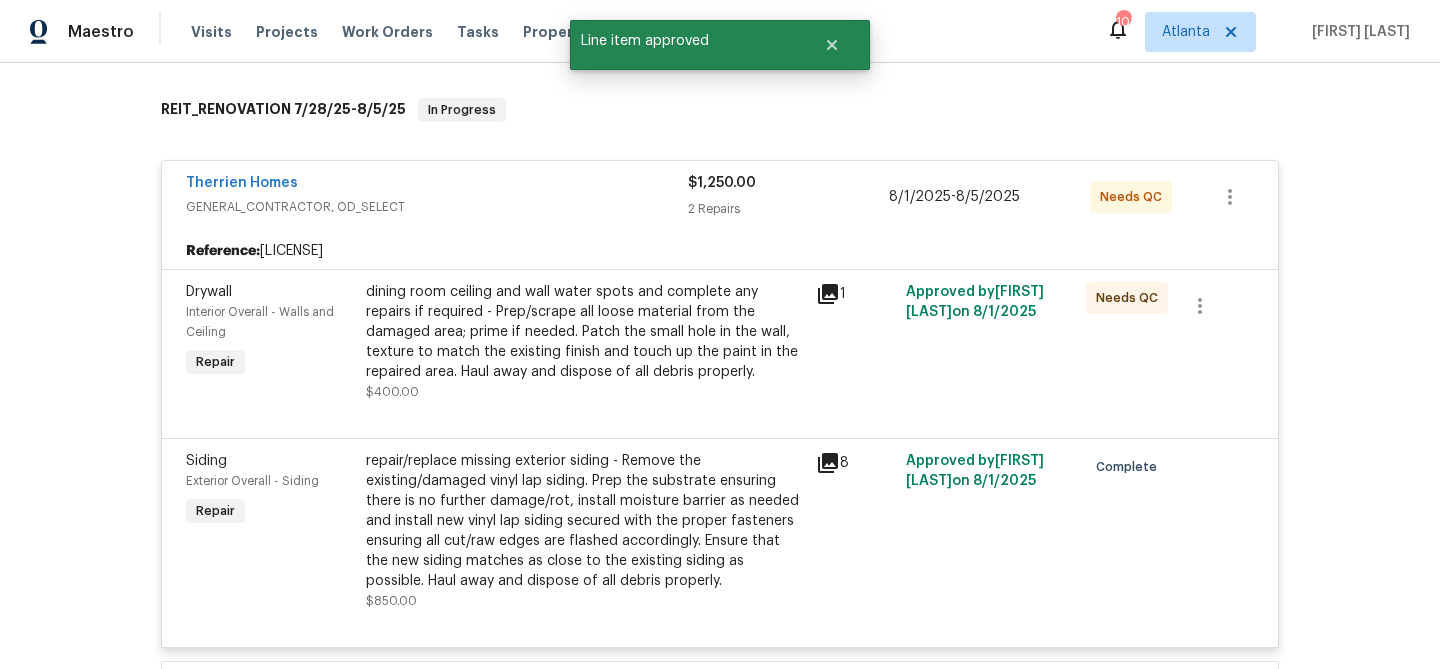 click on "dining room ceiling and wall water spots and complete any repairs if required - Prep/scrape all loose material from the damaged area; prime if needed. Patch the small hole in the wall, texture to match the existing finish and touch up the paint in the repaired area. Haul away and dispose of all debris properly." at bounding box center [585, 332] 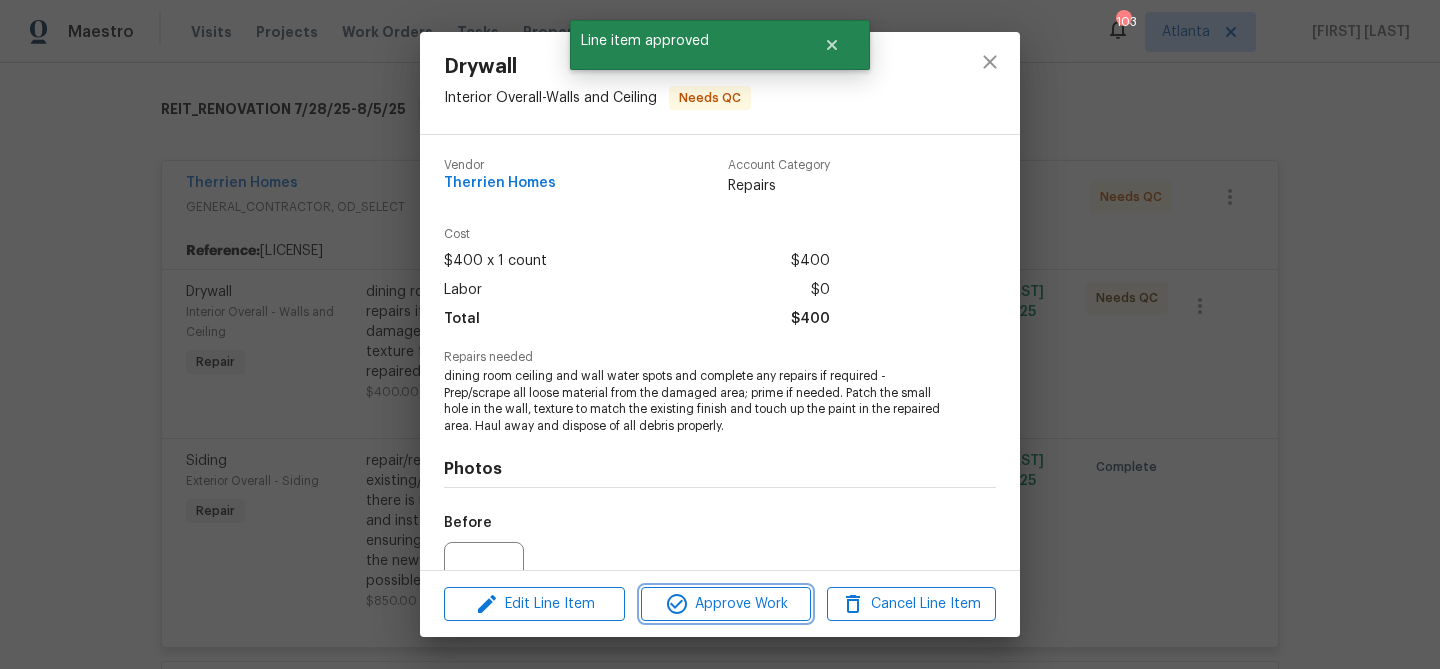 click on "Approve Work" at bounding box center (725, 604) 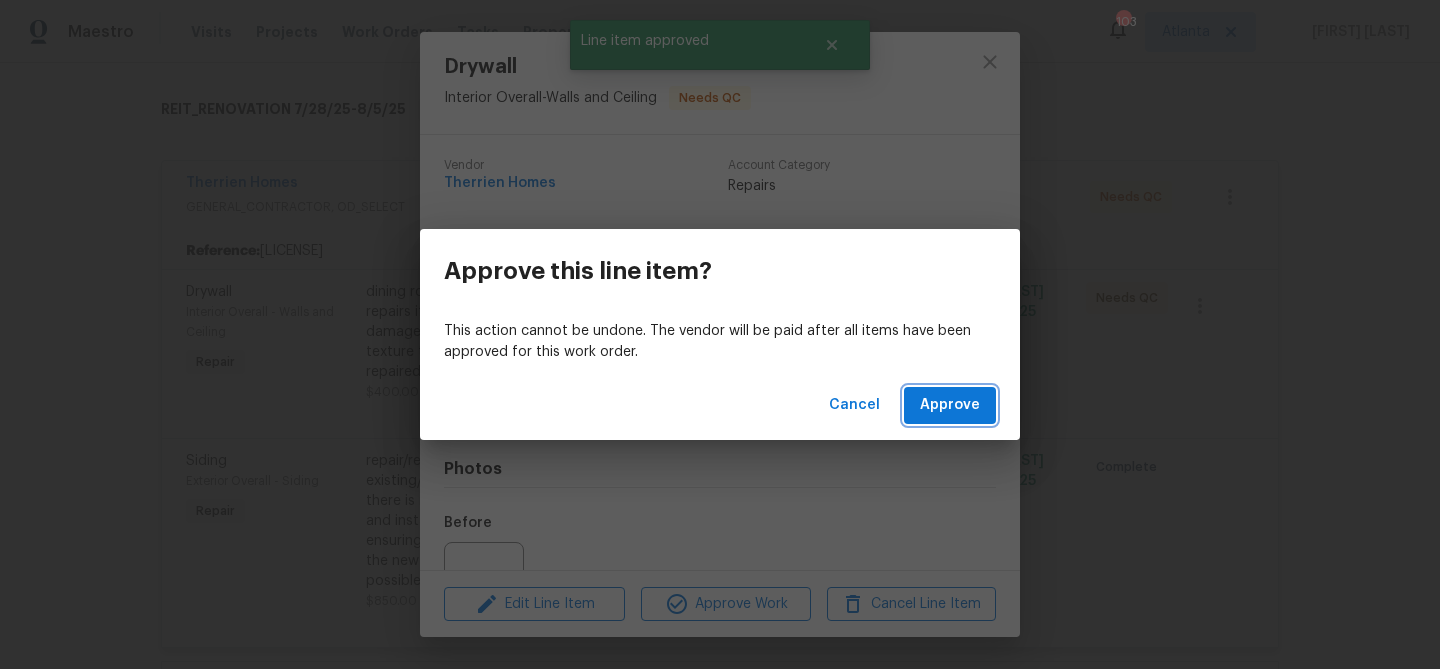 click on "Approve" at bounding box center (950, 405) 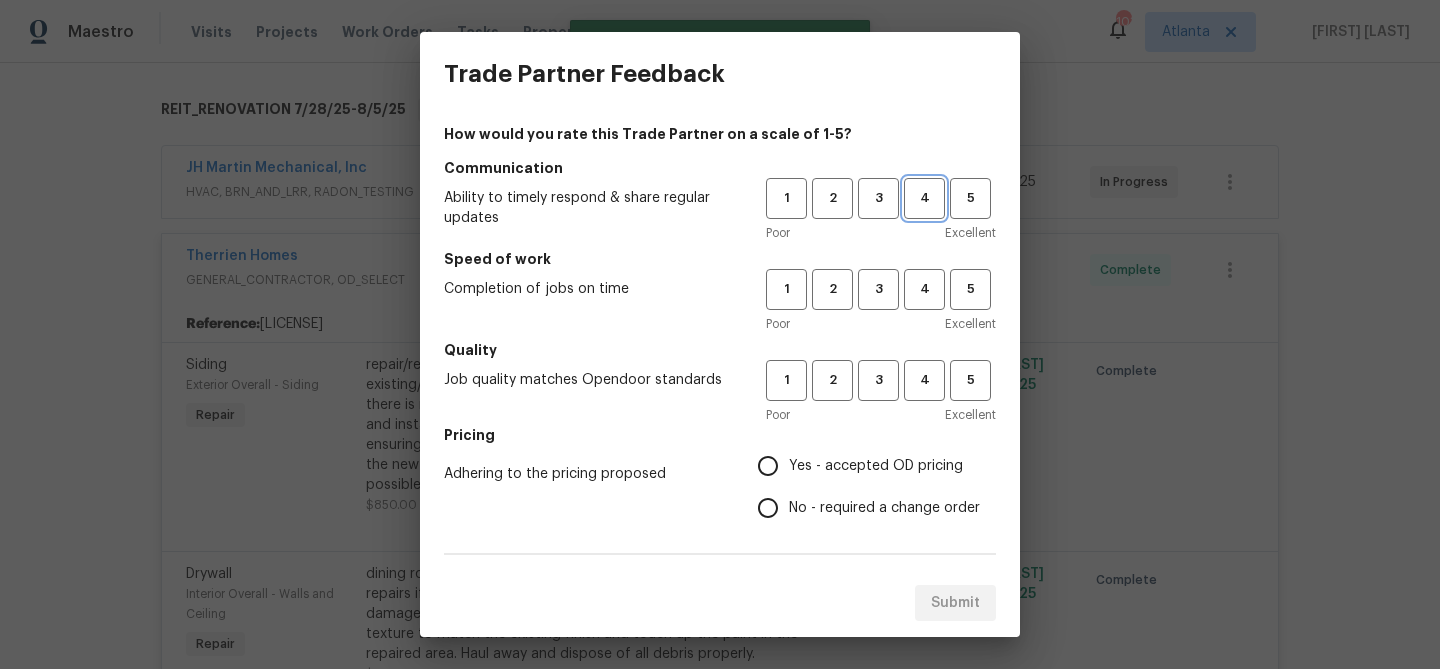 click on "4" at bounding box center [924, 198] 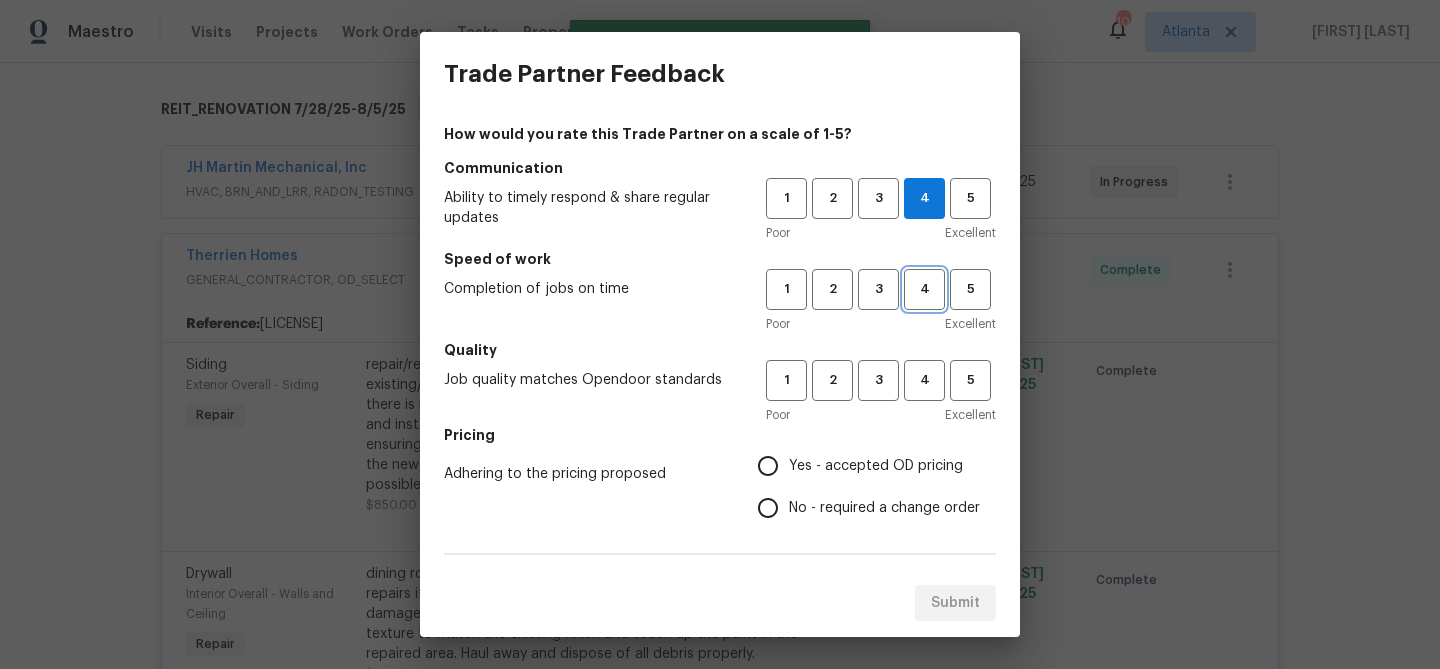 drag, startPoint x: 921, startPoint y: 292, endPoint x: 914, endPoint y: 345, distance: 53.460266 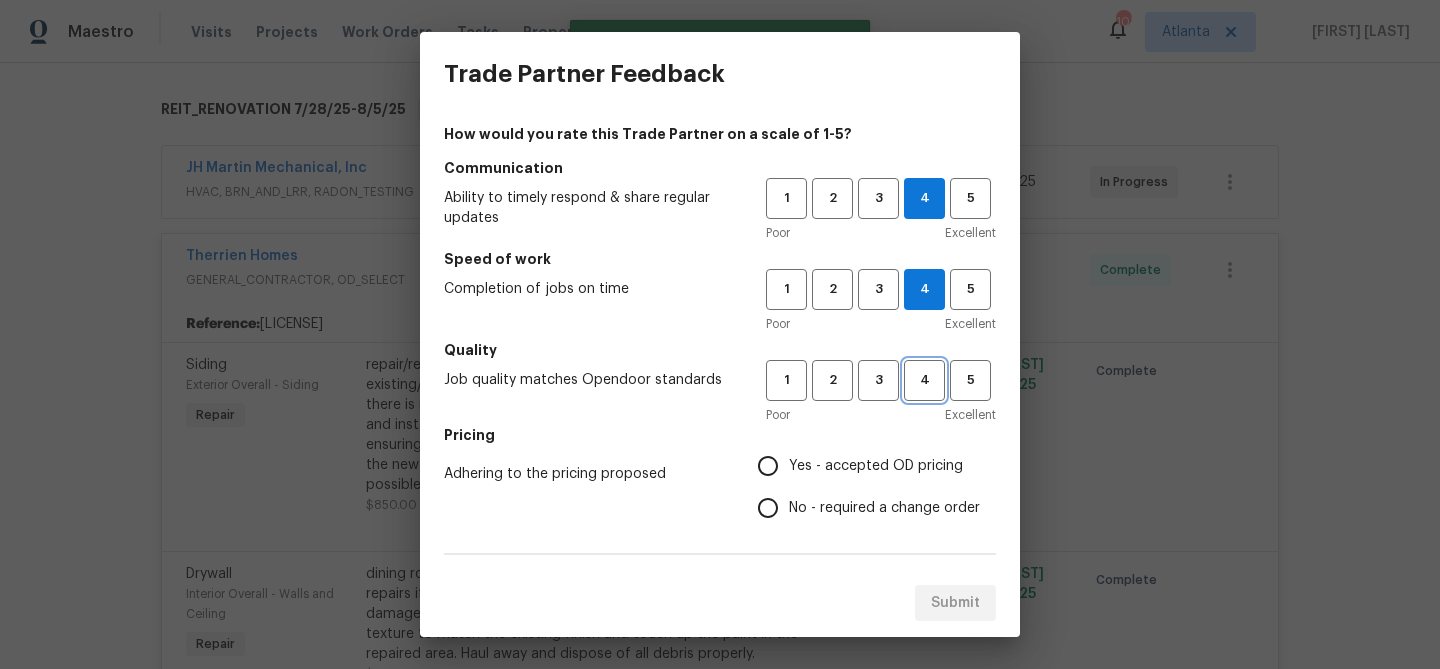 drag, startPoint x: 916, startPoint y: 369, endPoint x: 882, endPoint y: 400, distance: 46.010868 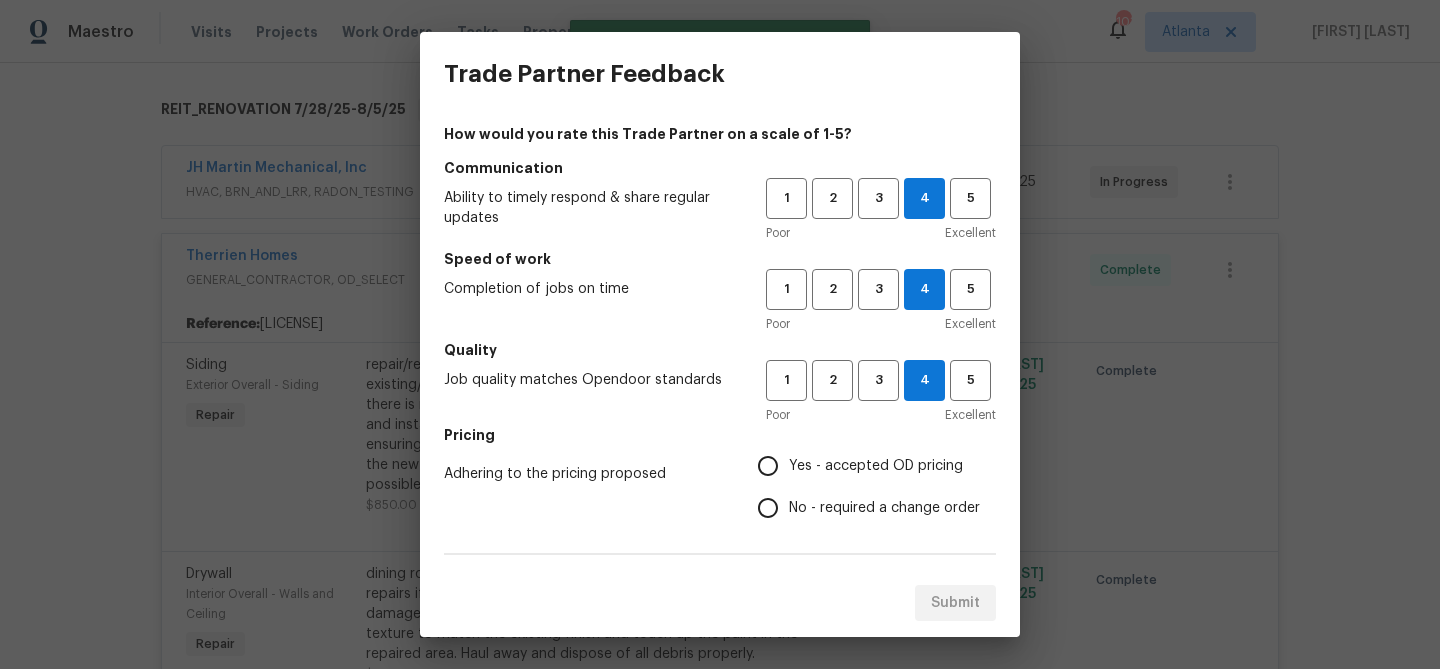 drag, startPoint x: 849, startPoint y: 466, endPoint x: 787, endPoint y: 372, distance: 112.60551 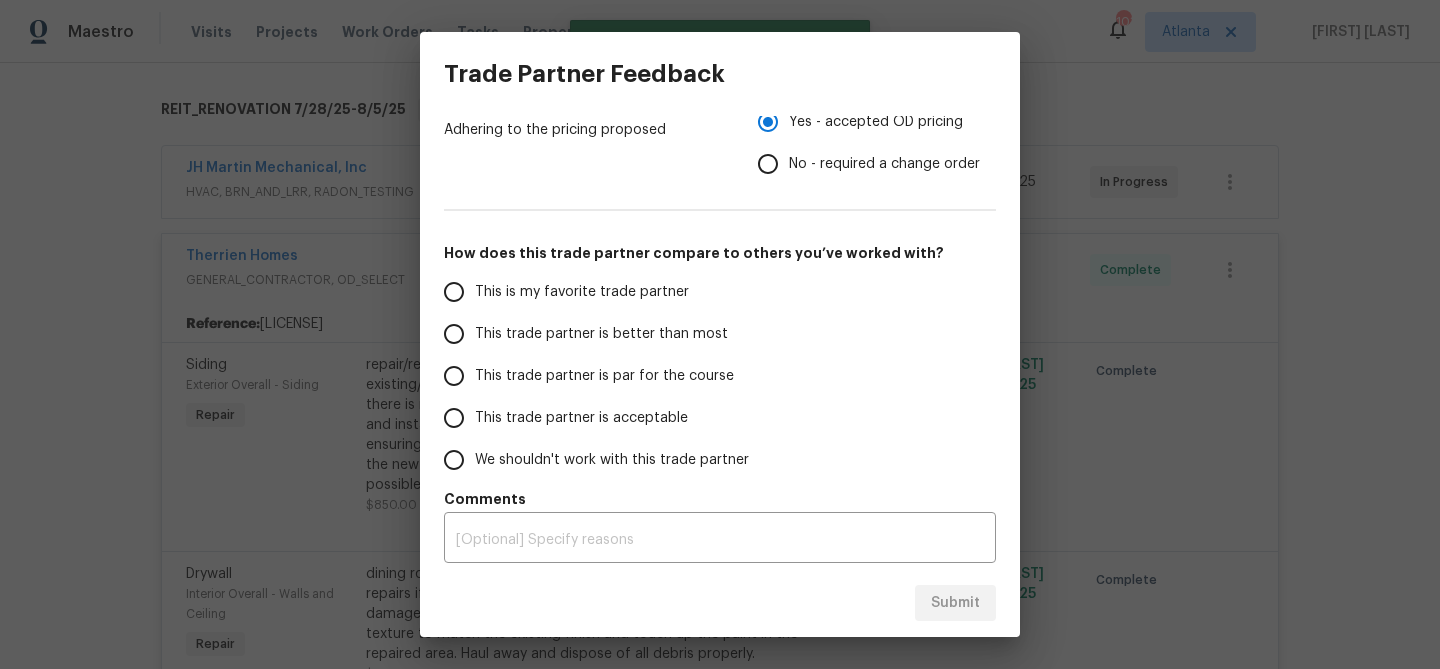scroll, scrollTop: 346, scrollLeft: 0, axis: vertical 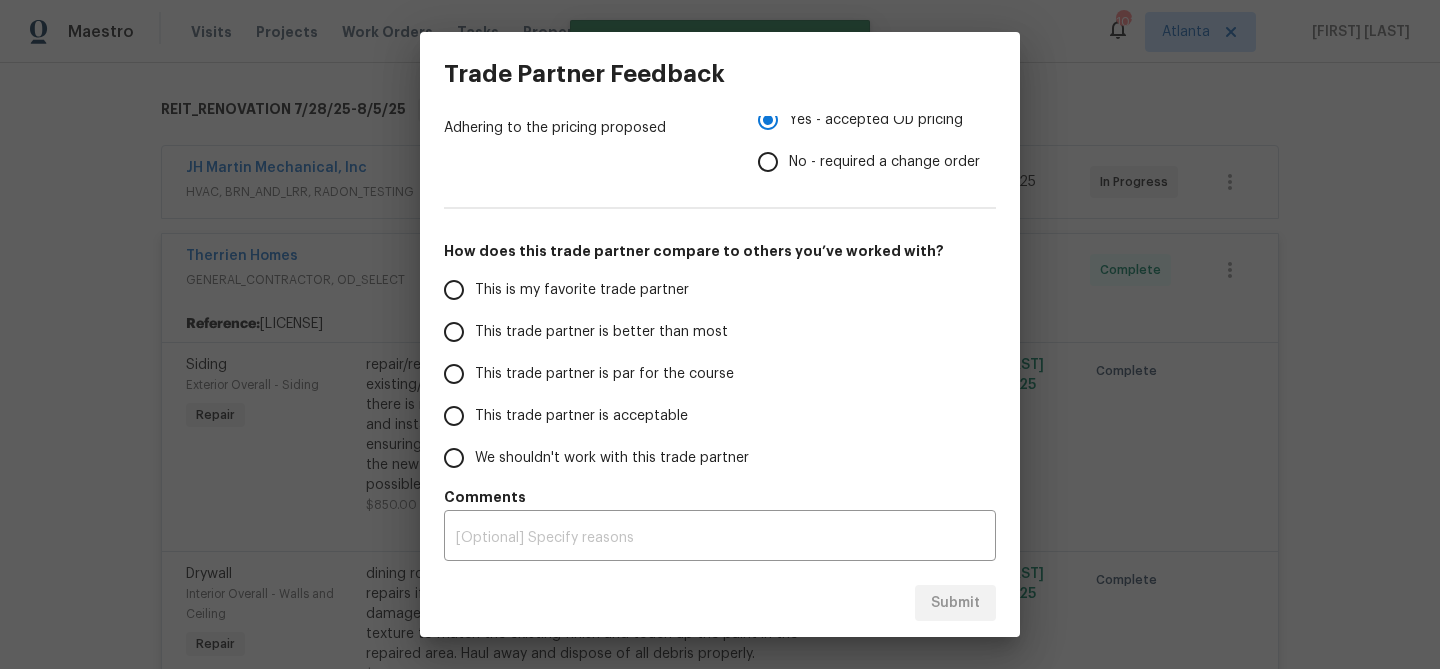 drag, startPoint x: 630, startPoint y: 337, endPoint x: 641, endPoint y: 336, distance: 11.045361 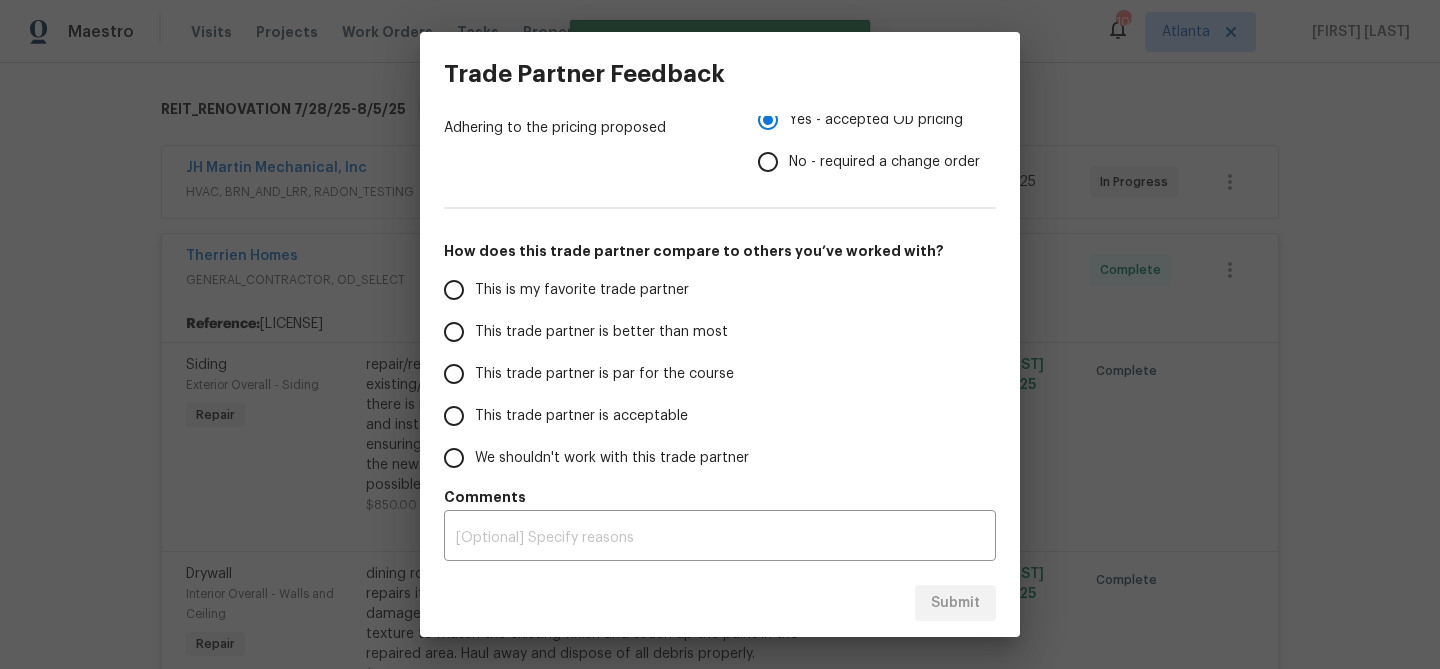 click on "This trade partner is better than most" at bounding box center (601, 332) 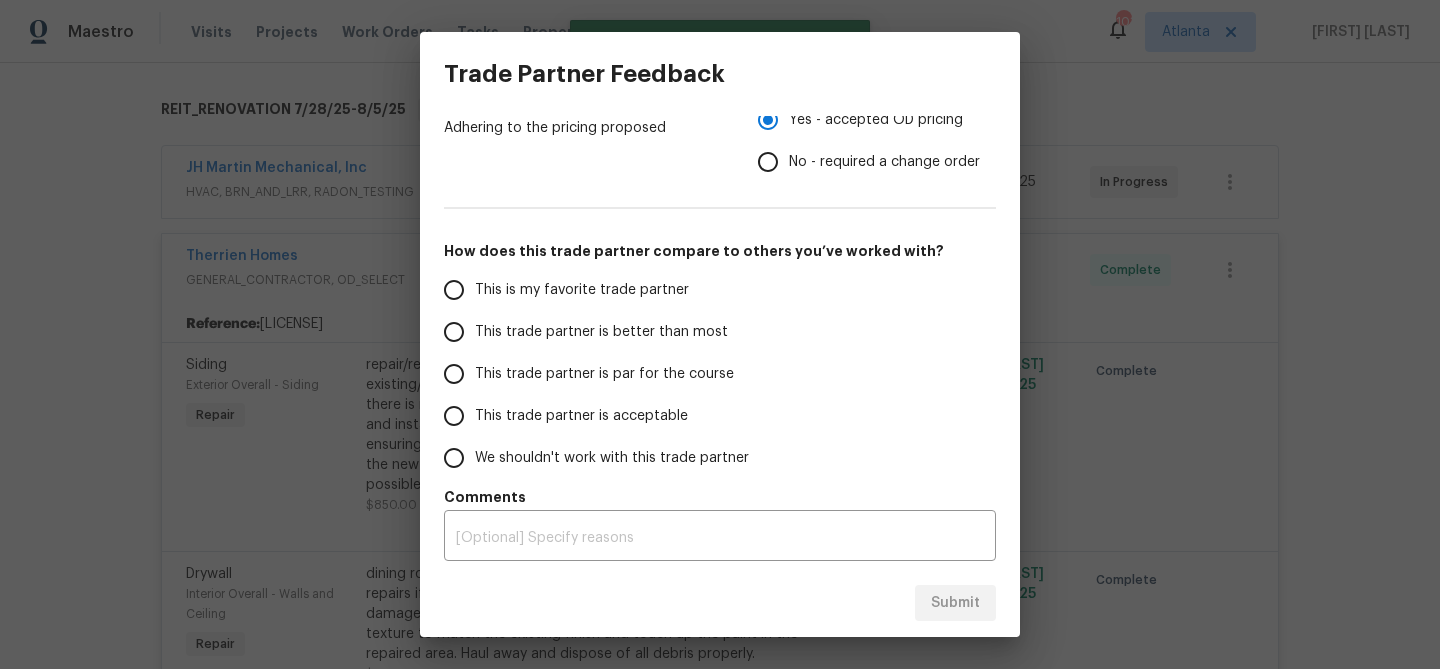 click on "This trade partner is better than most" at bounding box center (454, 332) 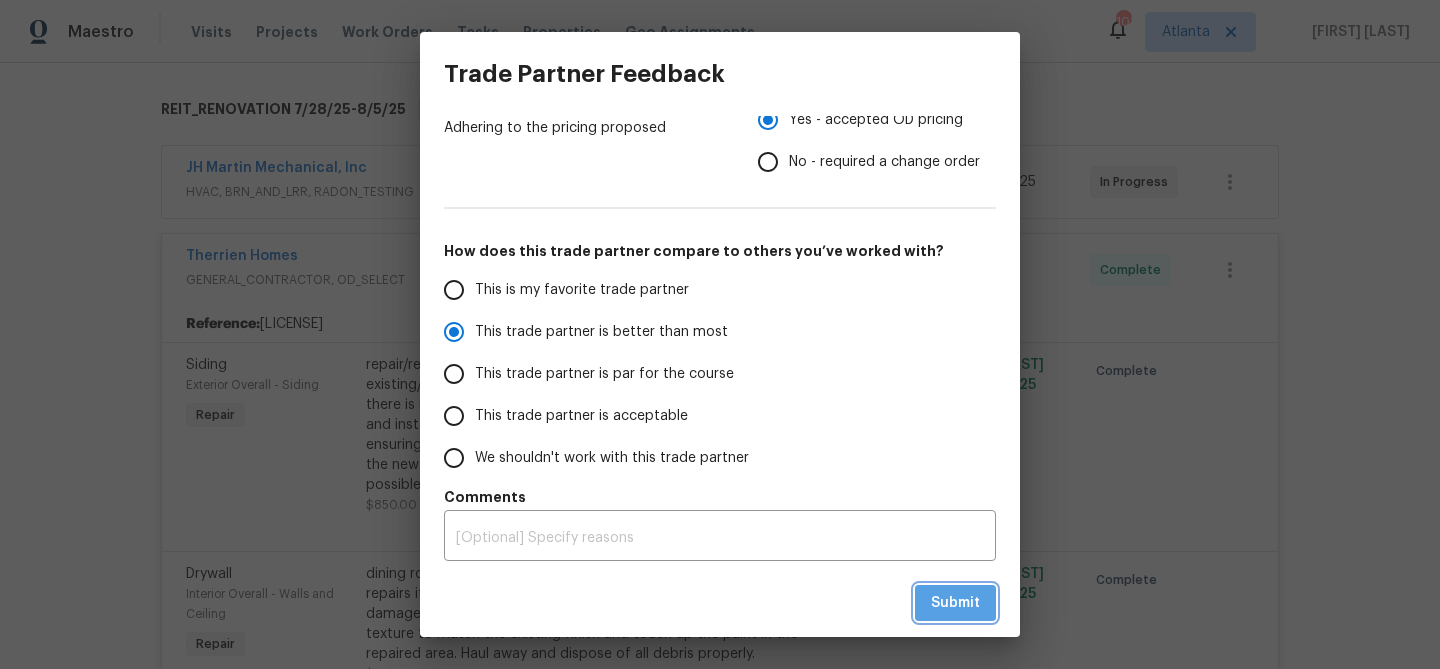 click on "Submit" at bounding box center [955, 603] 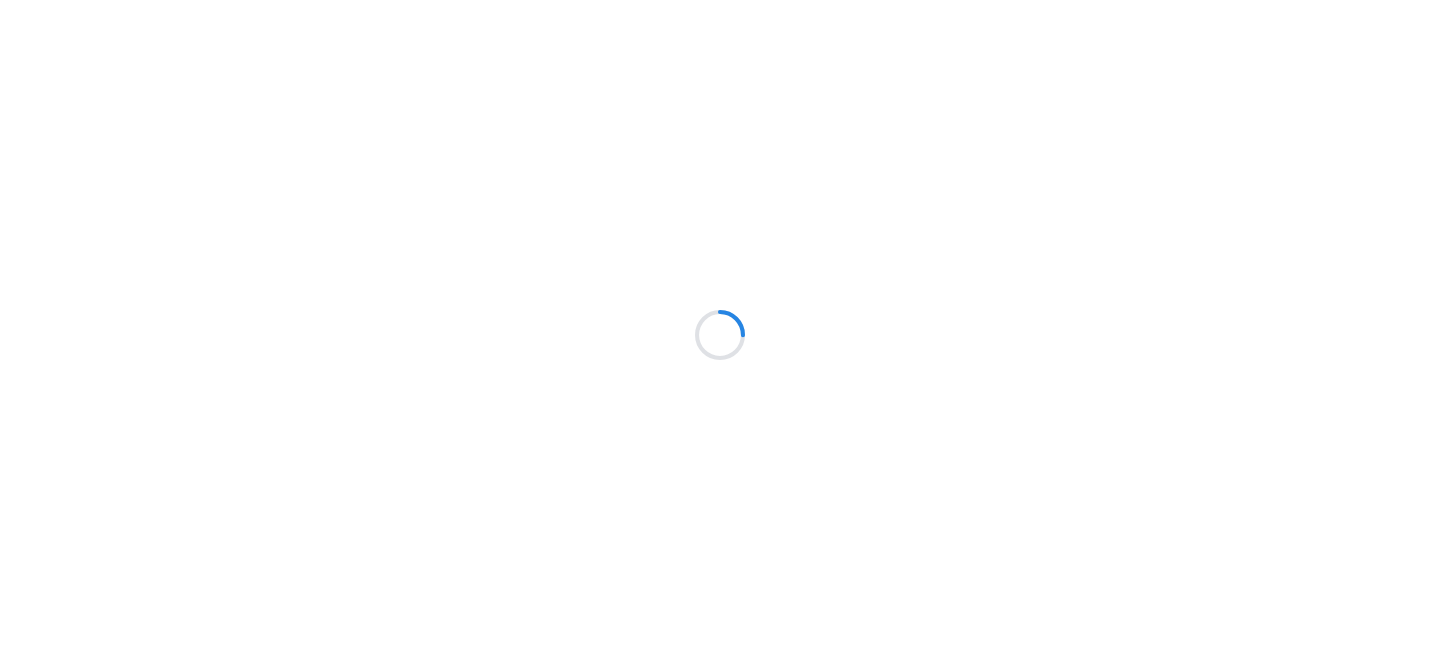 scroll, scrollTop: 0, scrollLeft: 0, axis: both 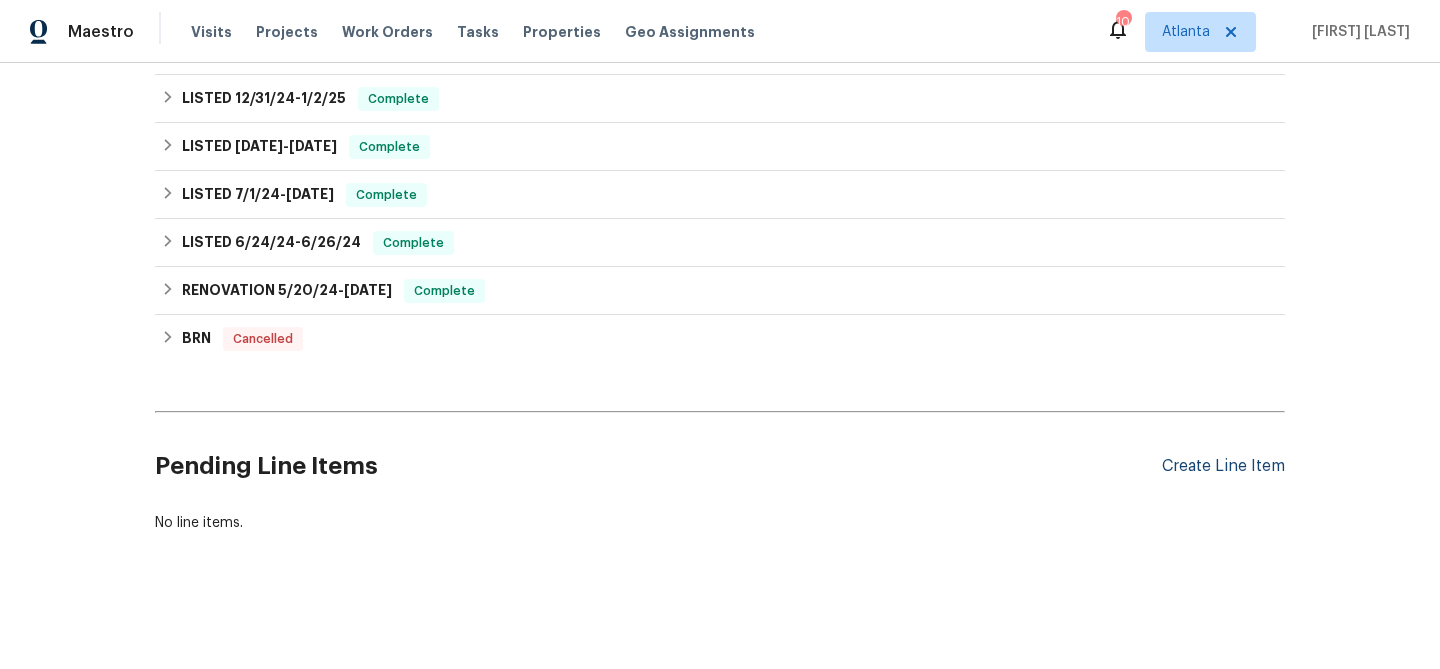 click on "Create Line Item" at bounding box center (1223, 466) 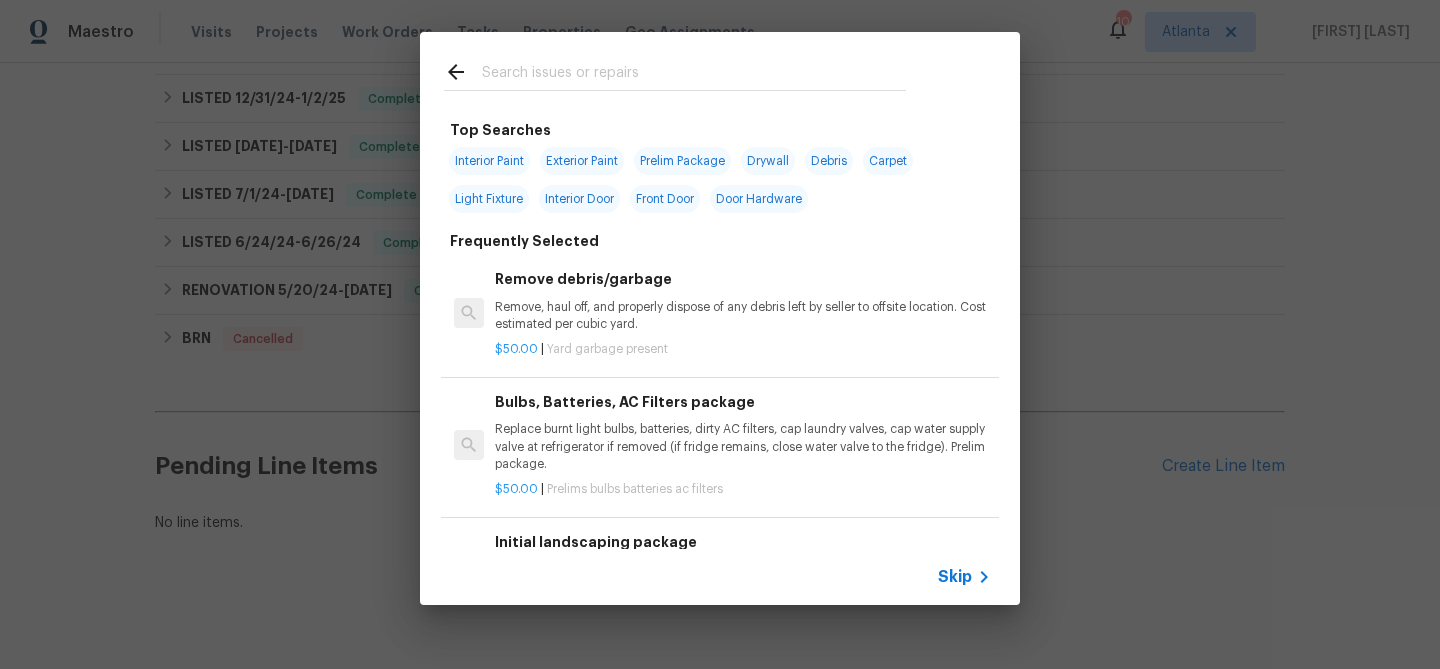 click at bounding box center (694, 75) 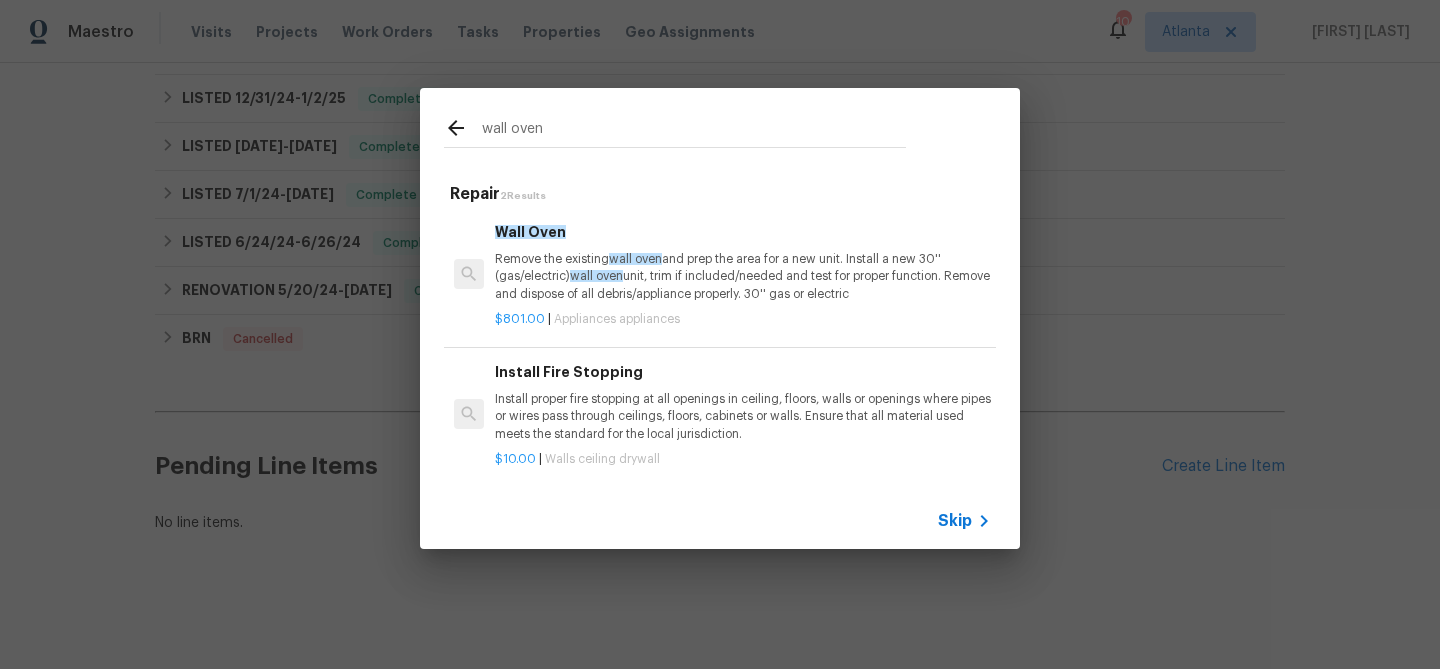 type on "wall oven" 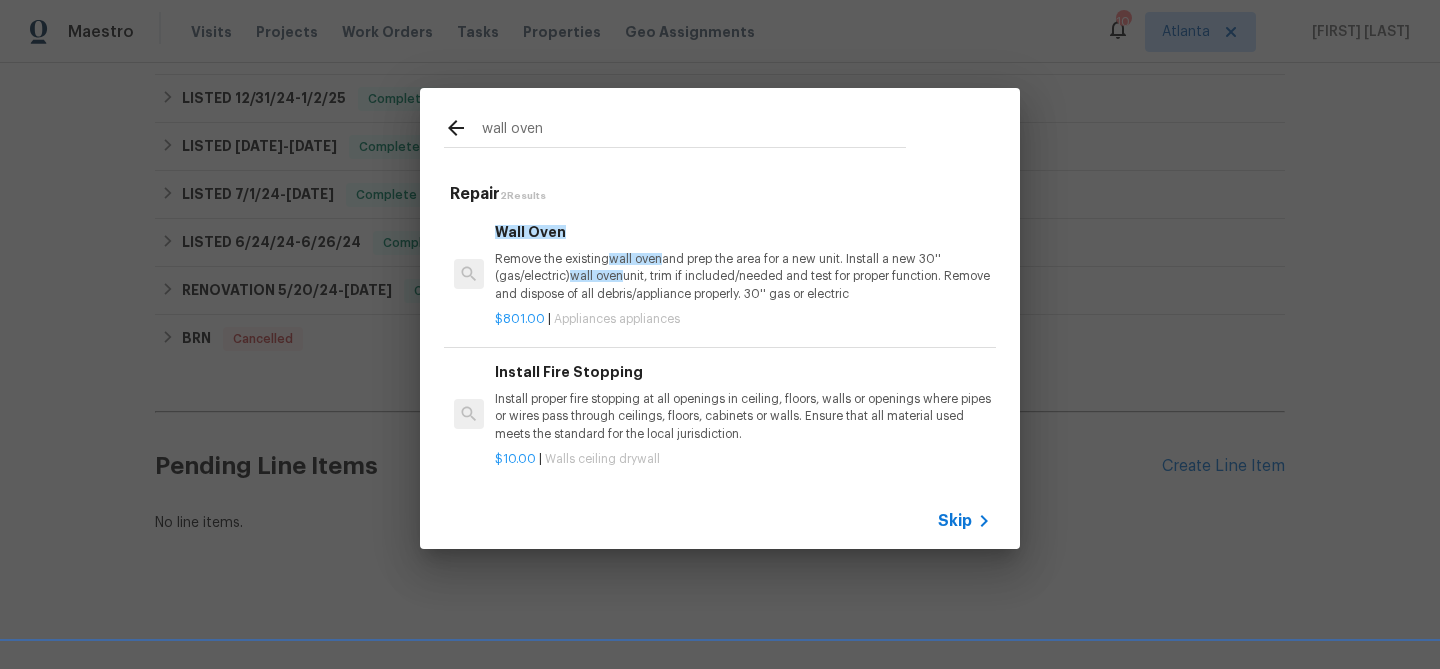 click on "Remove the existing wall oven and prep the area for a new unit. Install a new 30'' (gas/electric) wall oven unit, trim if included/needed and test for proper function. Remove and dispose of all debris/appliance properly. 30'' gas or electric" at bounding box center [743, 276] 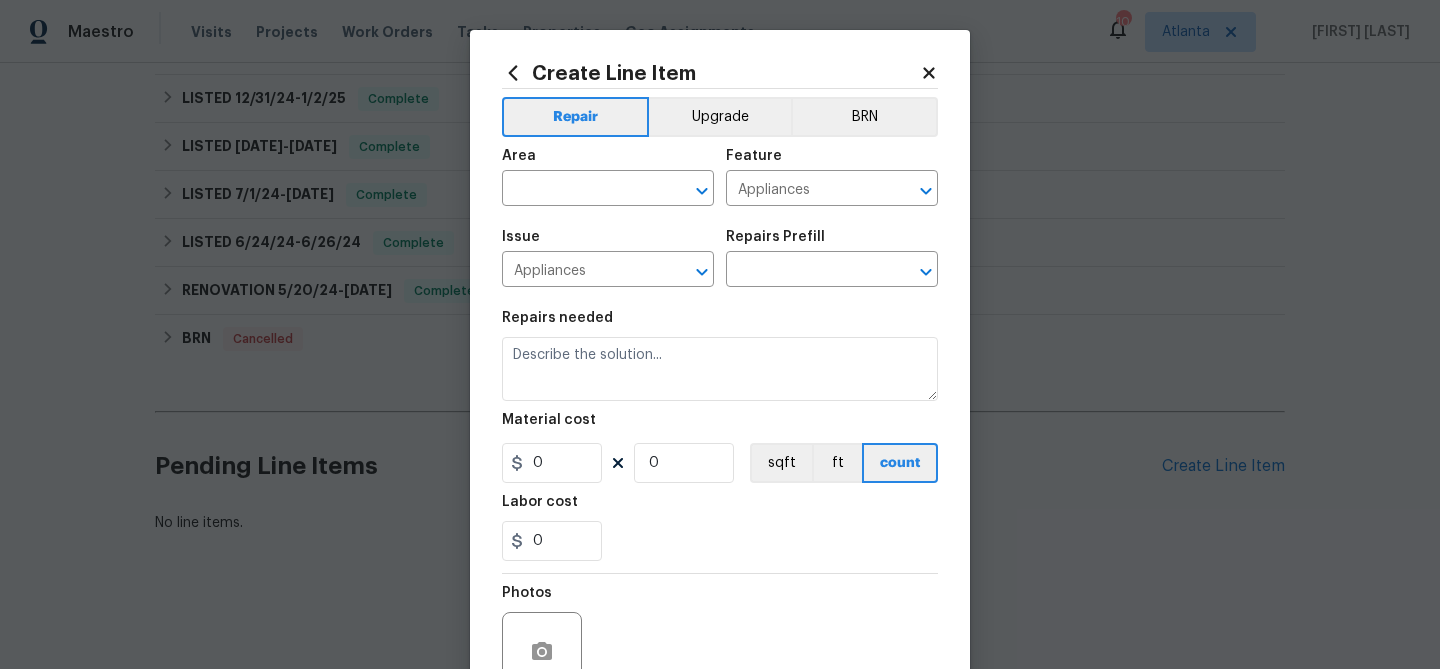 type on "Wall Oven $801.00" 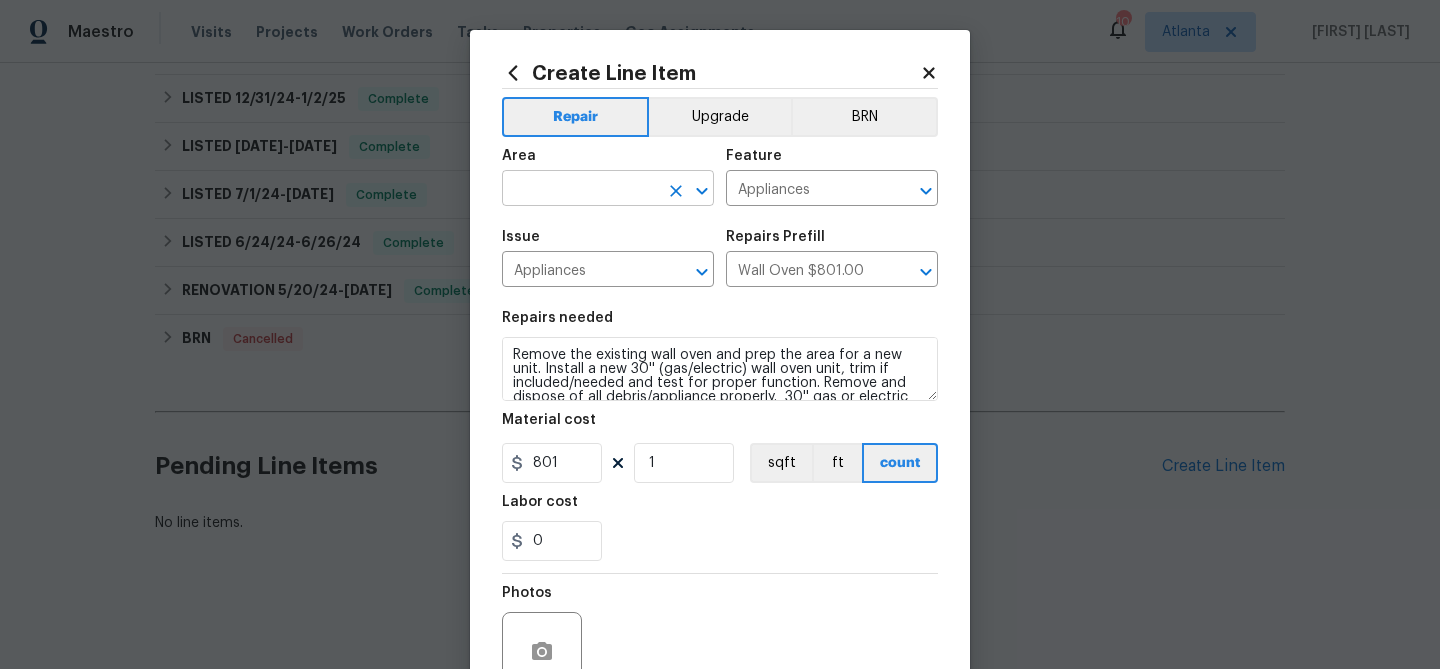 click at bounding box center [580, 190] 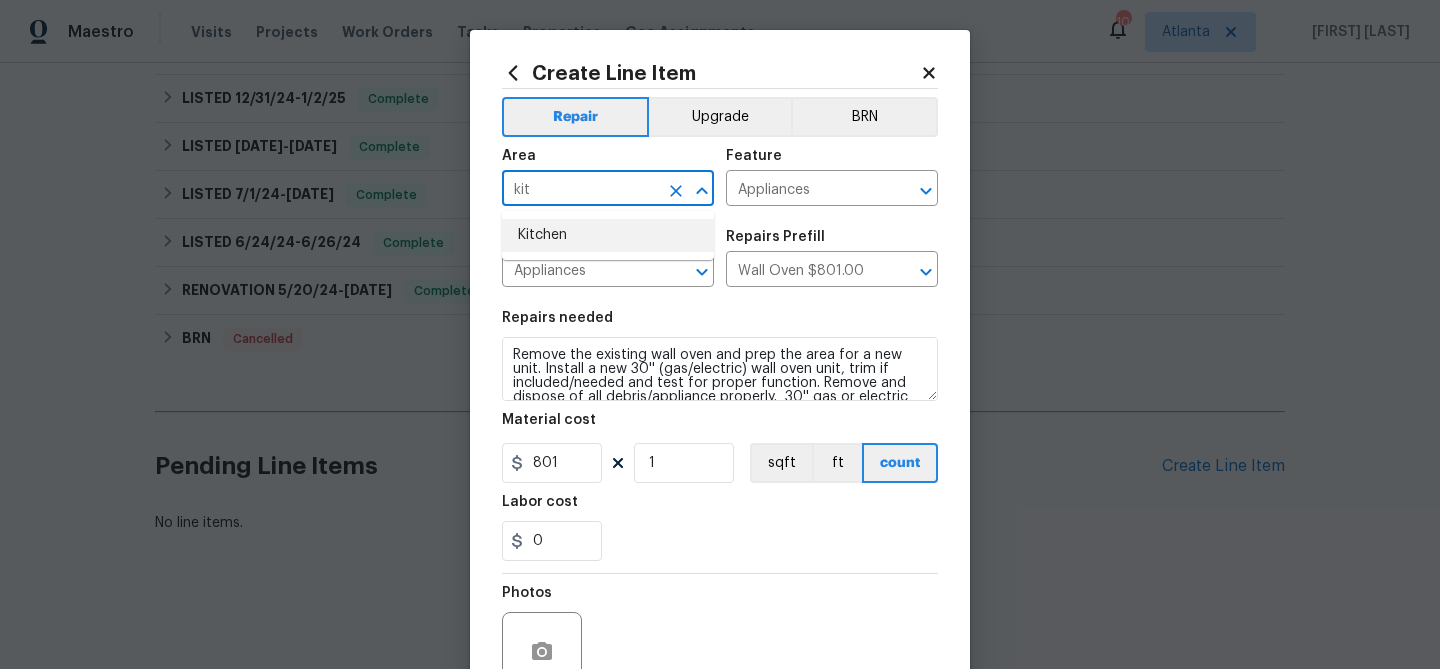 click on "Kitchen" at bounding box center [608, 235] 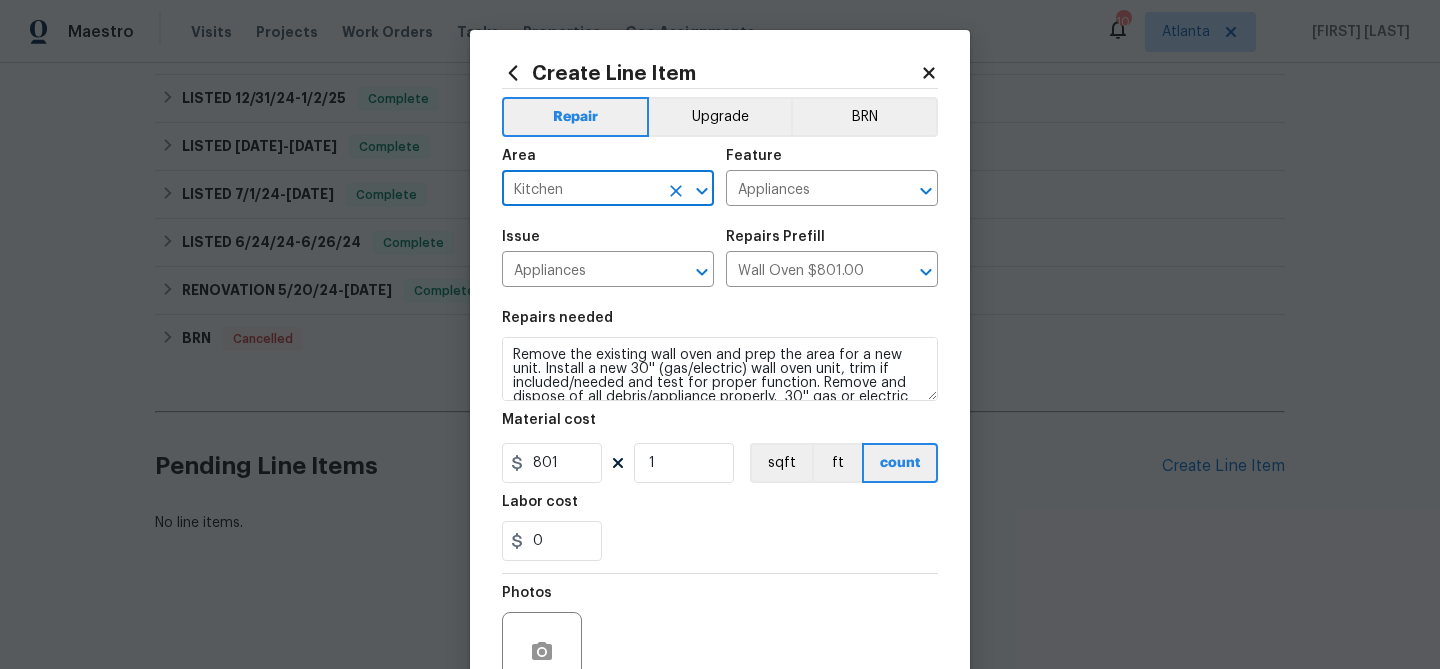 type on "Kitchen" 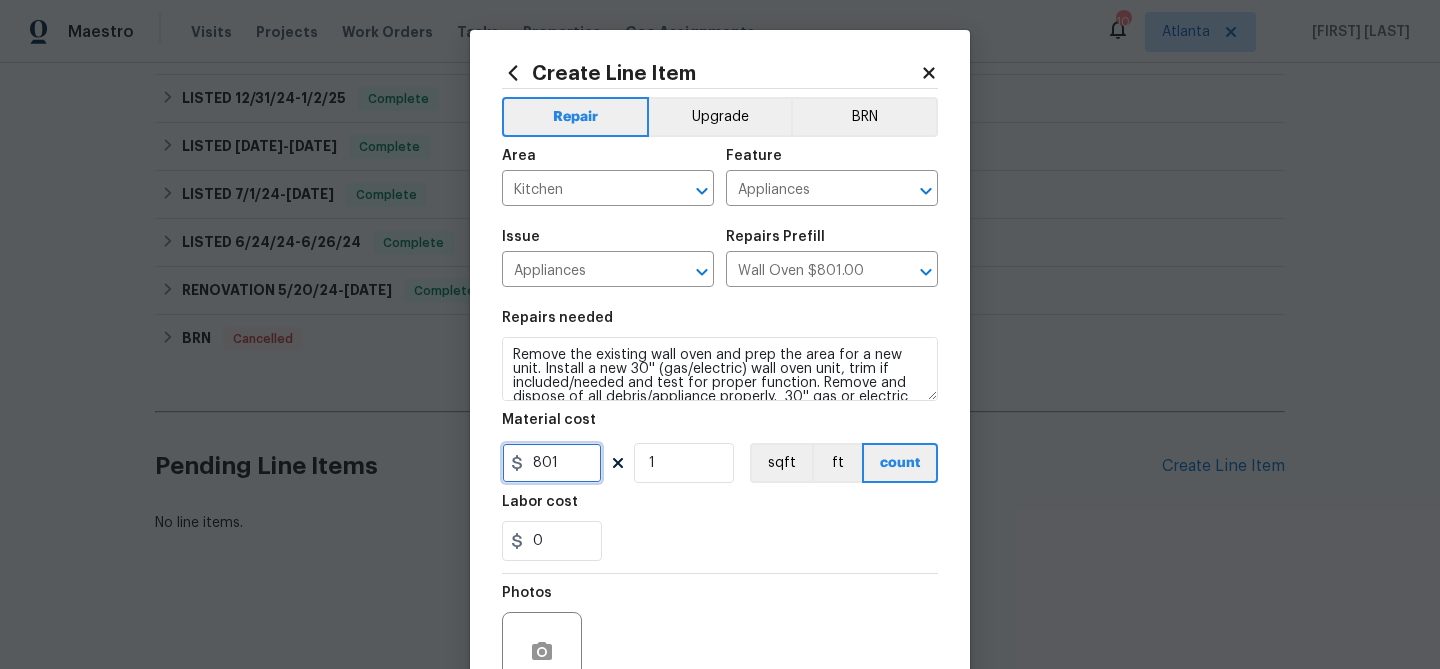 click on "801" at bounding box center (552, 463) 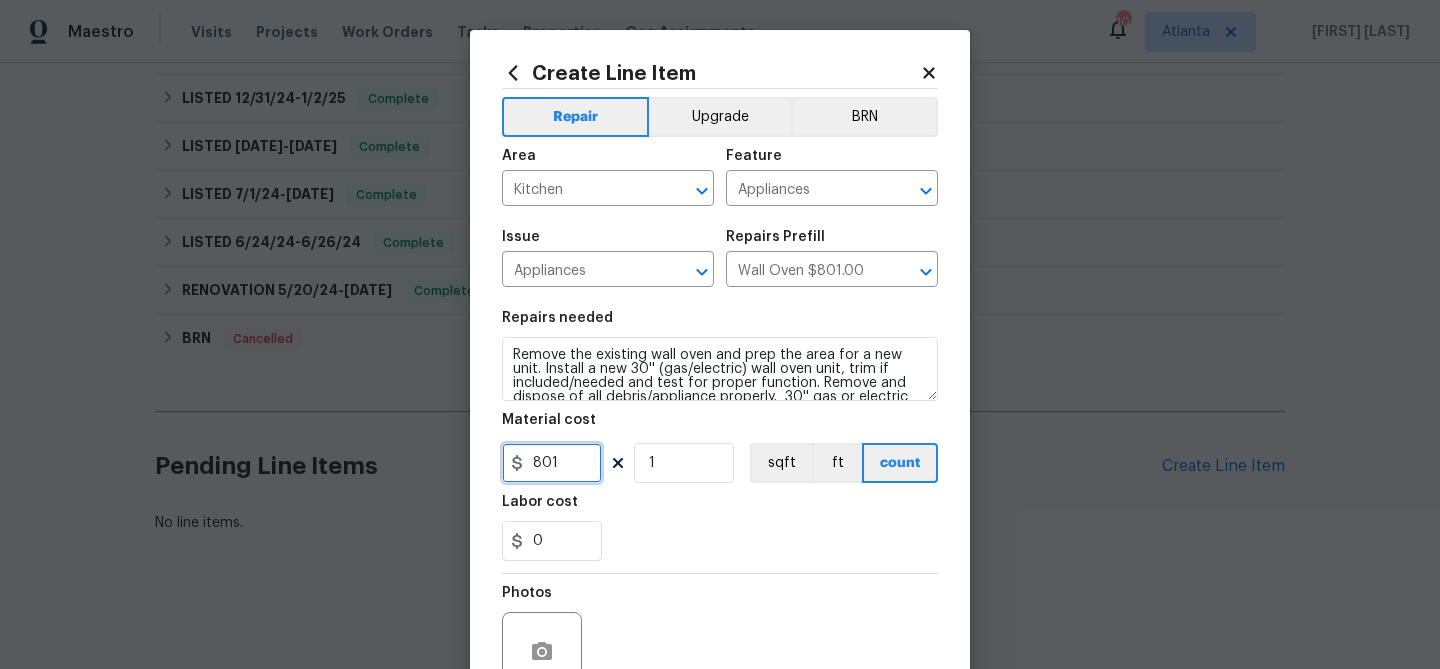 click on "801" at bounding box center (552, 463) 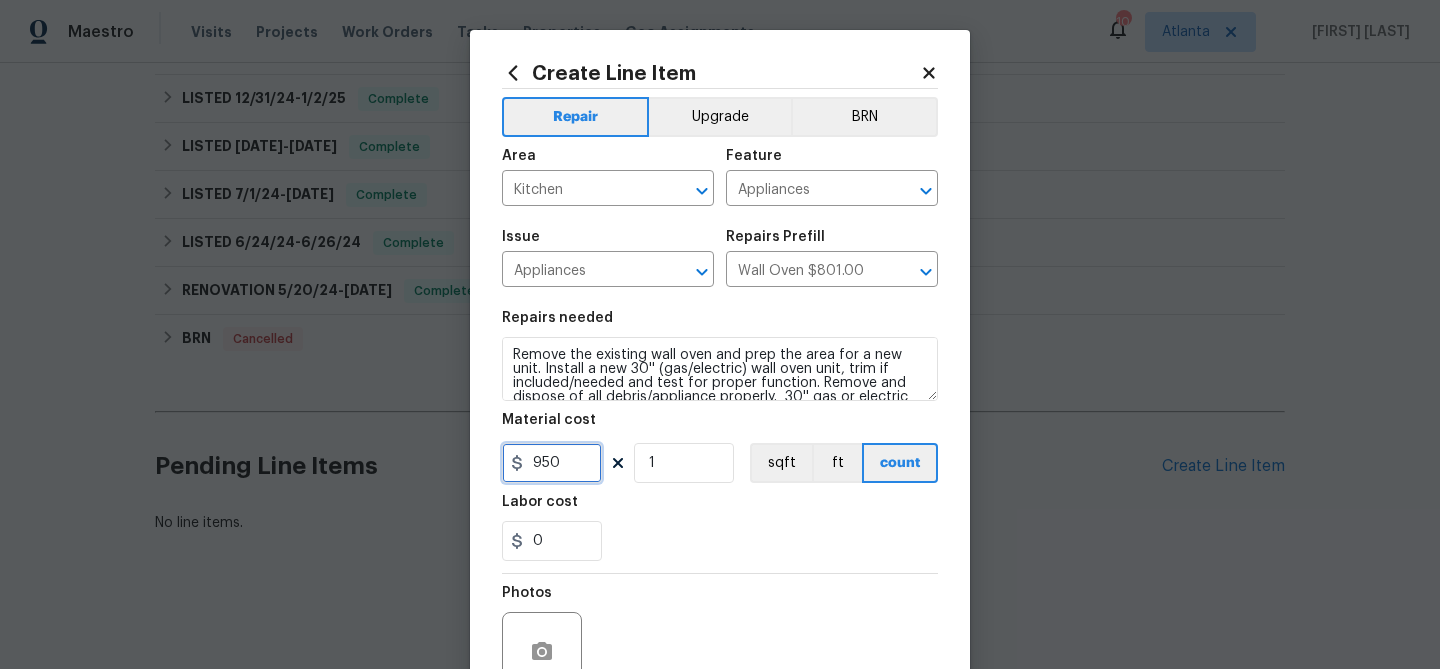 type on "950" 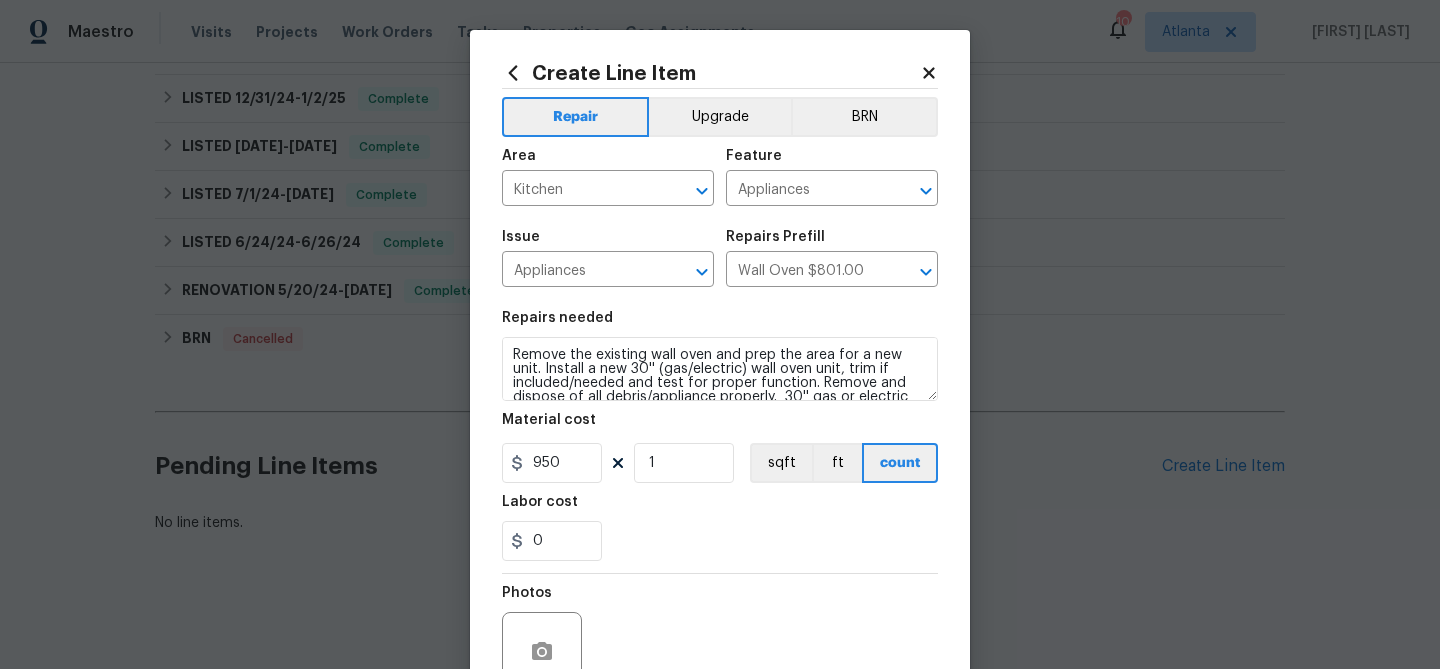 click on "Repairs needed Remove the existing wall oven and prep the area for a new unit. Install a new 30'' (gas/electric) wall oven unit, trim if included/needed and test for proper function. Remove and dispose of all debris/appliance properly.  30'' gas or electric Material cost 950 1 sqft ft count Labor cost 0" at bounding box center (720, 436) 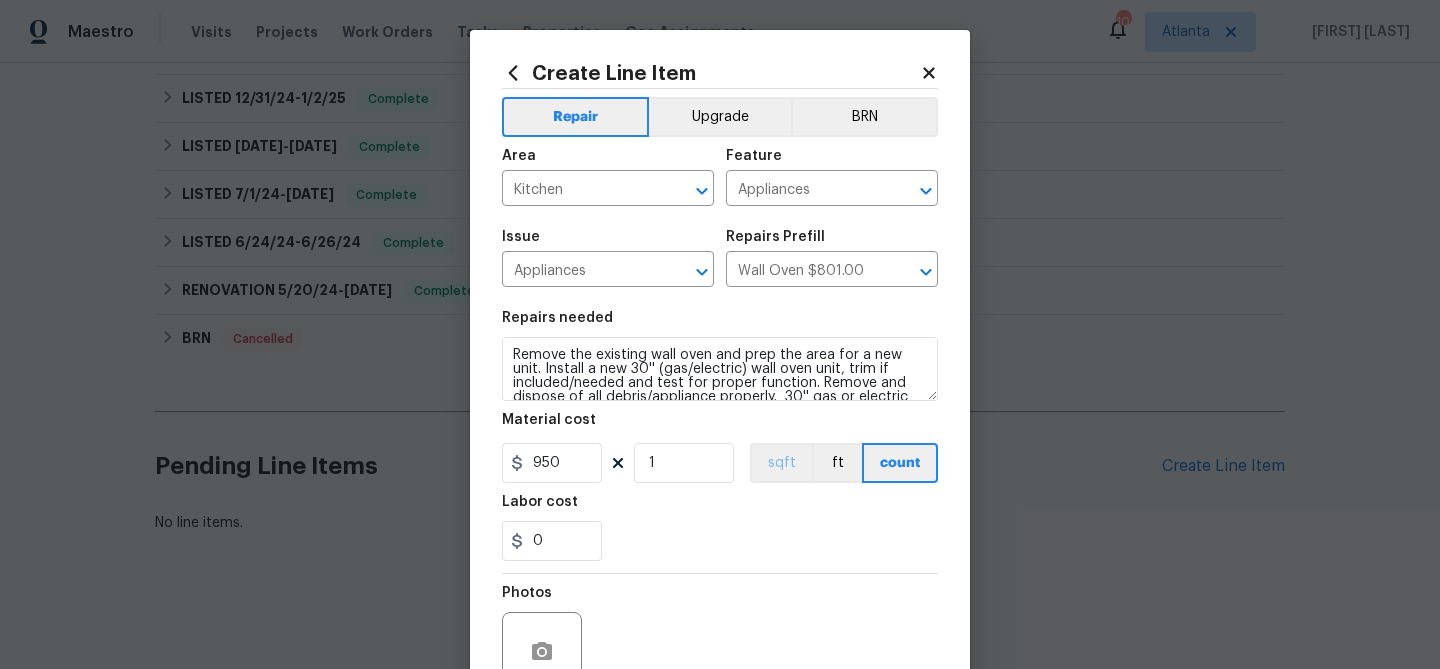 scroll, scrollTop: 193, scrollLeft: 0, axis: vertical 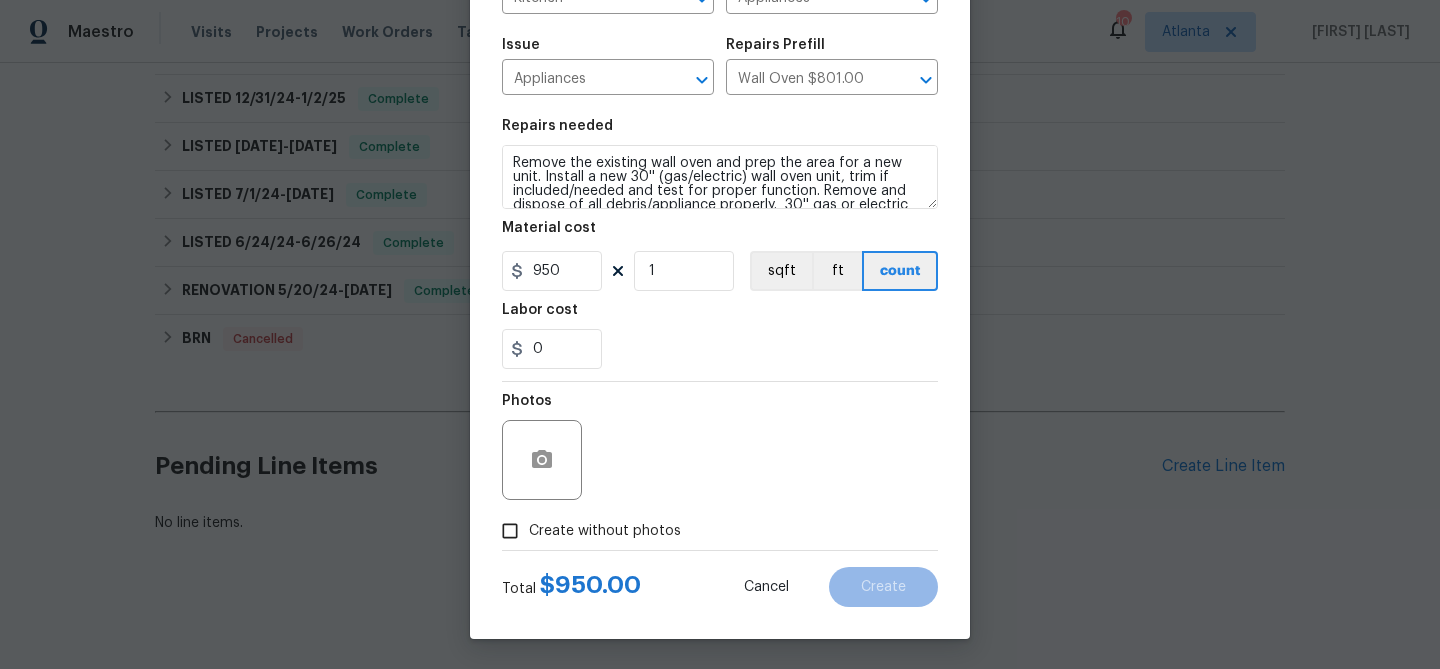 click on "Create without photos" at bounding box center (605, 531) 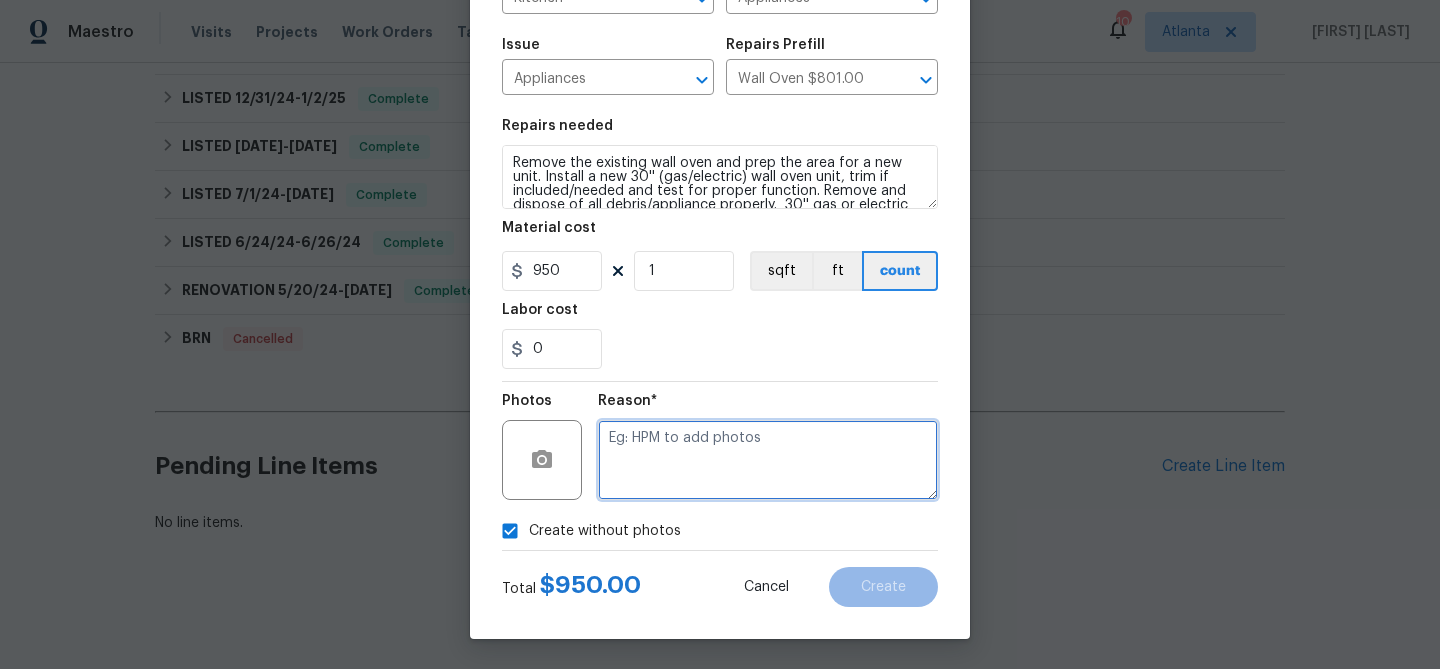click at bounding box center (768, 460) 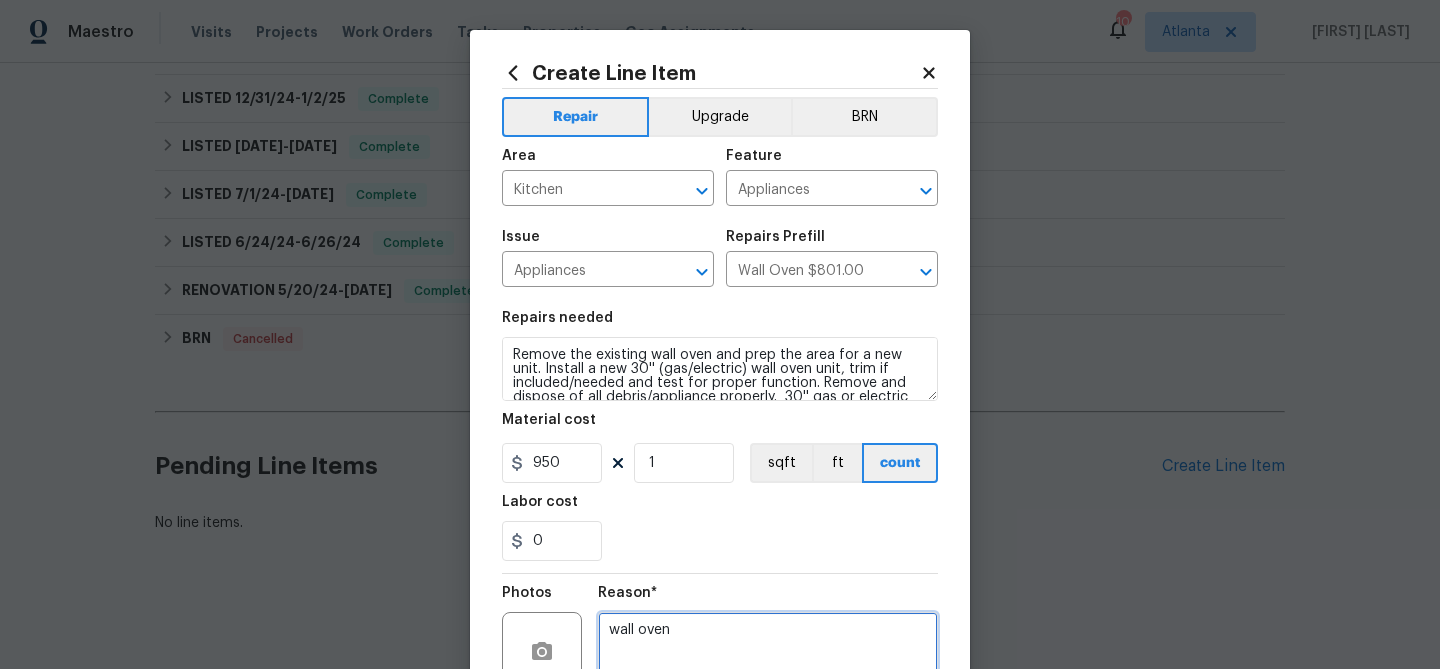 scroll, scrollTop: 193, scrollLeft: 0, axis: vertical 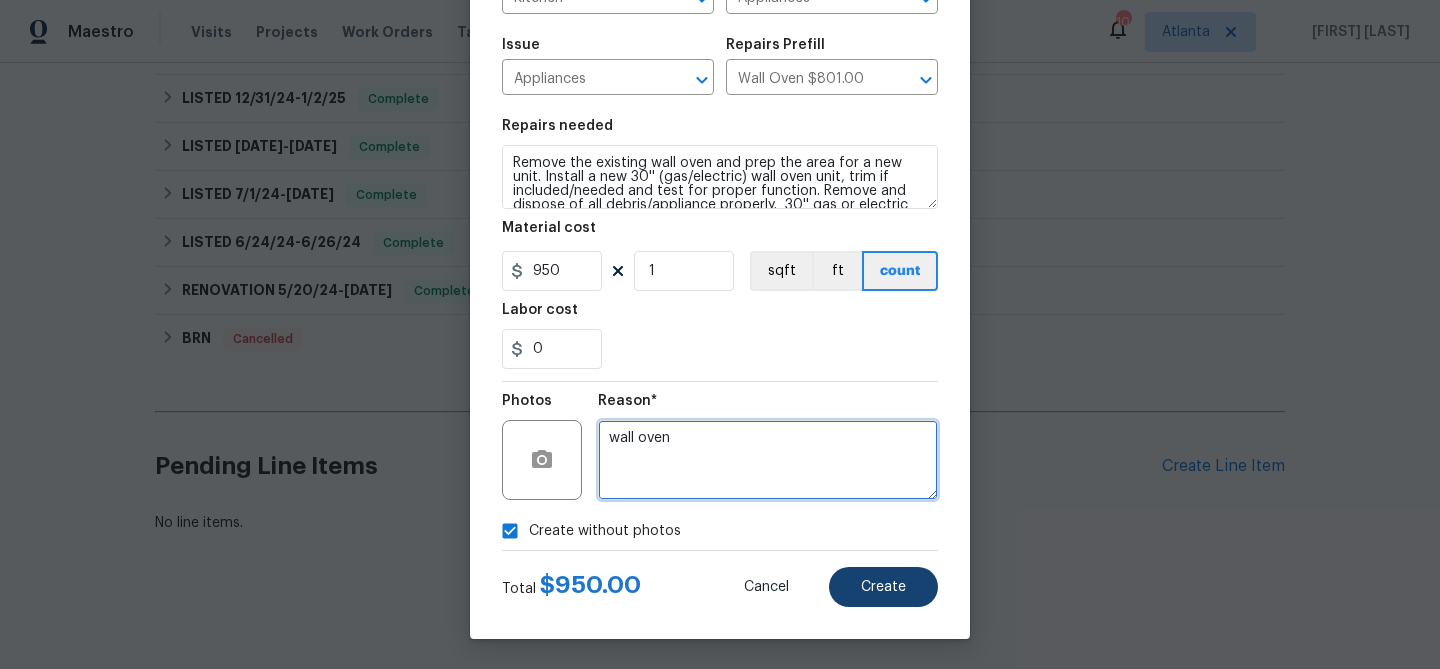 type on "wall oven" 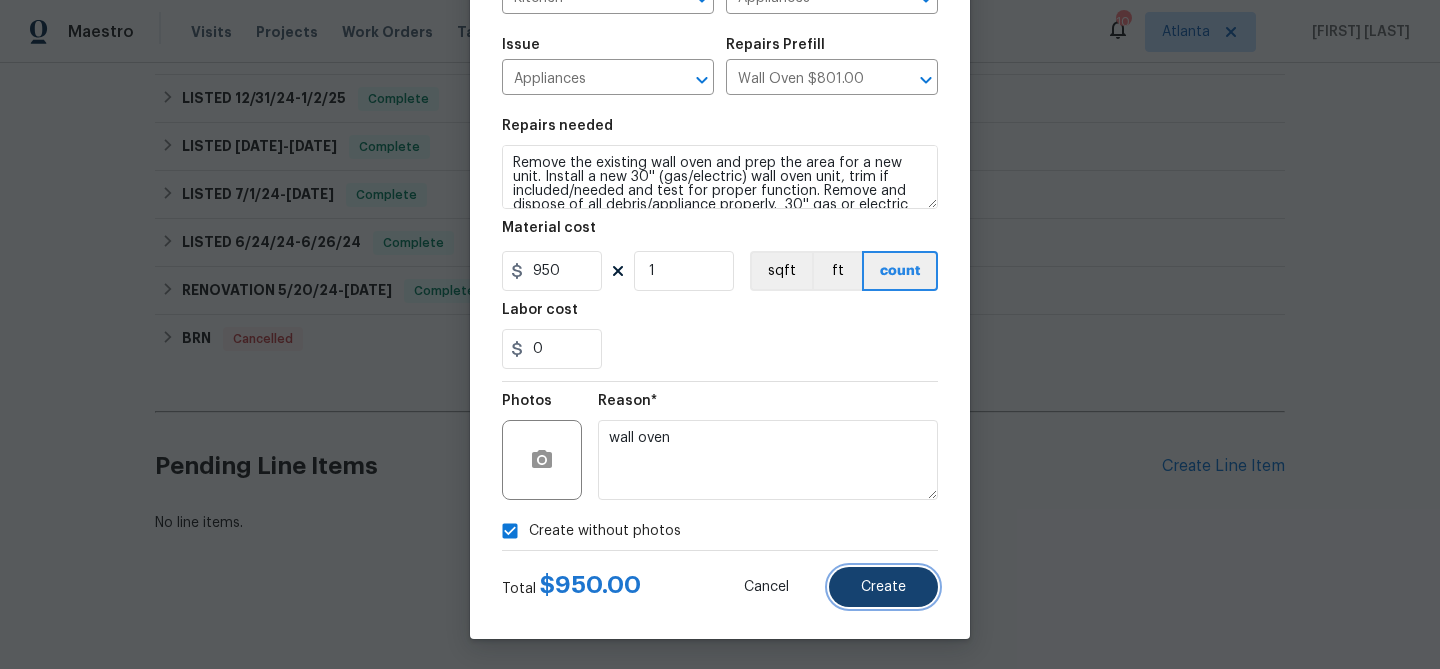 click on "Create" at bounding box center [883, 587] 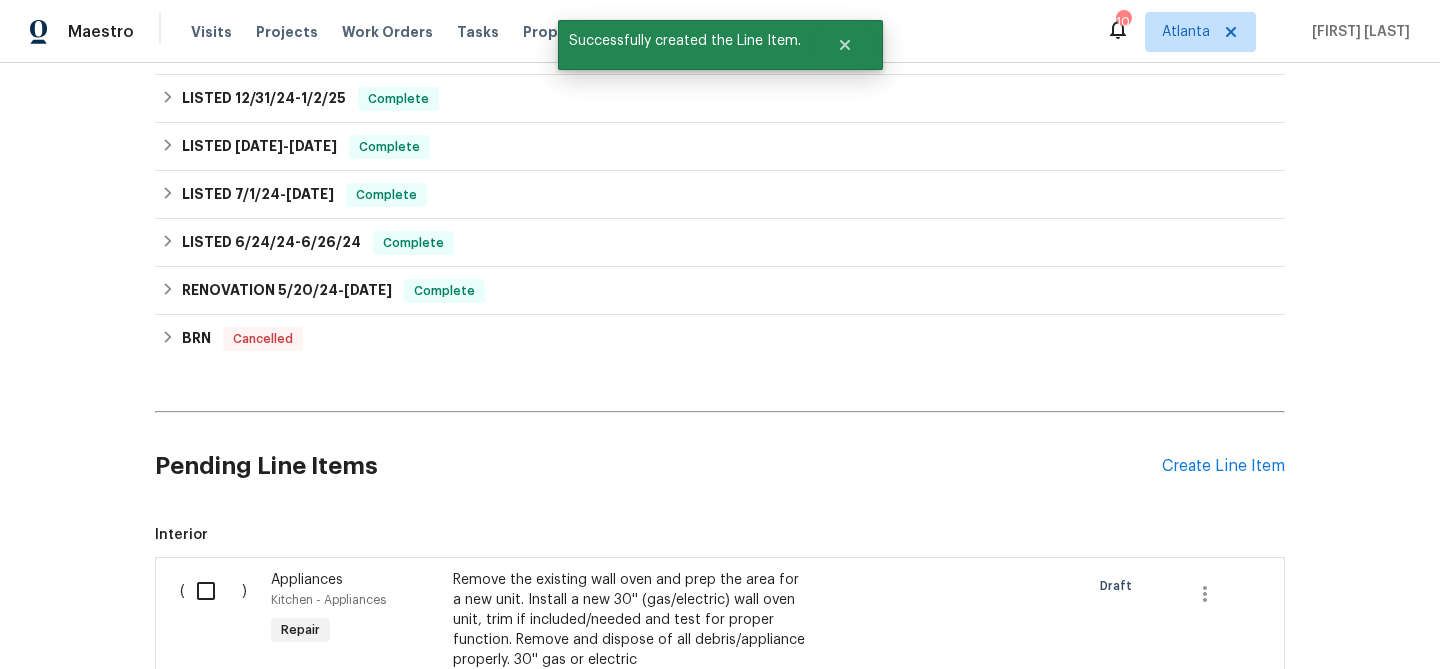 click on "Pending Line Items" at bounding box center (658, 466) 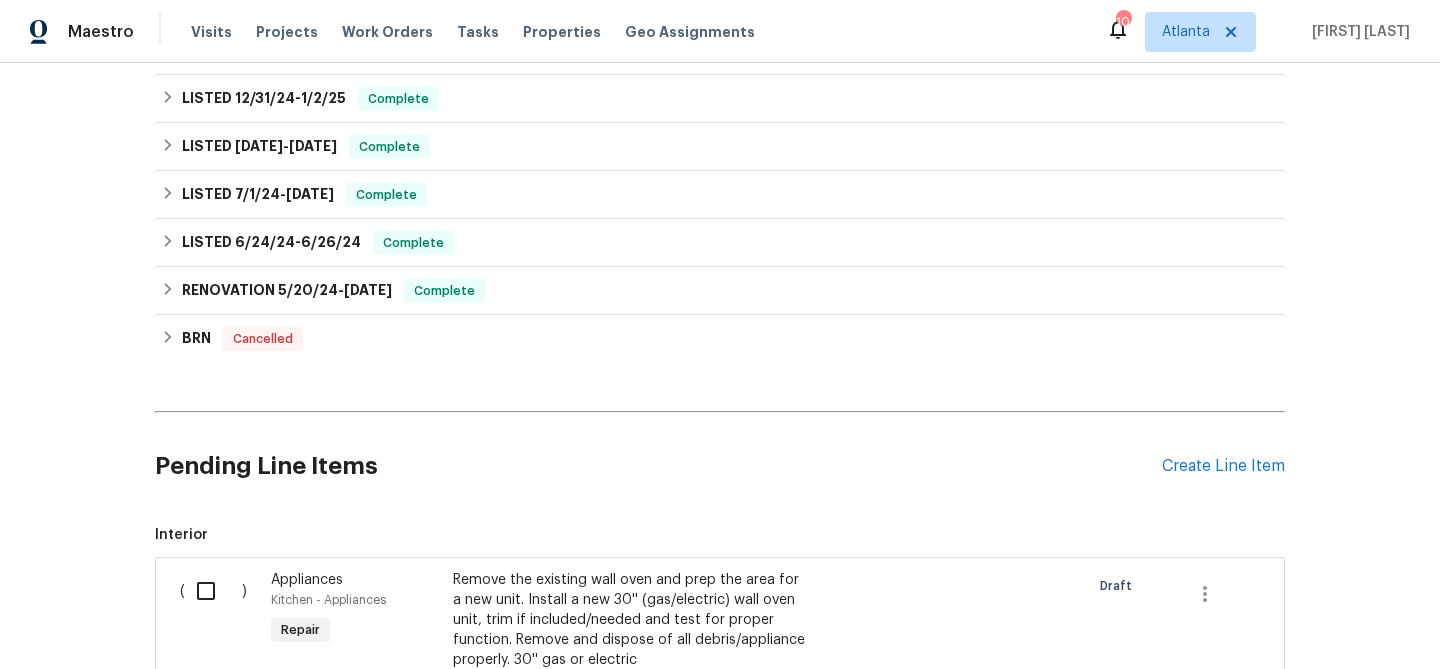scroll, scrollTop: 909, scrollLeft: 0, axis: vertical 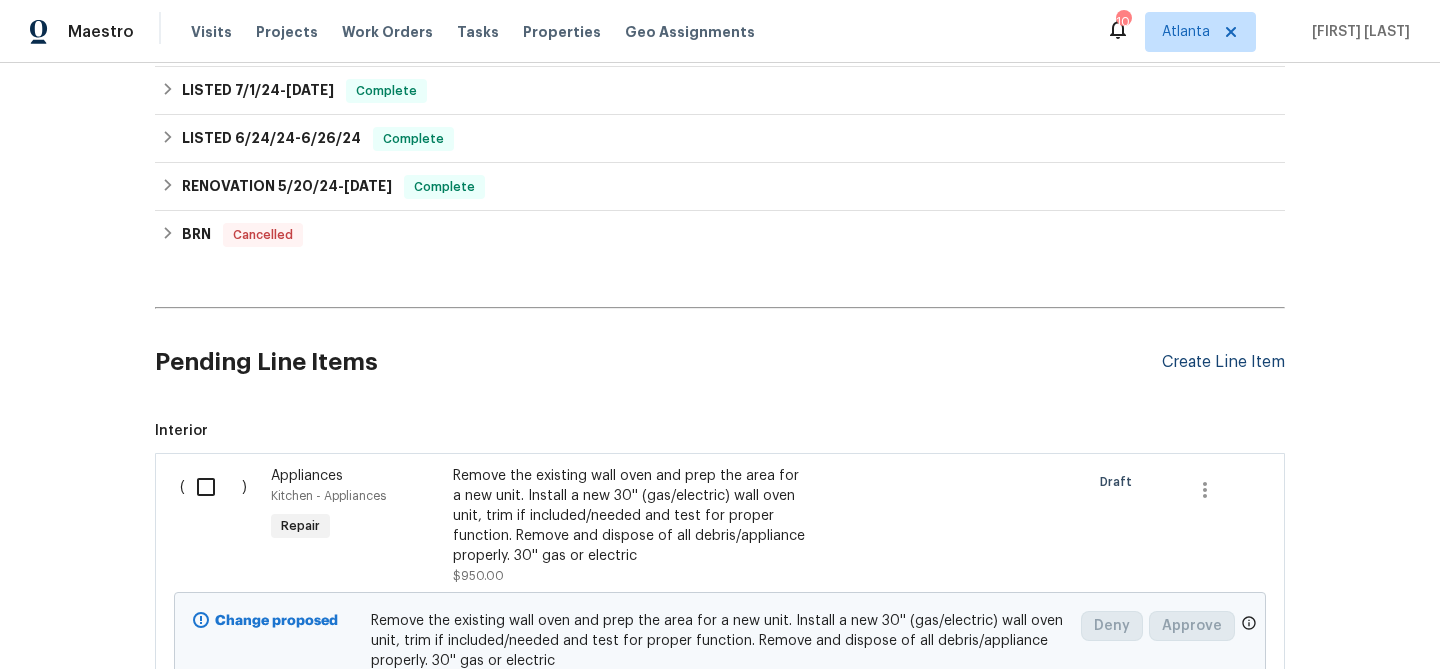 click on "Create Line Item" at bounding box center [1223, 362] 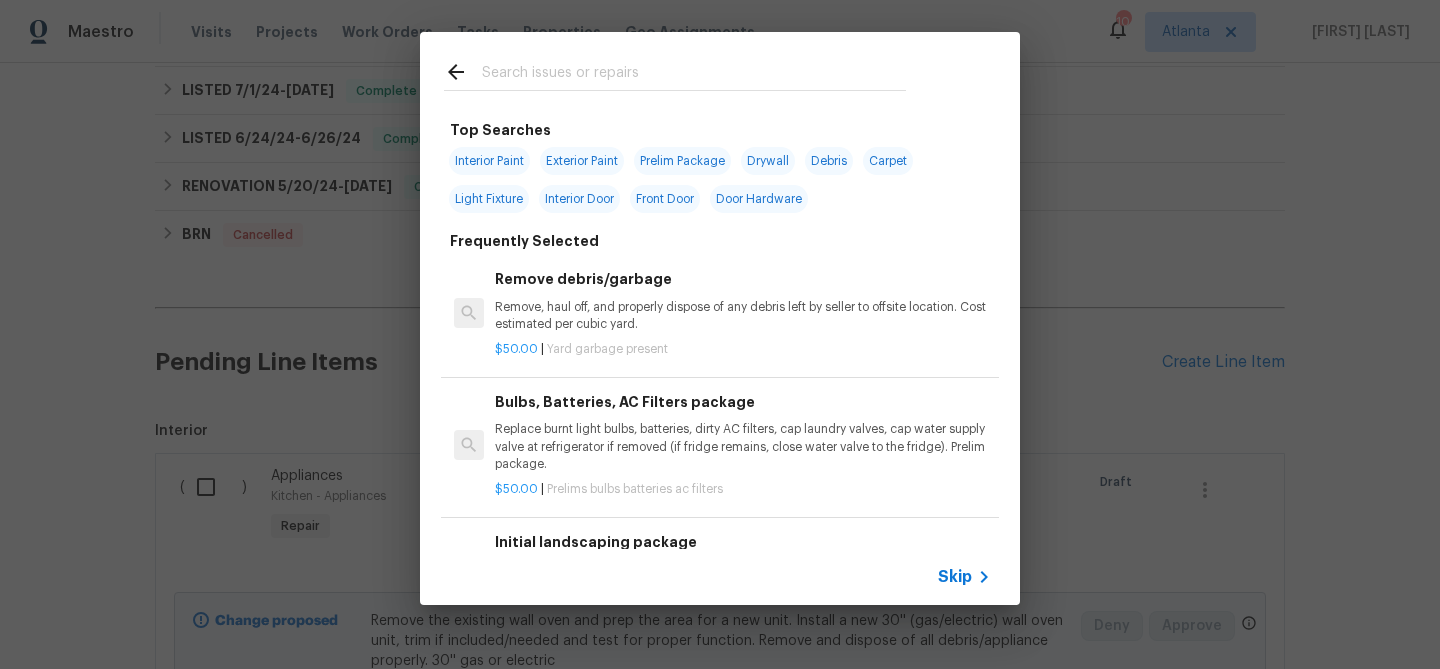 click at bounding box center [694, 75] 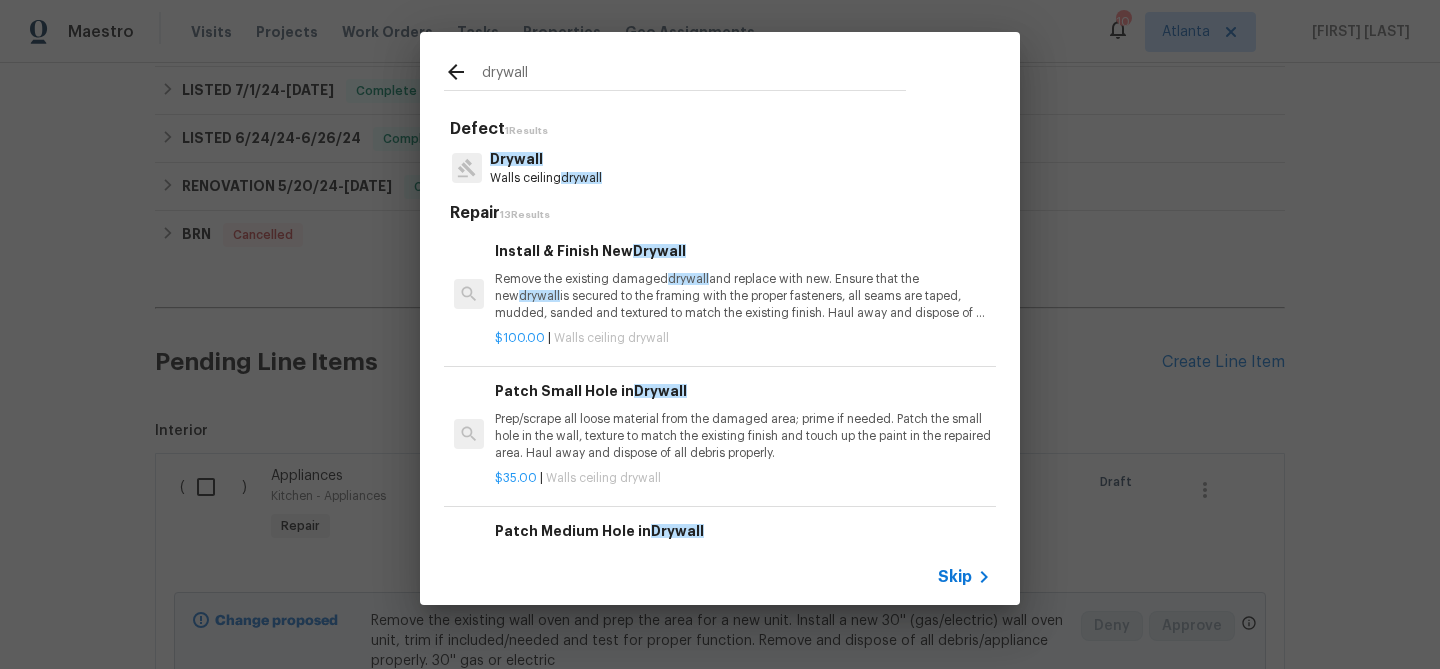 type on "drywall" 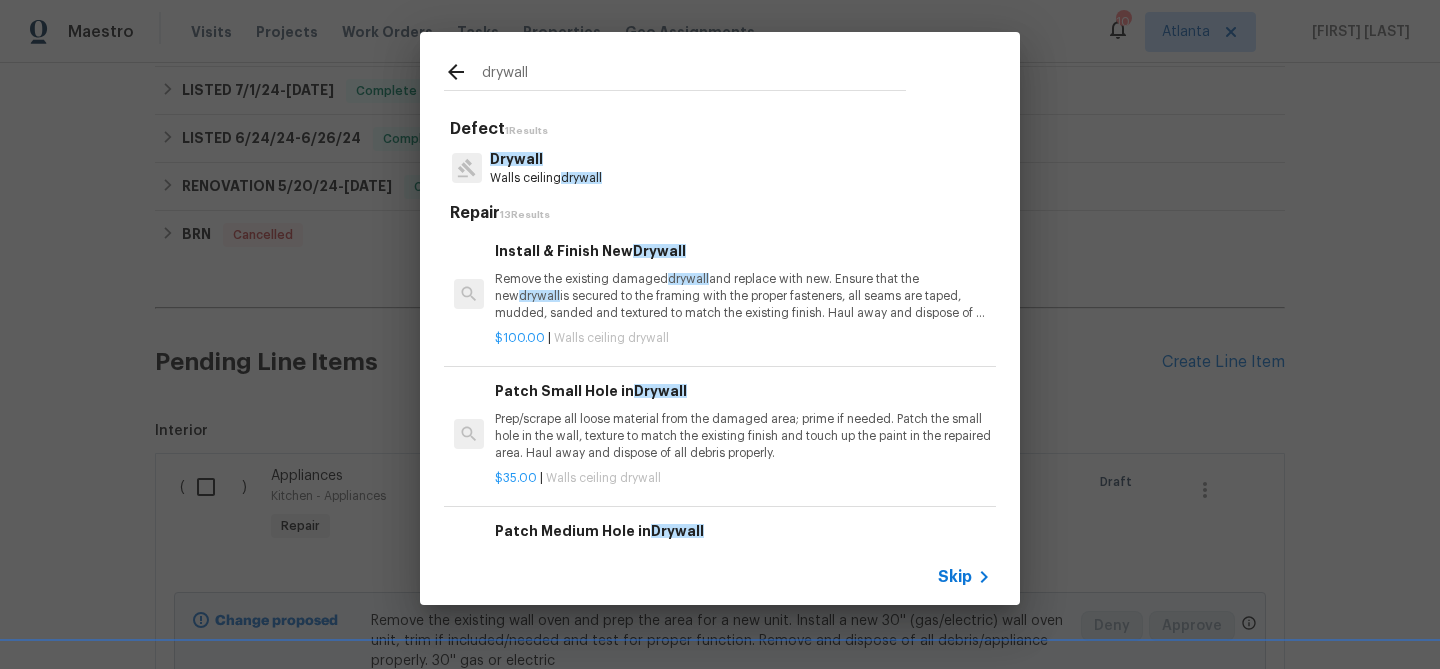 click on "Remove the existing damaged  drywall  and replace with new. Ensure that the new  drywall  is secured to the framing with the proper fasteners, all seams are taped, mudded, sanded and textured to match the existing finish. Haul away and dispose of all debris properly." at bounding box center [743, 296] 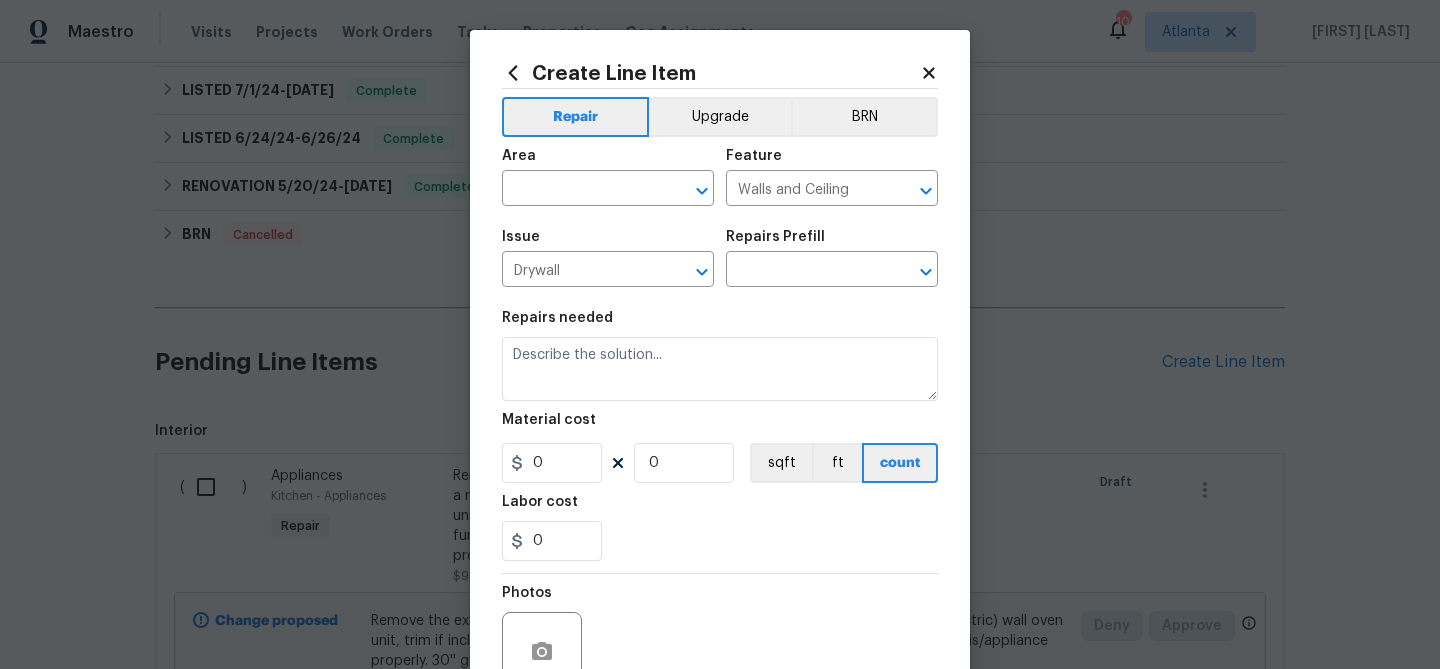 type on "Install & Finish New Drywall $100.00" 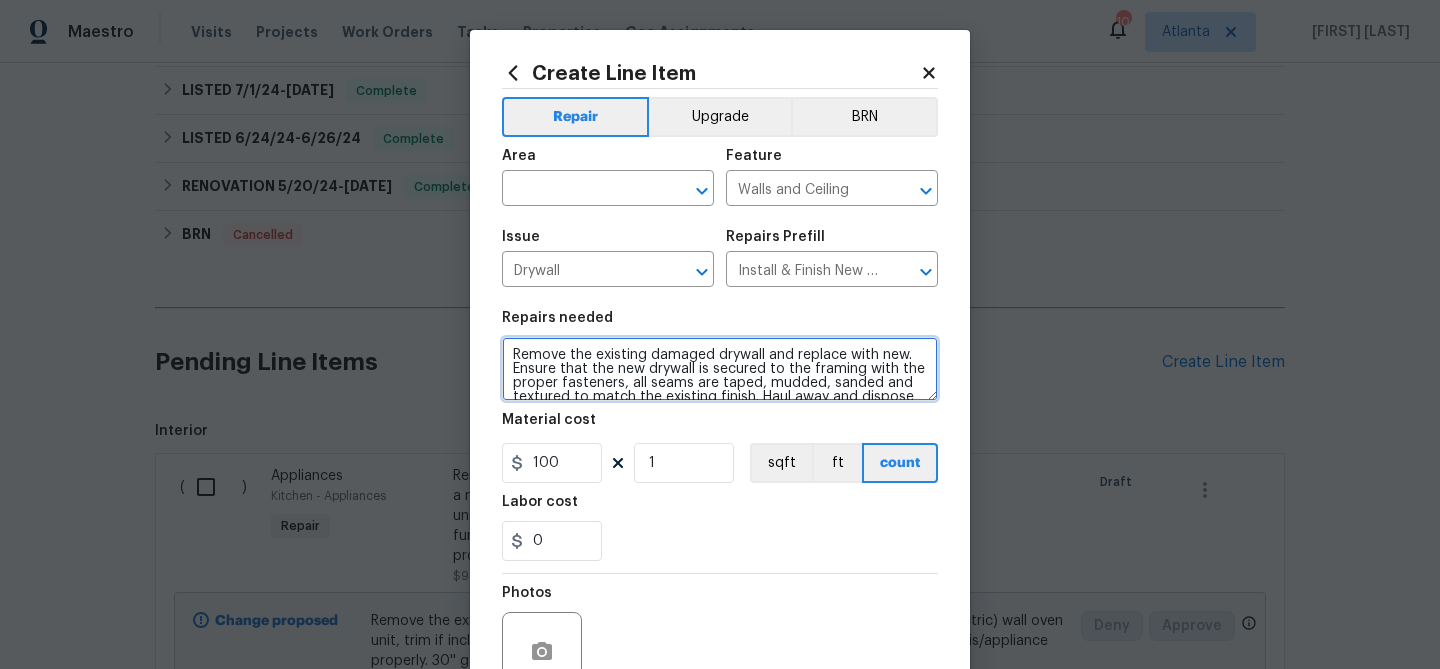 click on "Remove the existing damaged drywall and replace with new. Ensure that the new drywall is secured to the framing with the proper fasteners, all seams are taped, mudded, sanded and textured to match the existing finish. Haul away and dispose of all debris properly." at bounding box center [720, 369] 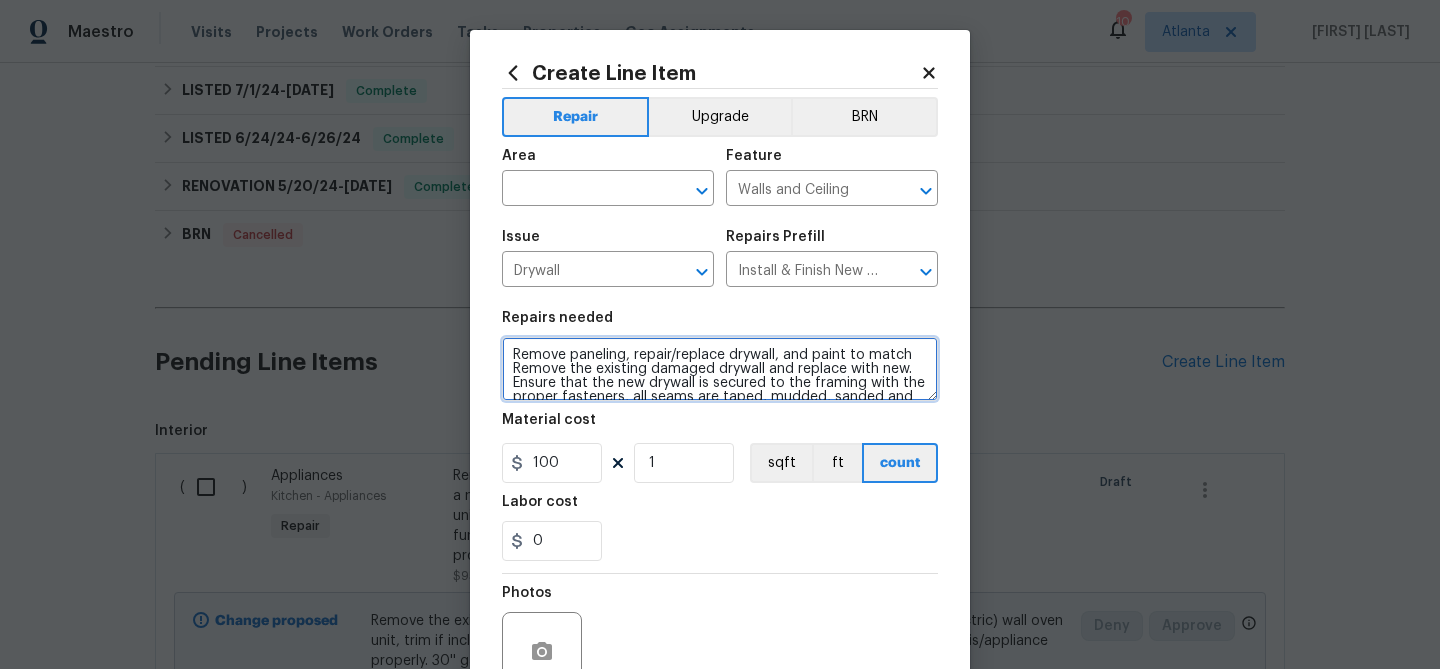 type on "Remove paneling, repair/replace drywall, and paint to match Remove the existing damaged drywall and replace with new. Ensure that the new drywall is secured to the framing with the proper fasteners, all seams are taped, mudded, sanded and textured to match the existing finish. Haul away and dispose of all debris properly." 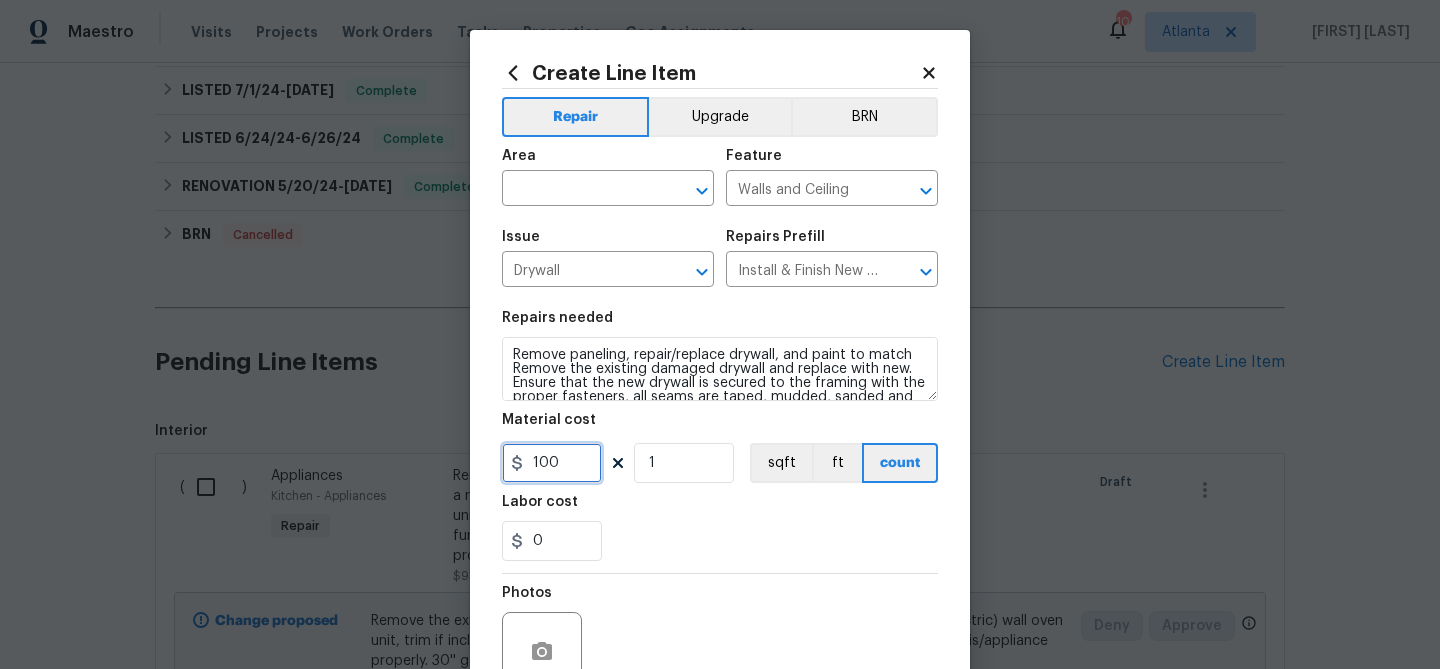 click on "100" at bounding box center (552, 463) 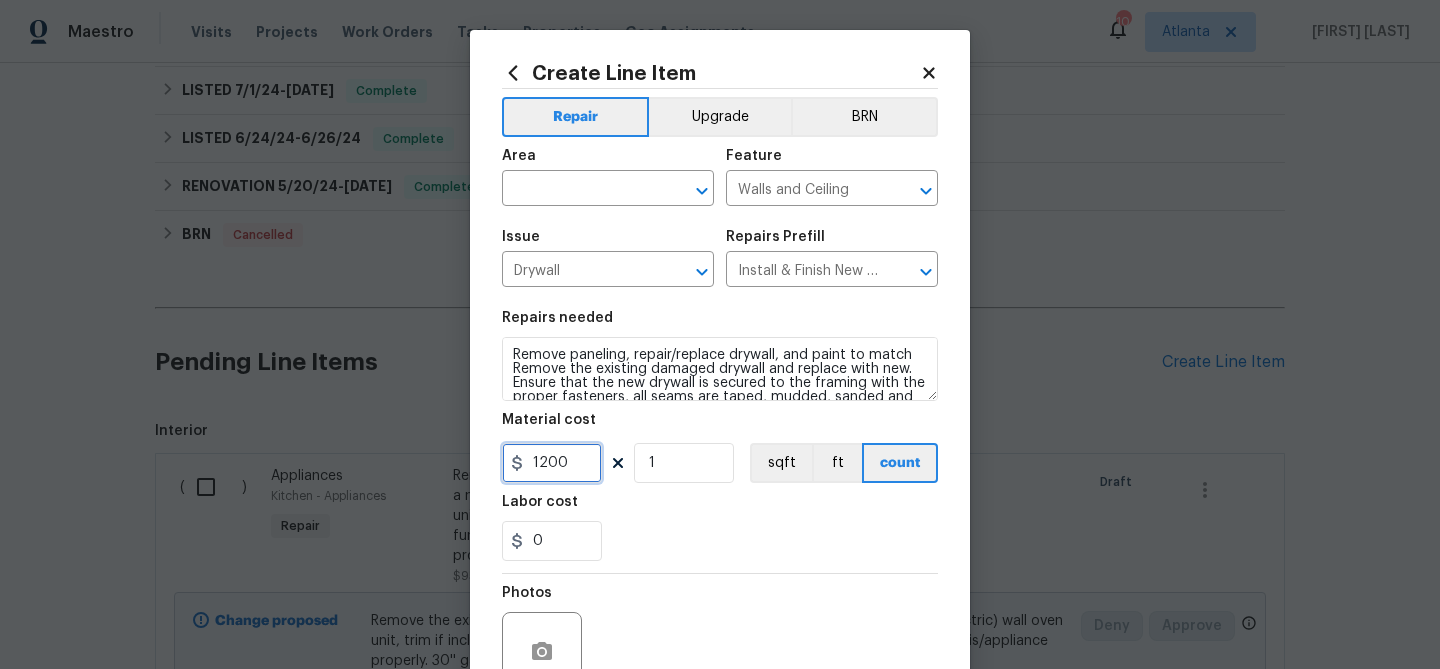 type on "1200" 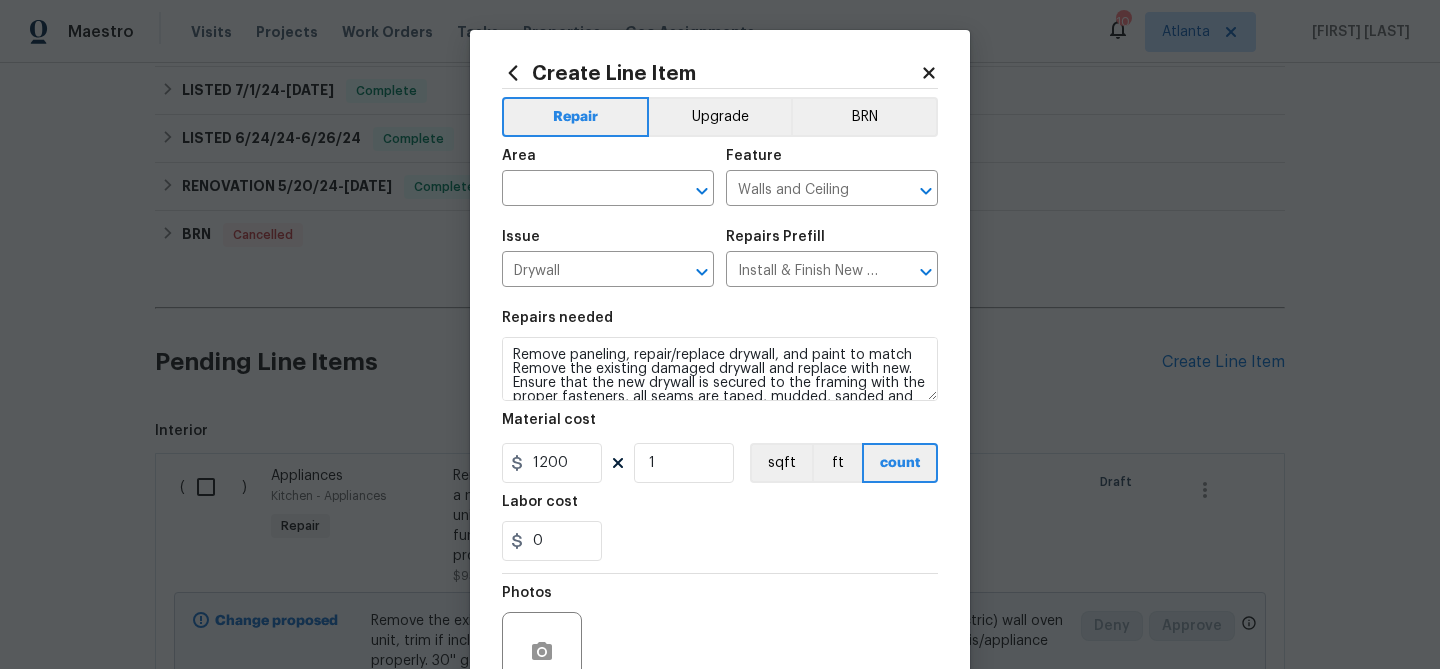 click on "0" at bounding box center [720, 541] 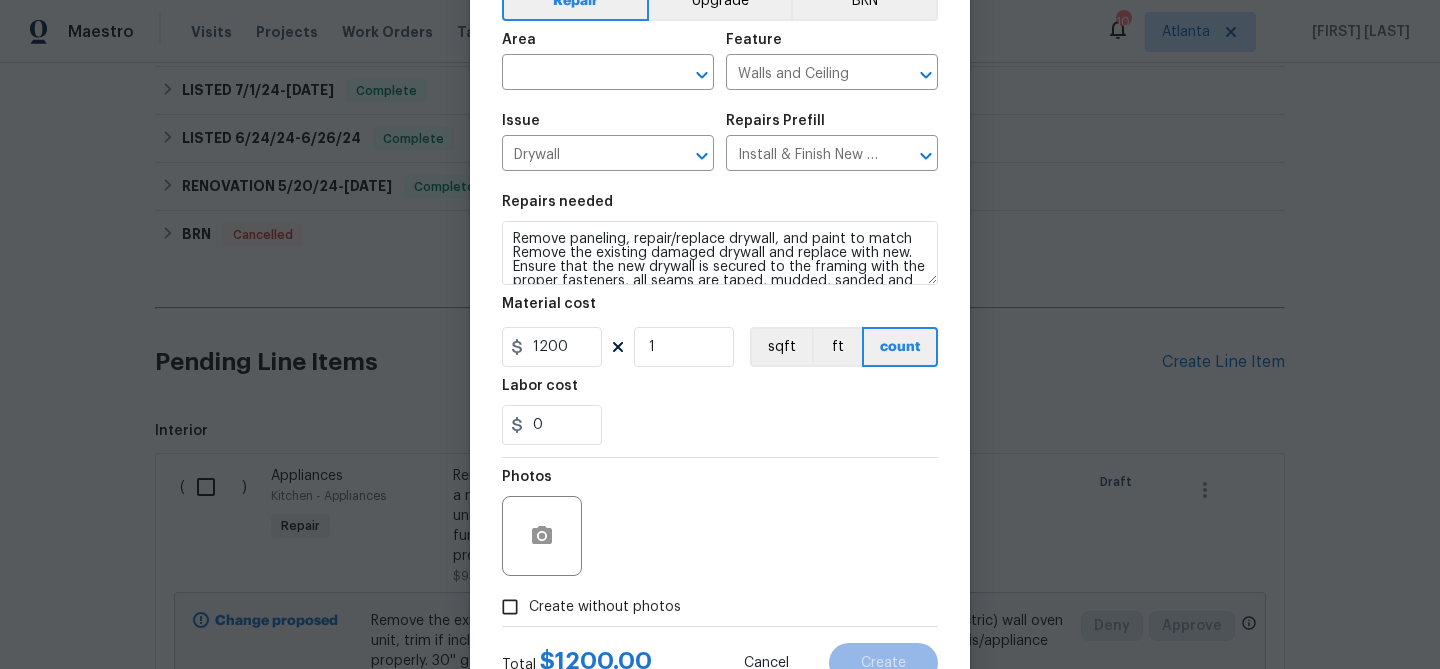 scroll, scrollTop: 118, scrollLeft: 0, axis: vertical 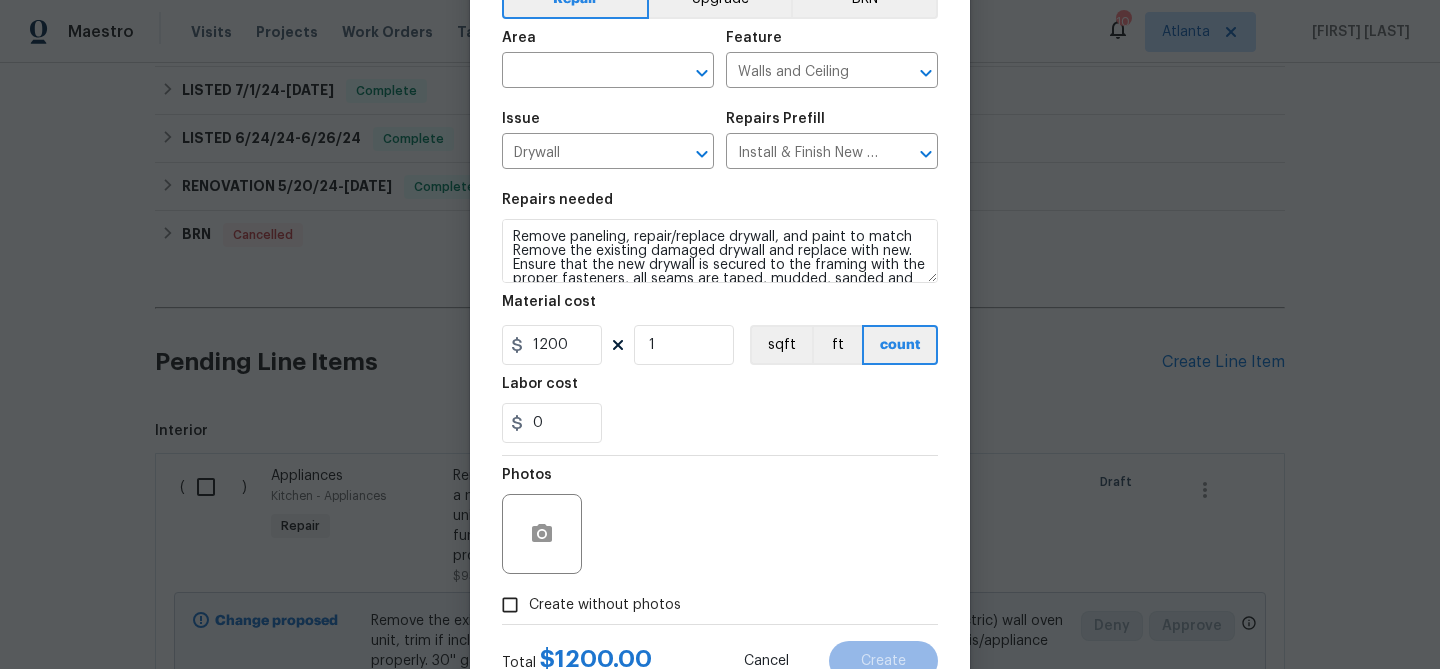 click on "Create without photos" at bounding box center [605, 605] 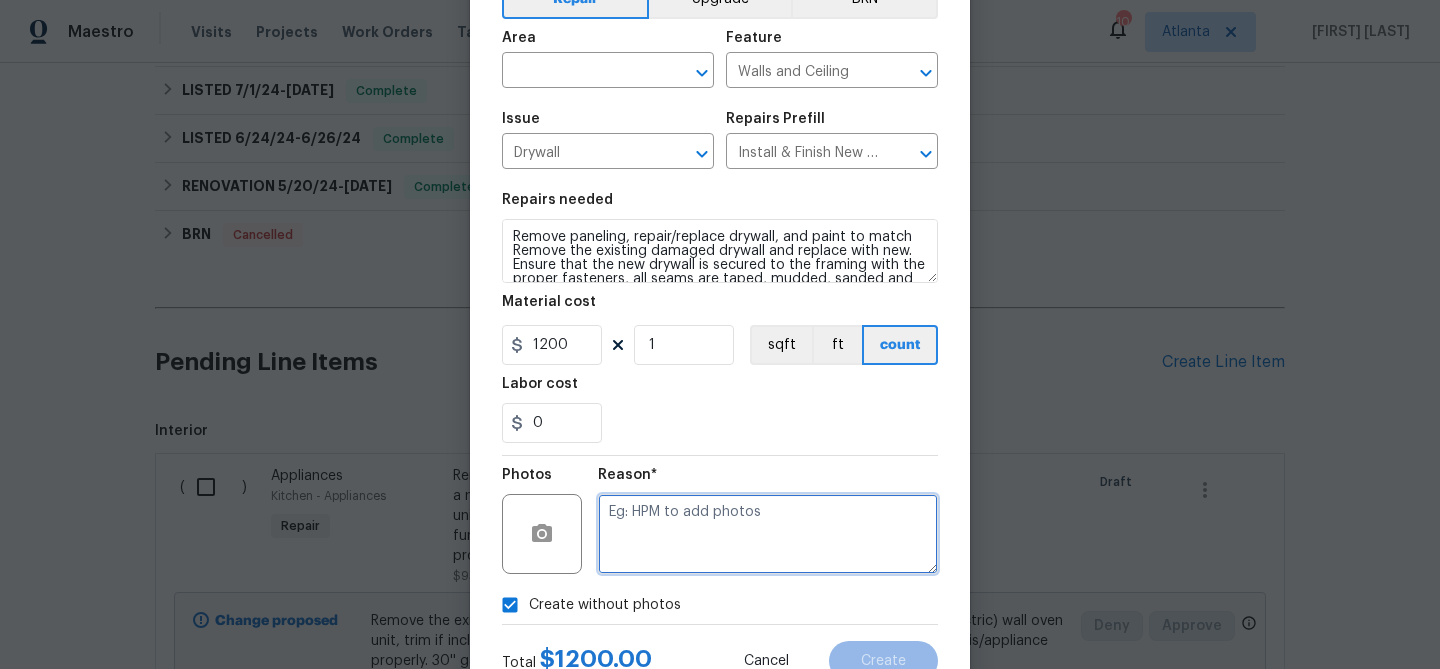 click at bounding box center [768, 534] 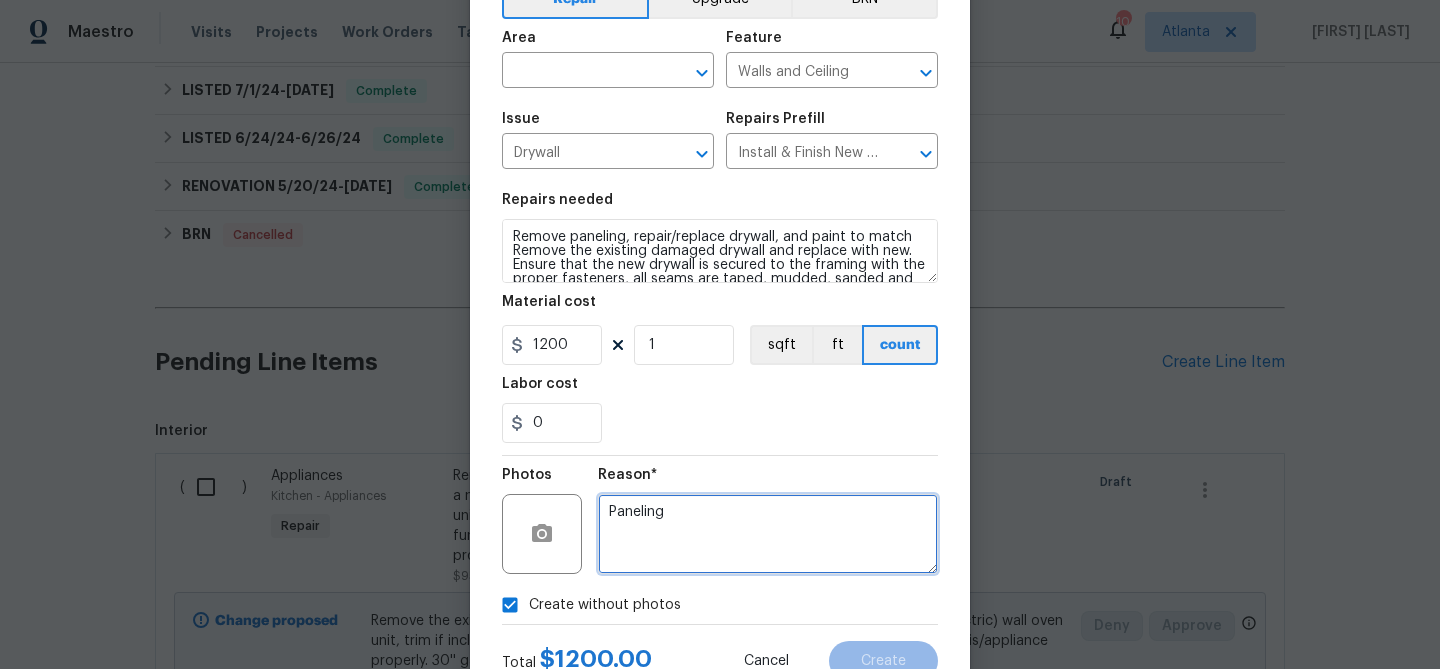 type on "Paneling" 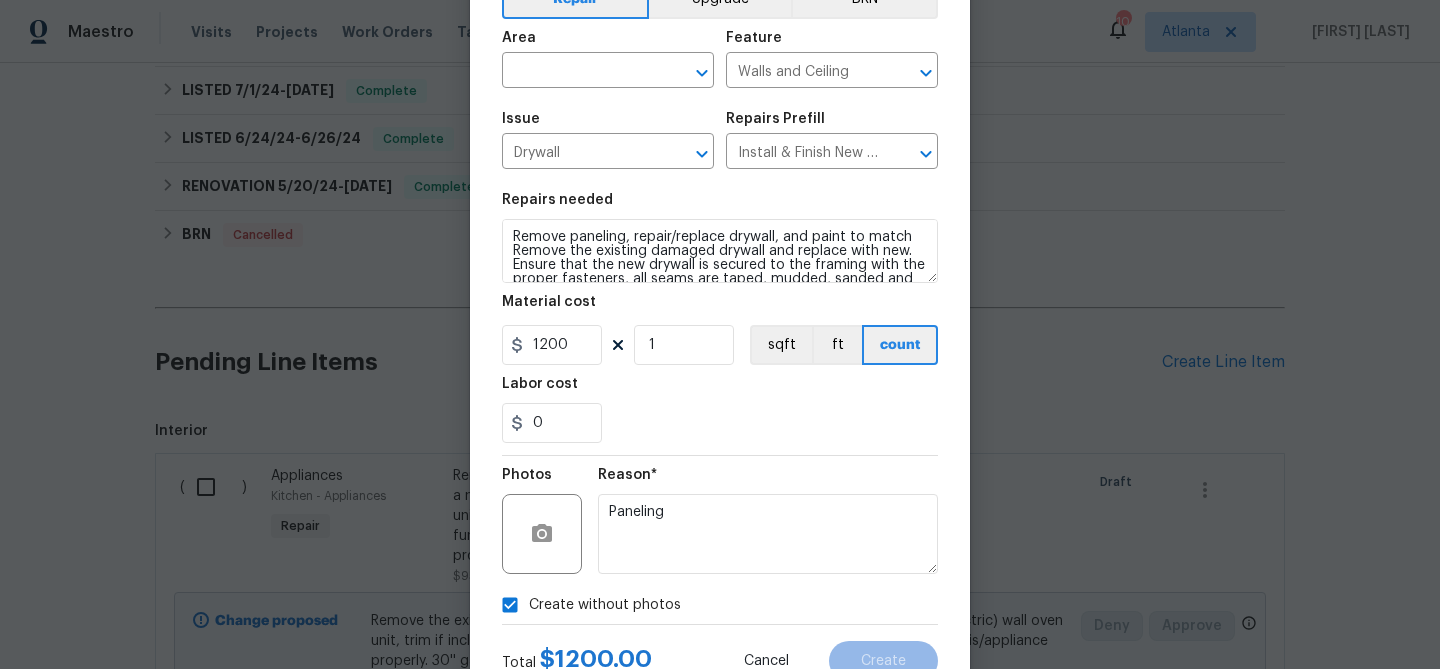 click on "Reason* Paneling" at bounding box center (768, 521) 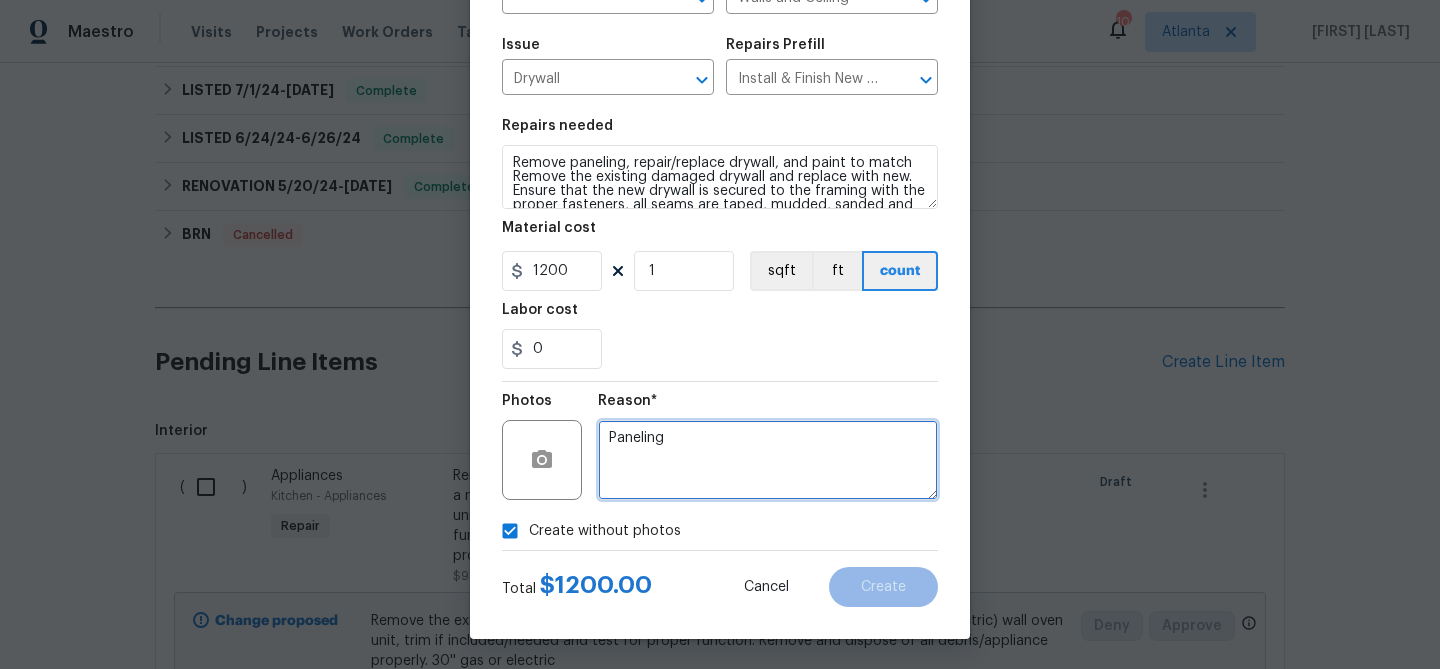 click on "Paneling" at bounding box center [768, 460] 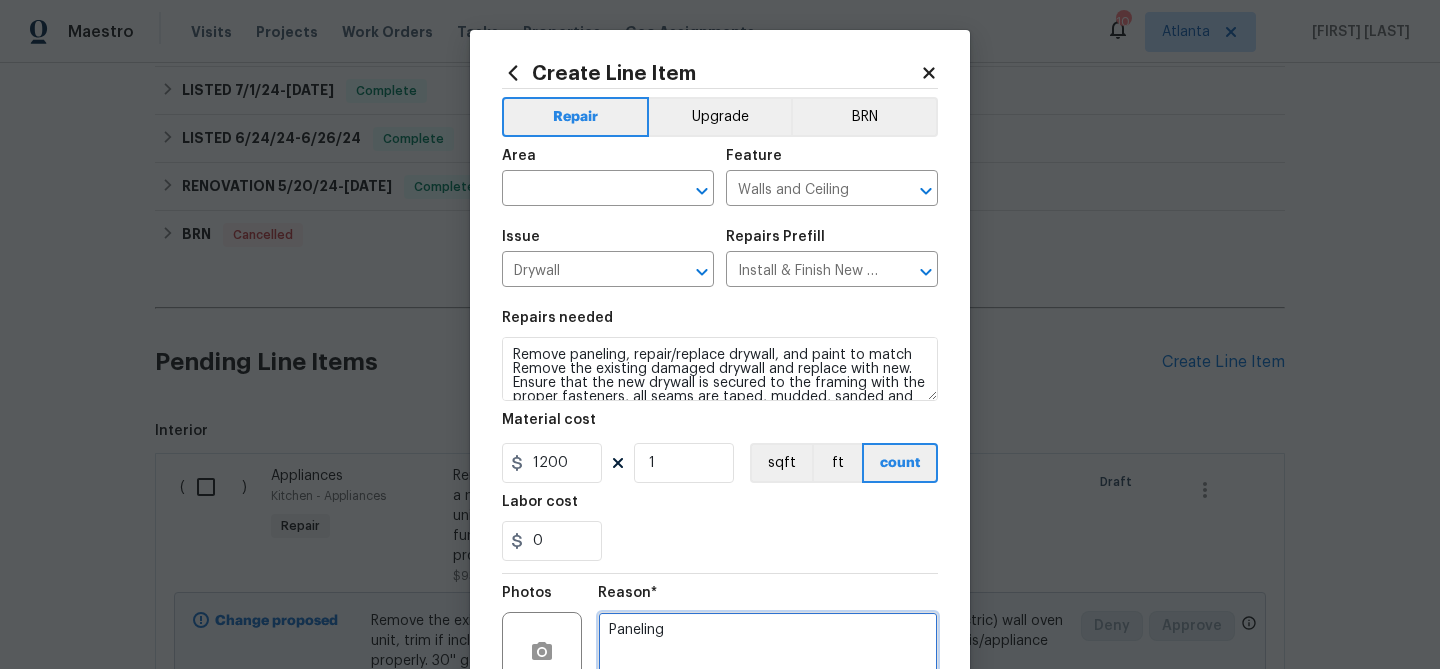 scroll, scrollTop: 2, scrollLeft: 0, axis: vertical 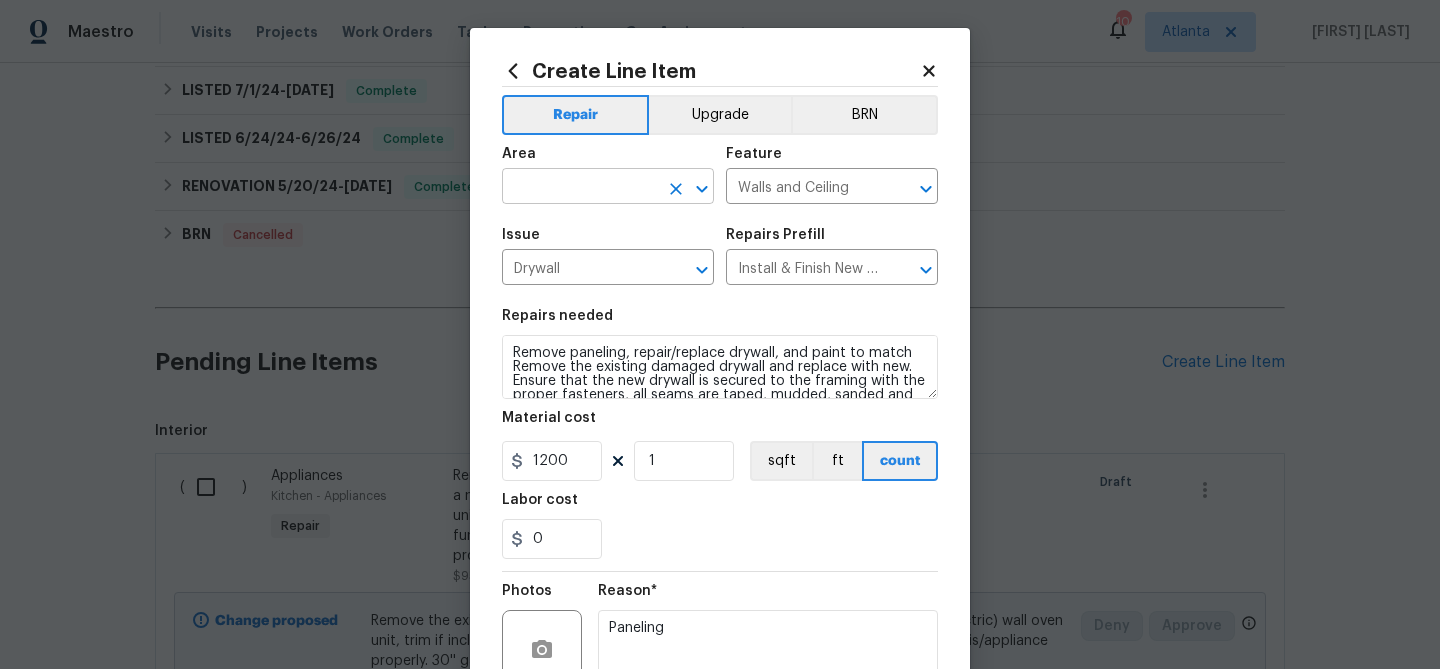 click at bounding box center (580, 188) 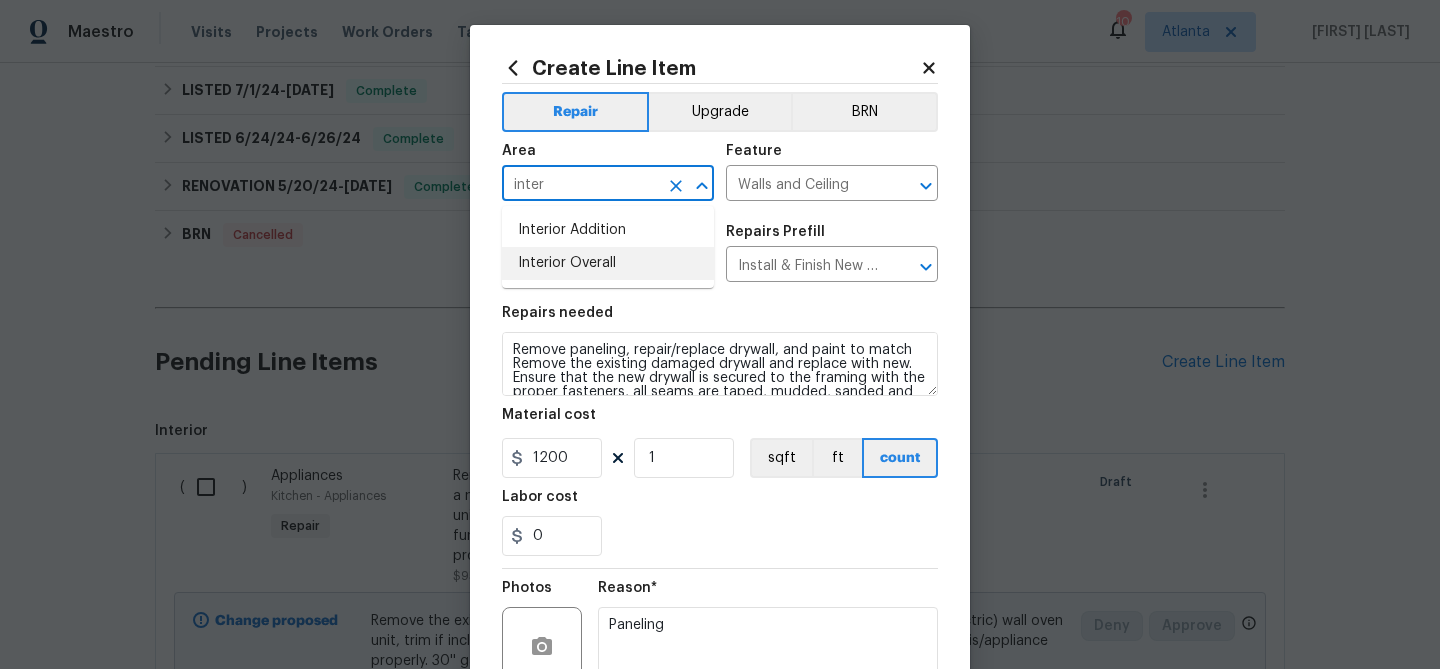 click on "Interior Overall" at bounding box center (608, 263) 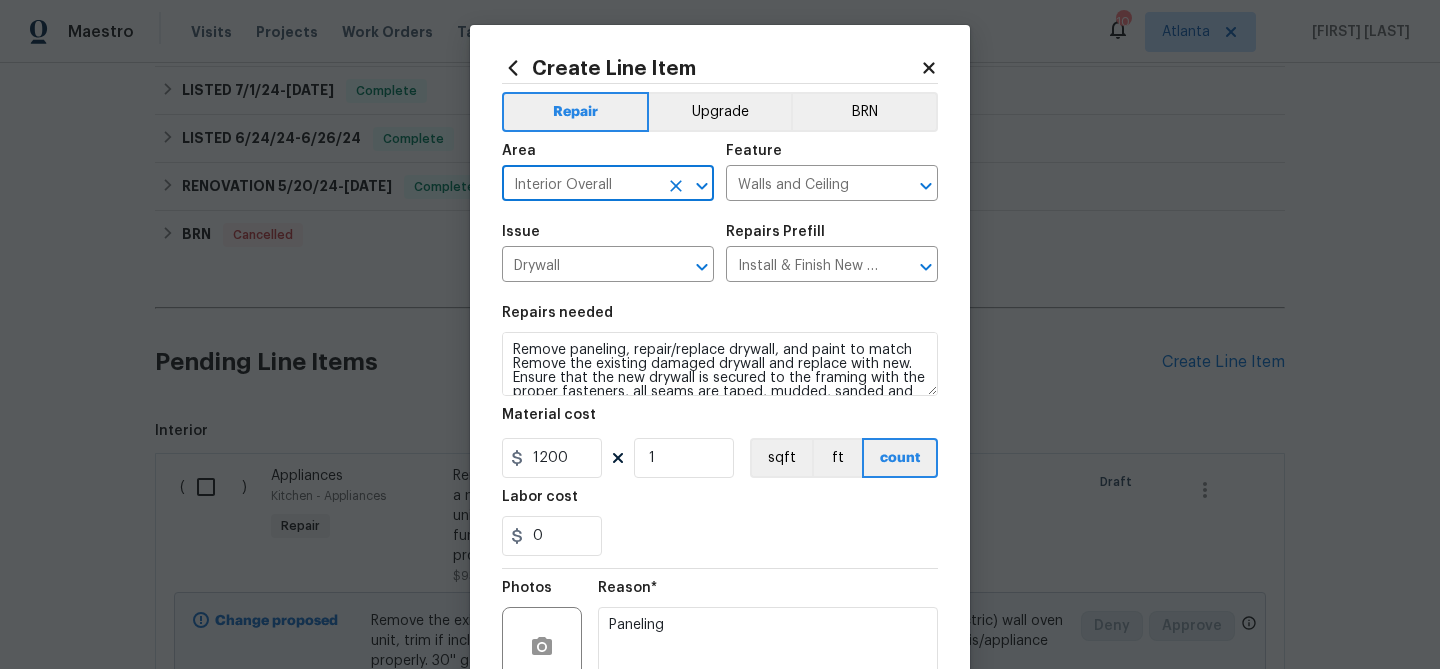 scroll, scrollTop: 7, scrollLeft: 0, axis: vertical 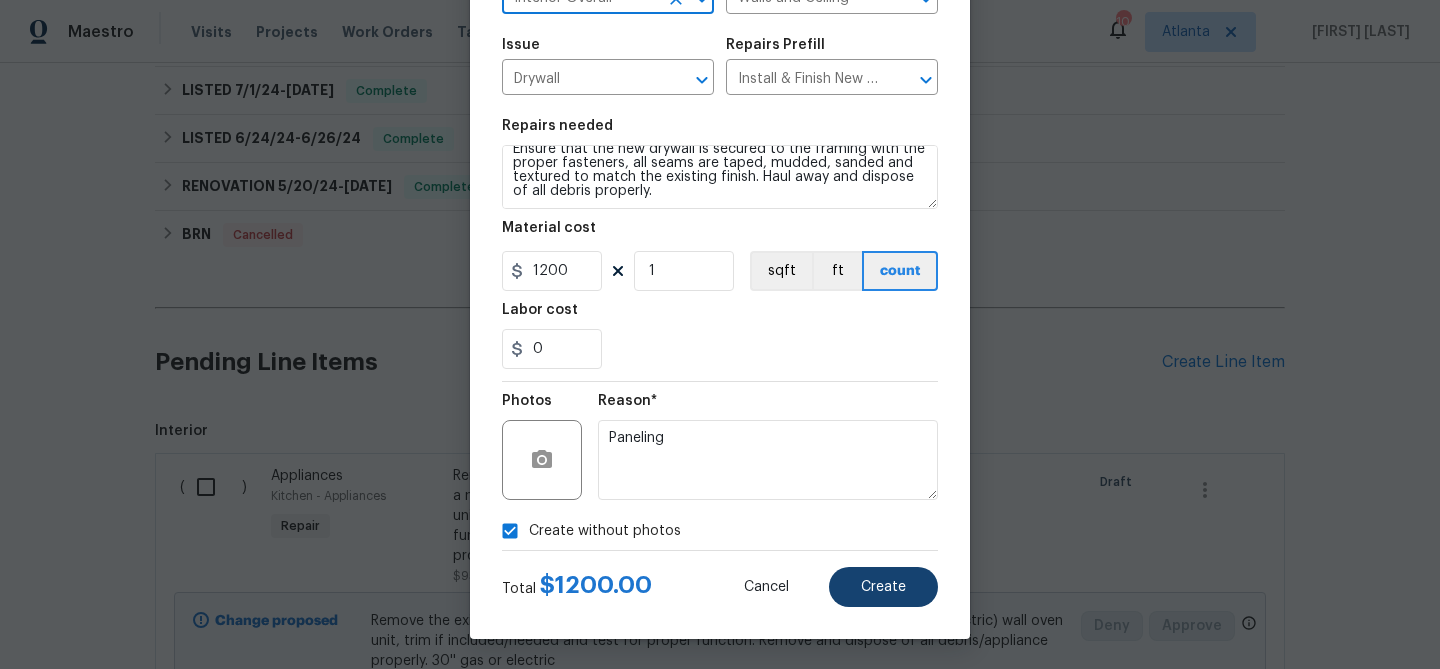 type on "Interior Overall" 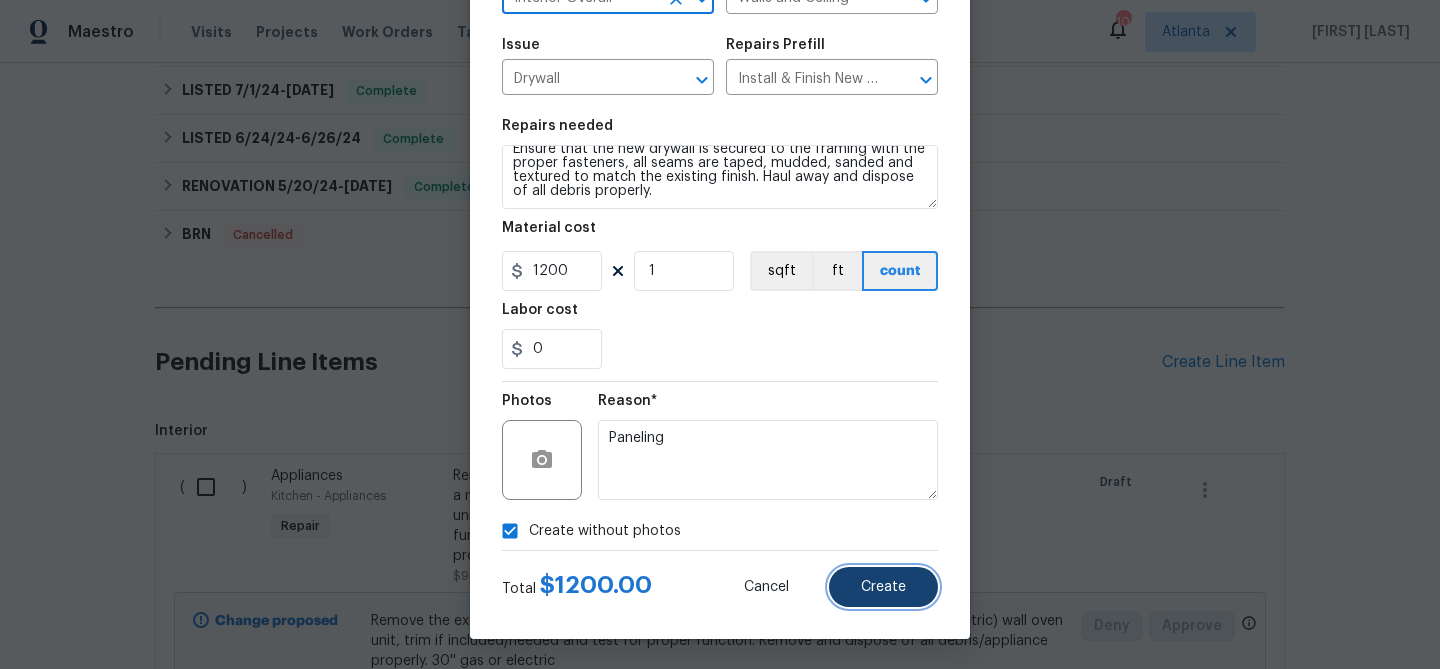 click on "Create" at bounding box center [883, 587] 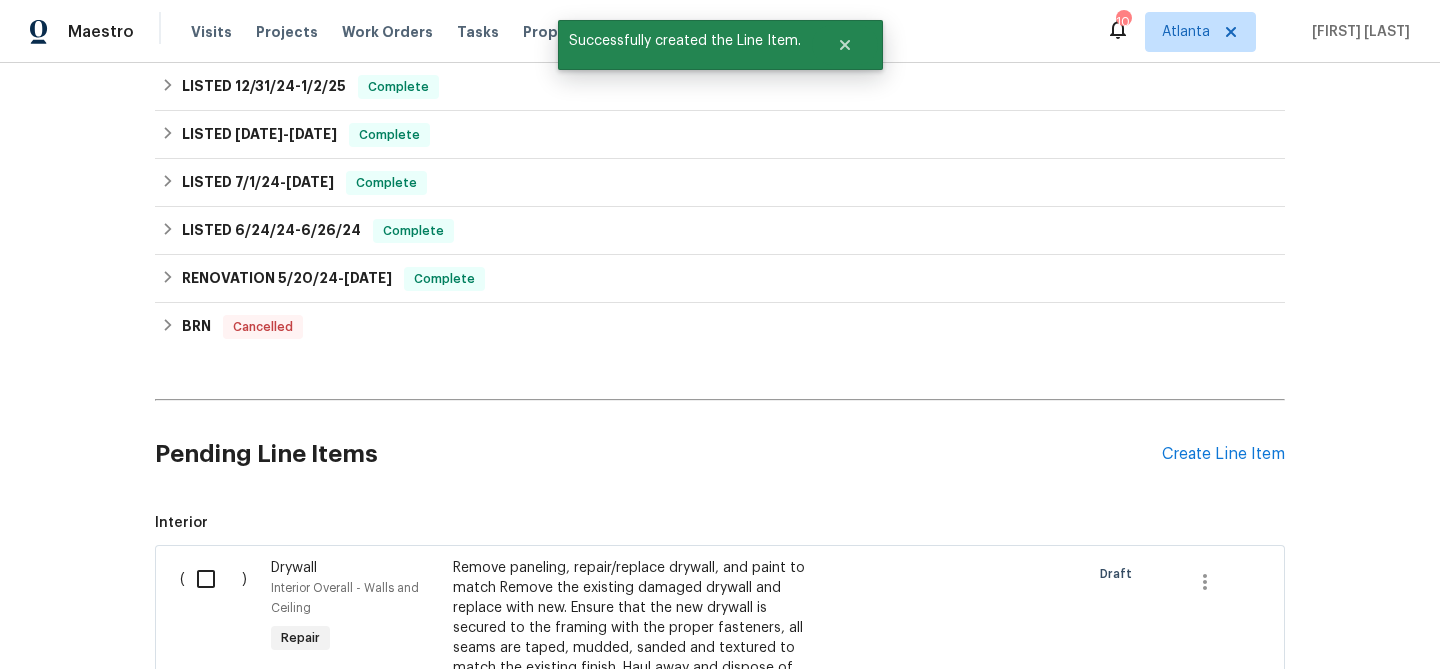 scroll, scrollTop: 909, scrollLeft: 0, axis: vertical 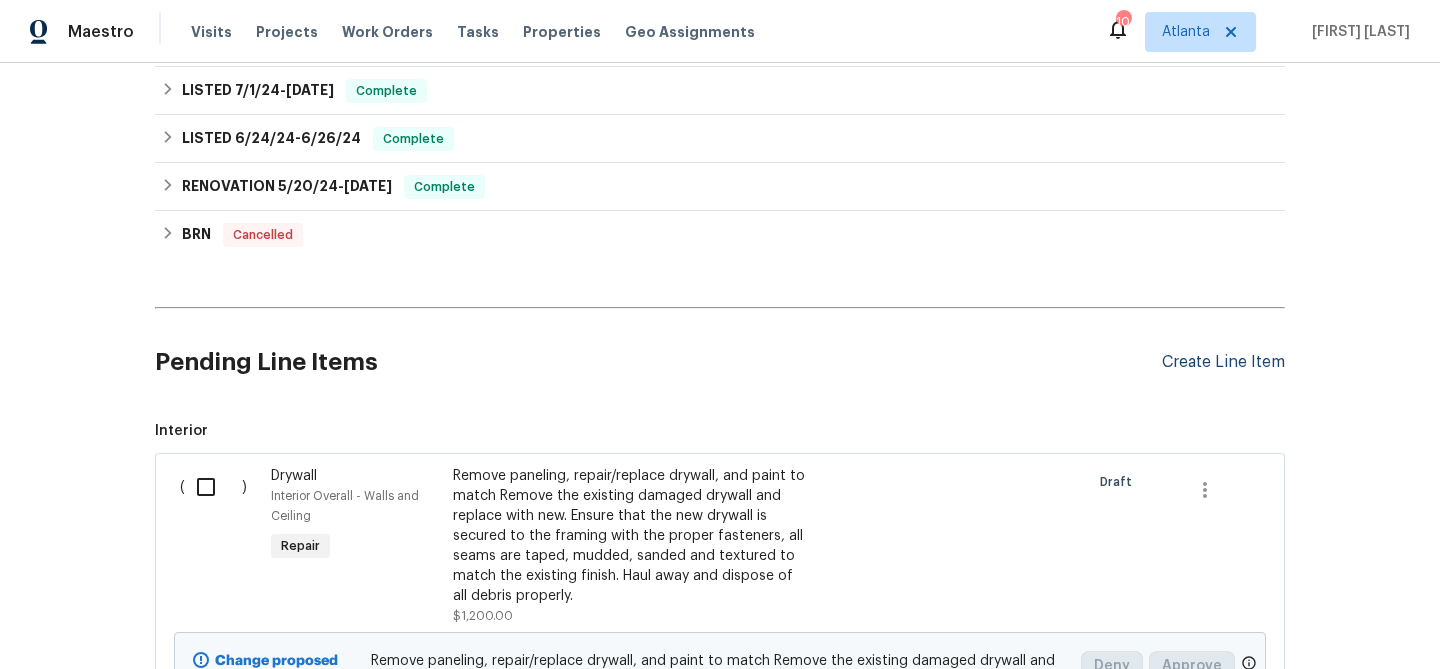 click on "Create Line Item" at bounding box center [1223, 362] 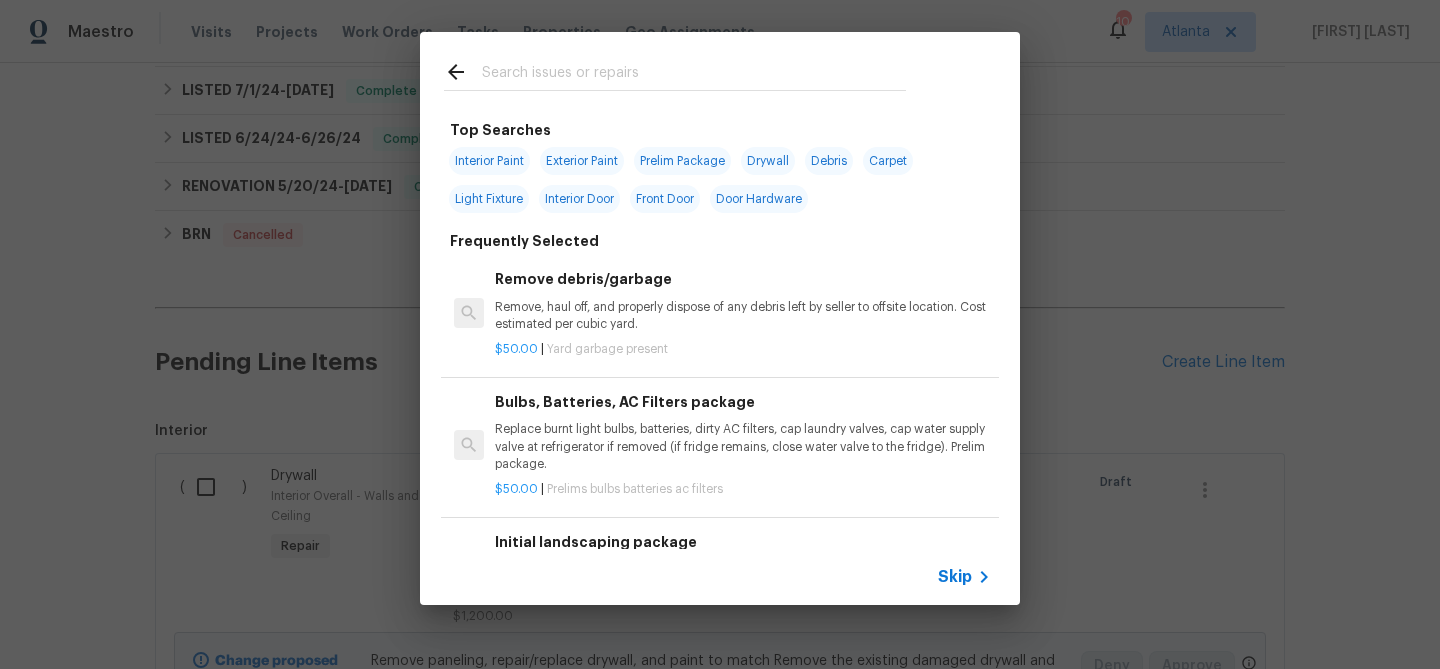 click at bounding box center (694, 75) 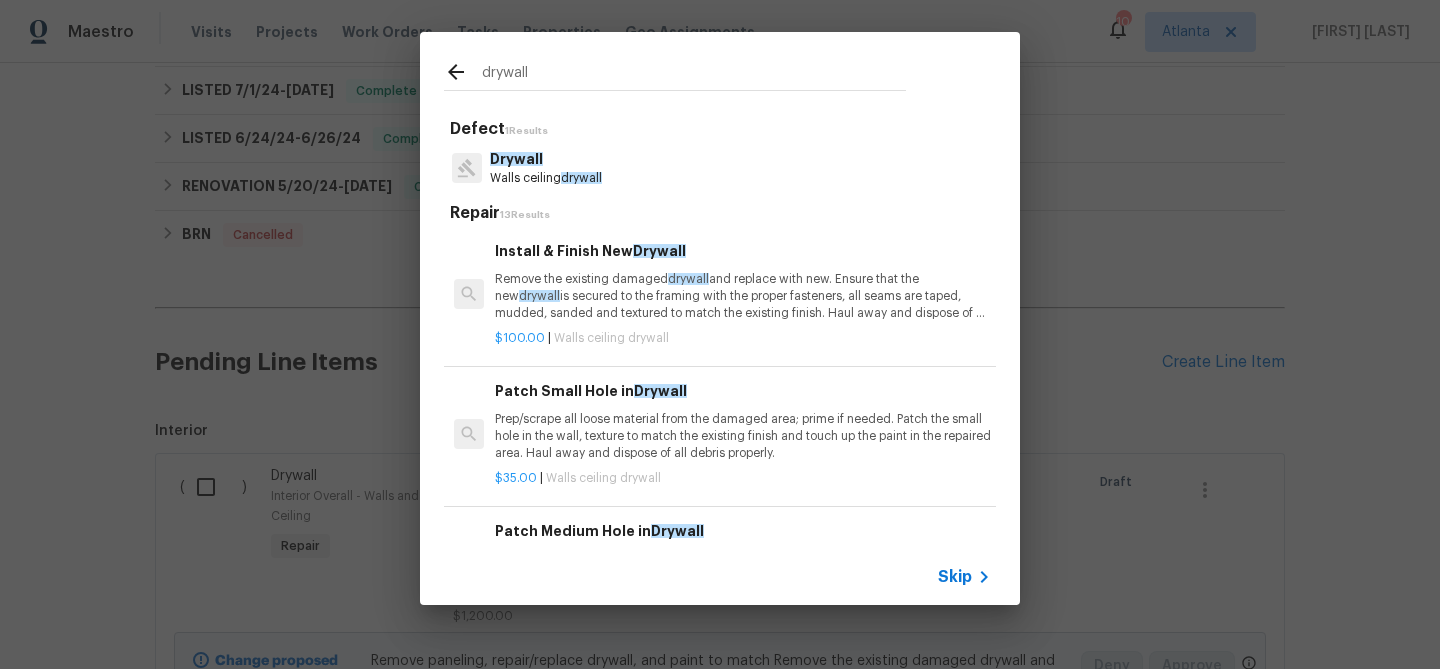 type on "drywall" 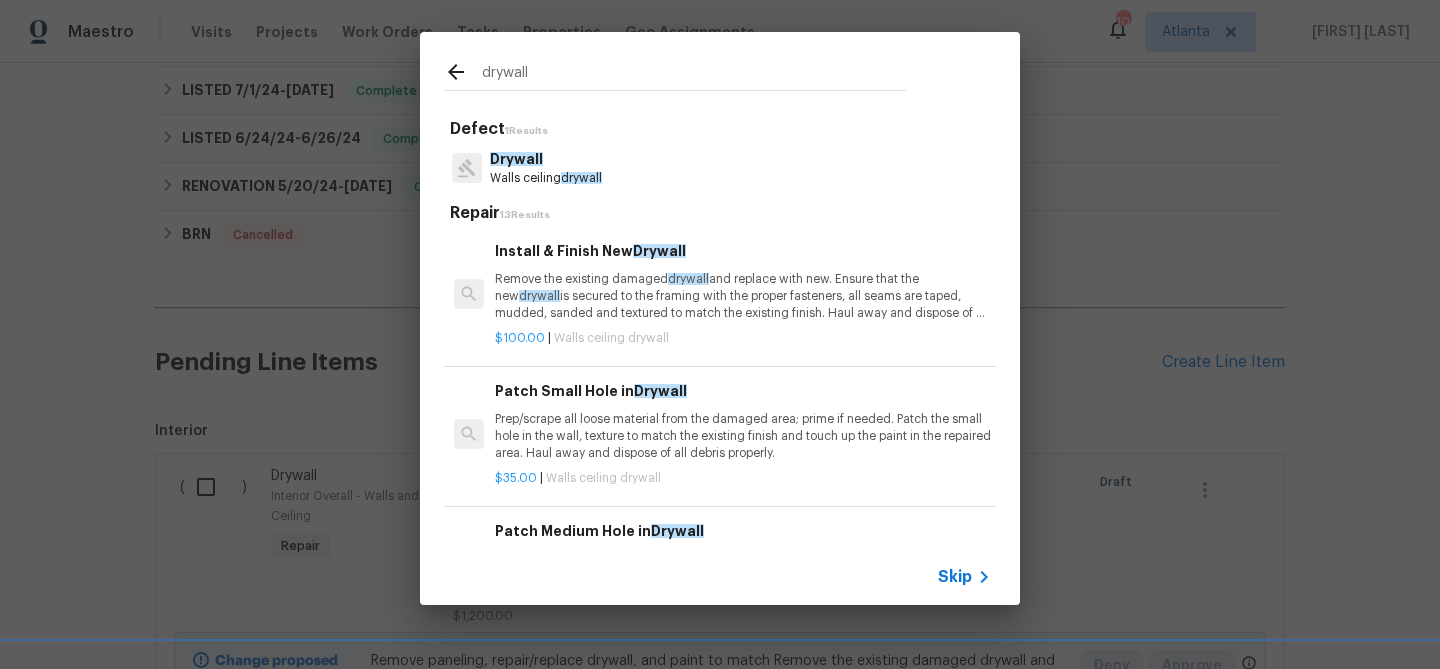 click on "Remove the existing damaged  drywall  and replace with new. Ensure that the new  drywall  is secured to the framing with the proper fasteners, all seams are taped, mudded, sanded and textured to match the existing finish. Haul away and dispose of all debris properly." at bounding box center (743, 296) 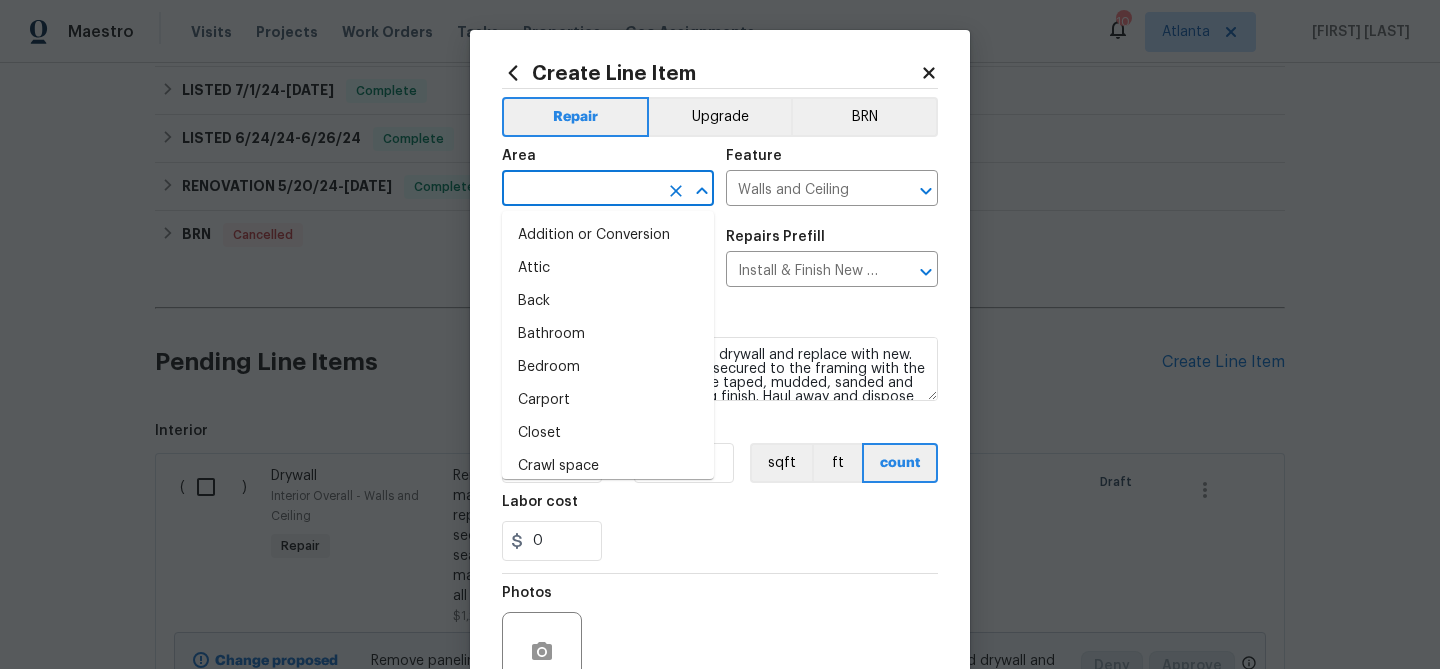 click at bounding box center (580, 190) 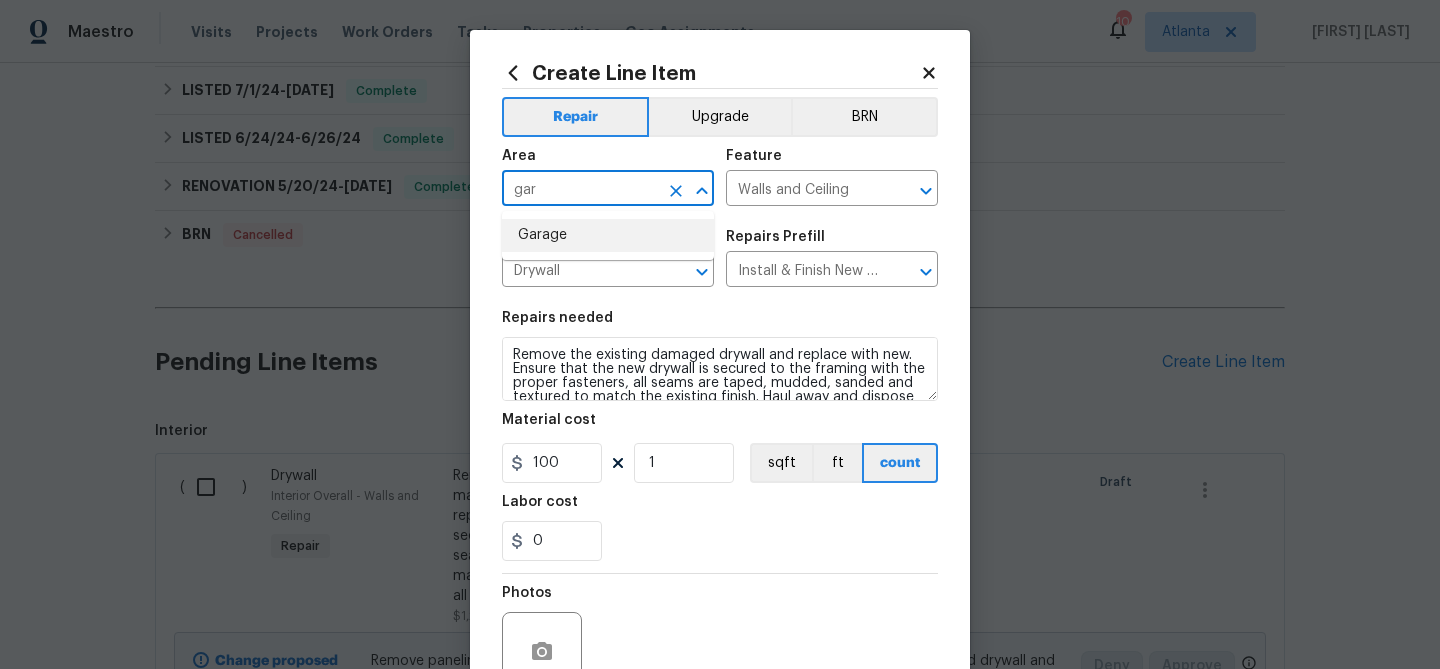click on "Garage" at bounding box center [608, 235] 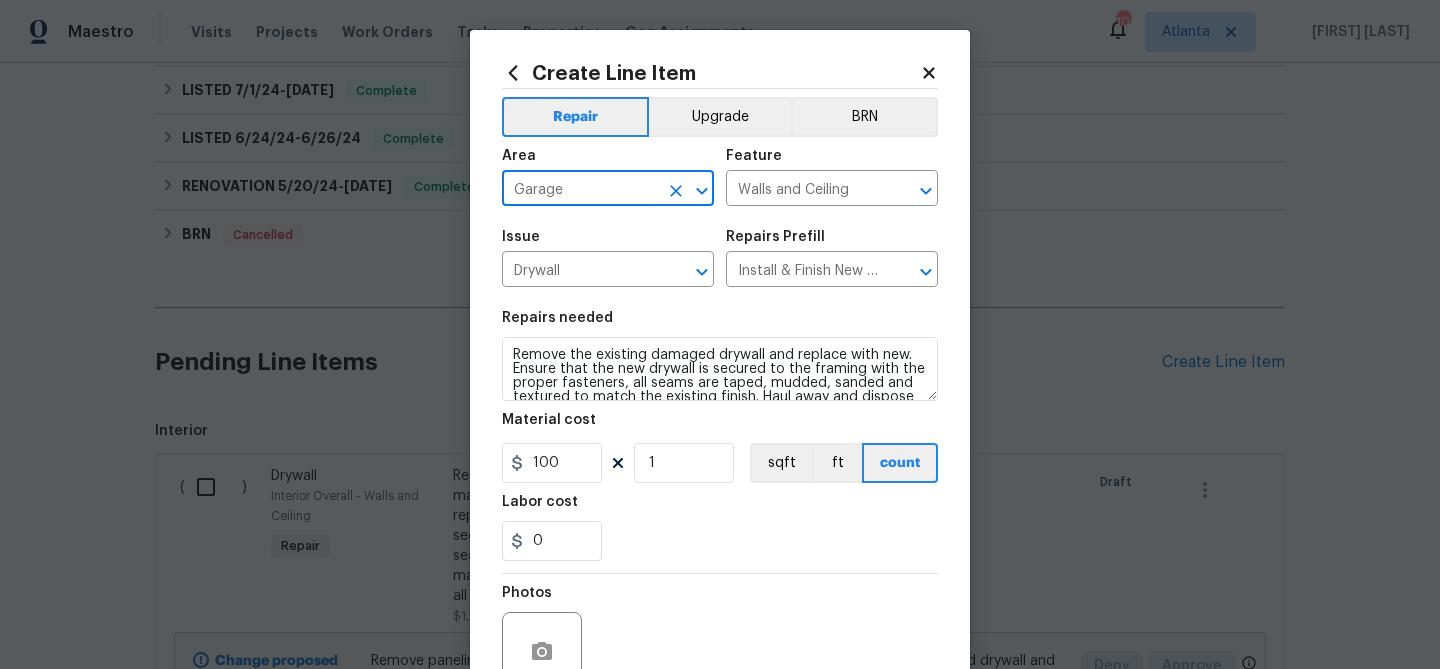 type on "Garage" 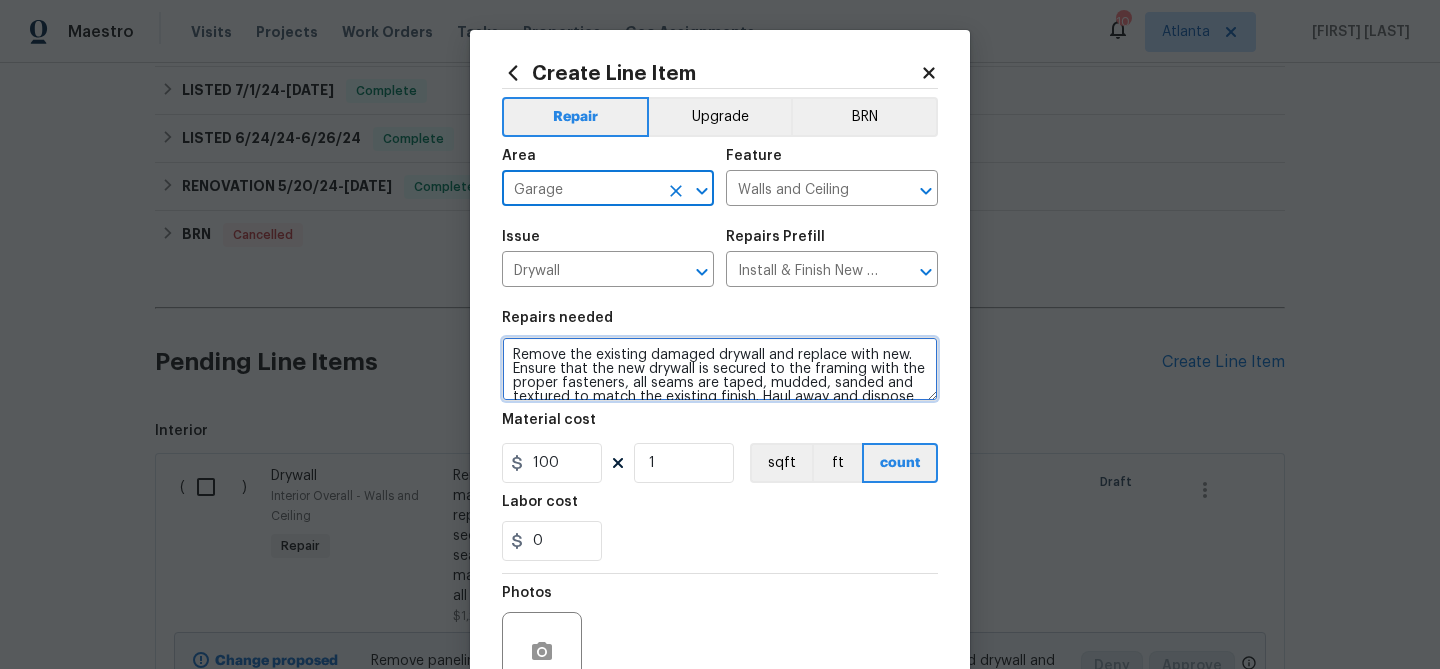click on "Remove the existing damaged drywall and replace with new. Ensure that the new drywall is secured to the framing with the proper fasteners, all seams are taped, mudded, sanded and textured to match the existing finish. Haul away and dispose of all debris properly." at bounding box center (720, 369) 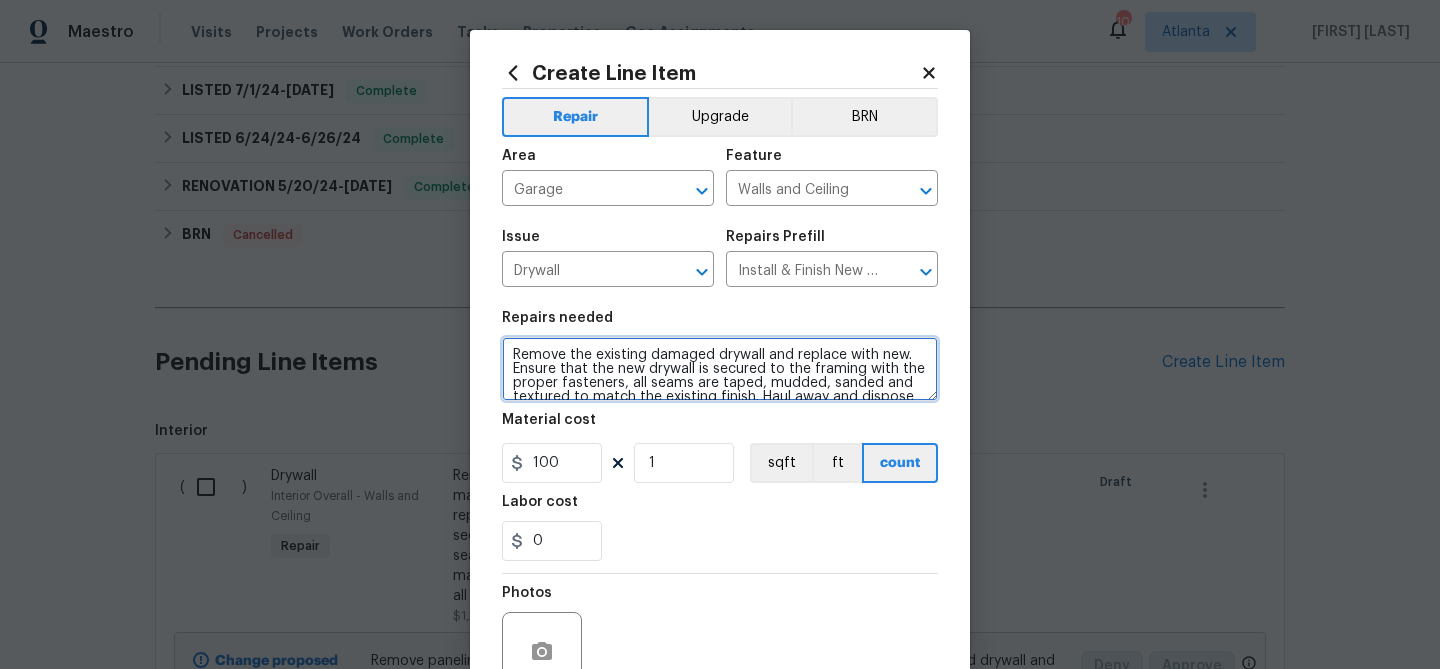 click on "Remove the existing damaged drywall and replace with new. Ensure that the new drywall is secured to the framing with the proper fasteners, all seams are taped, mudded, sanded and textured to match the existing finish. Haul away and dispose of all debris properly." at bounding box center (720, 369) 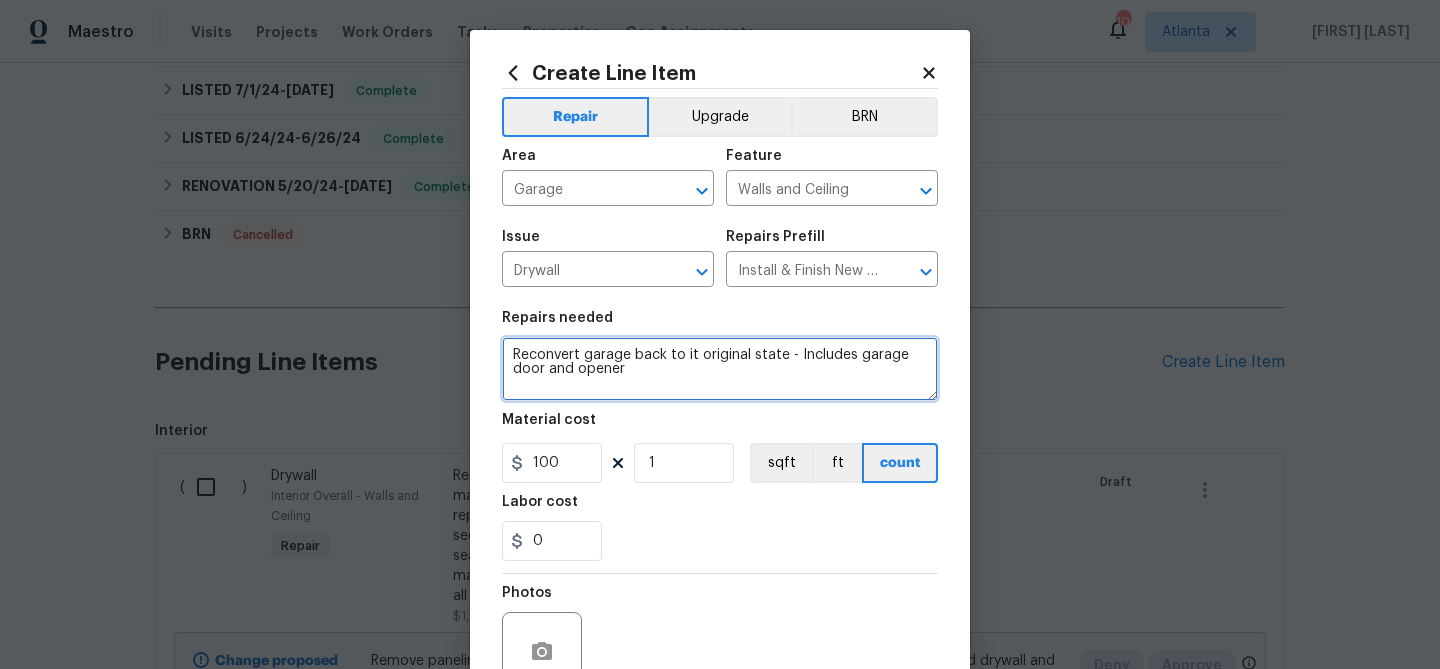 type on "Reconvert garage back to it original state - Includes garage door and opener" 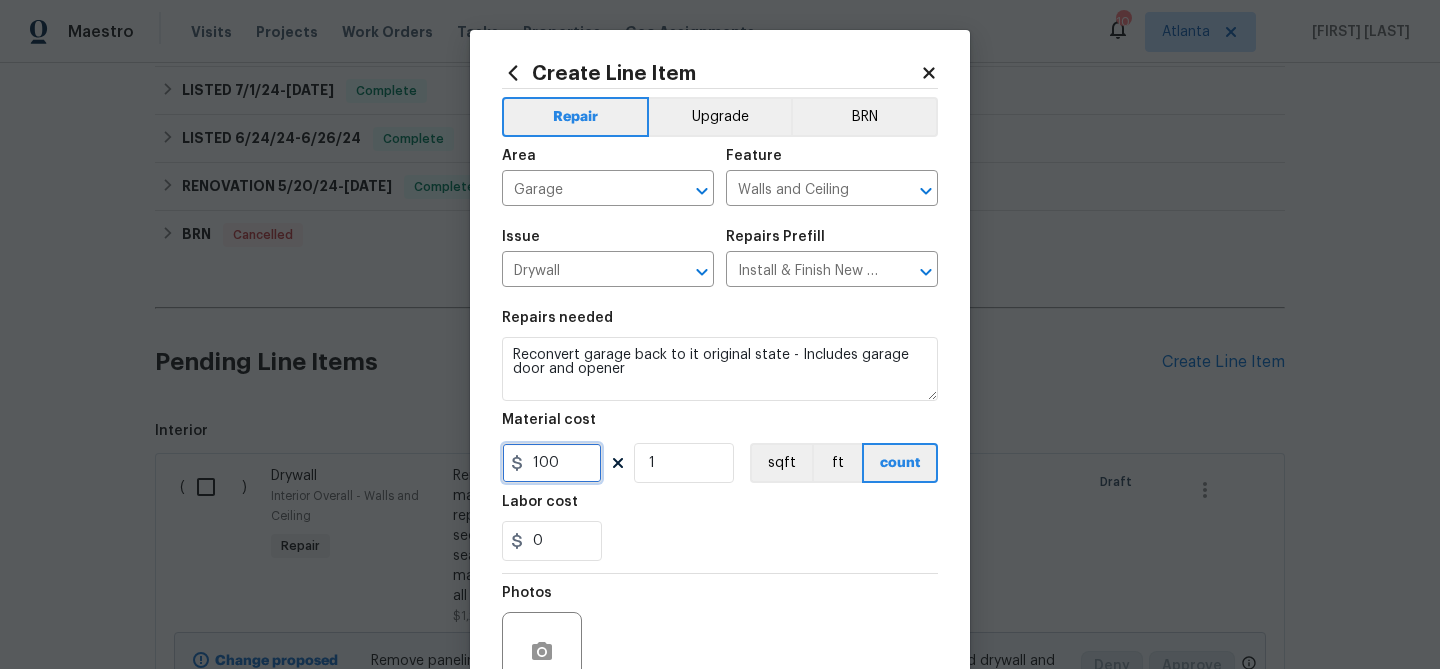 click on "100" at bounding box center (552, 463) 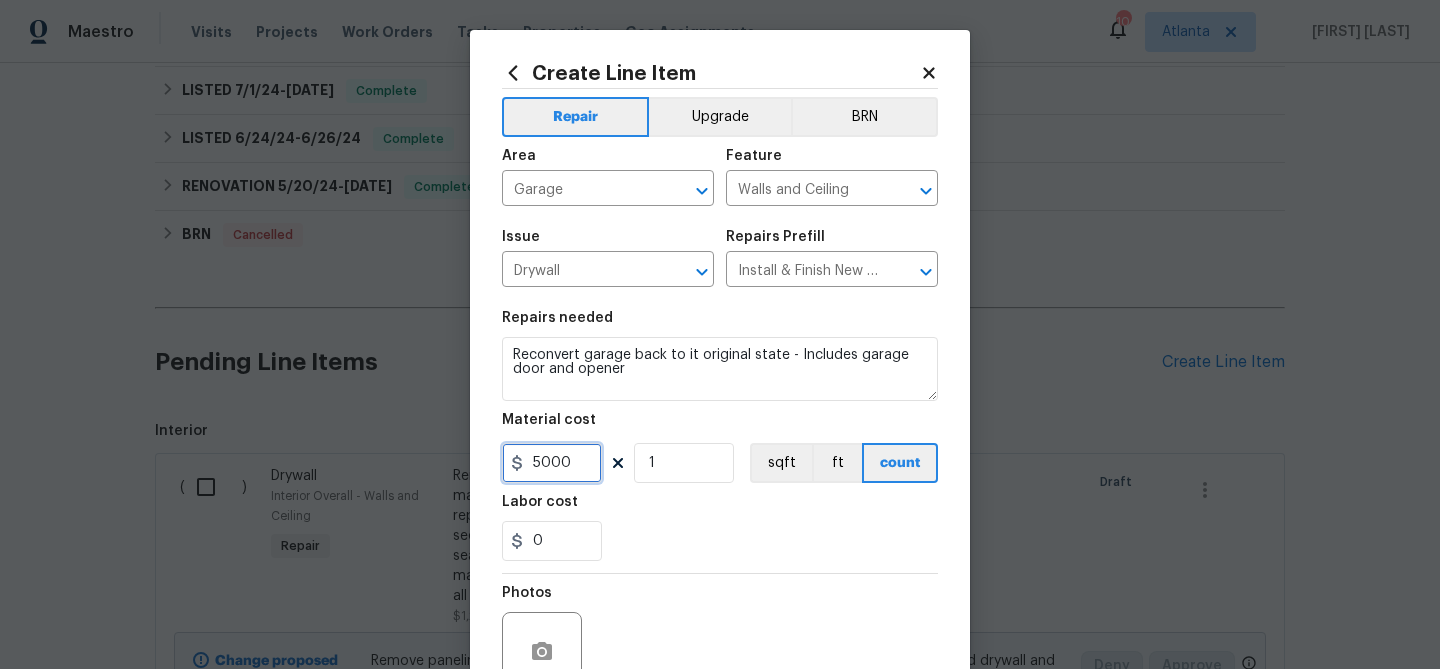 type on "5000" 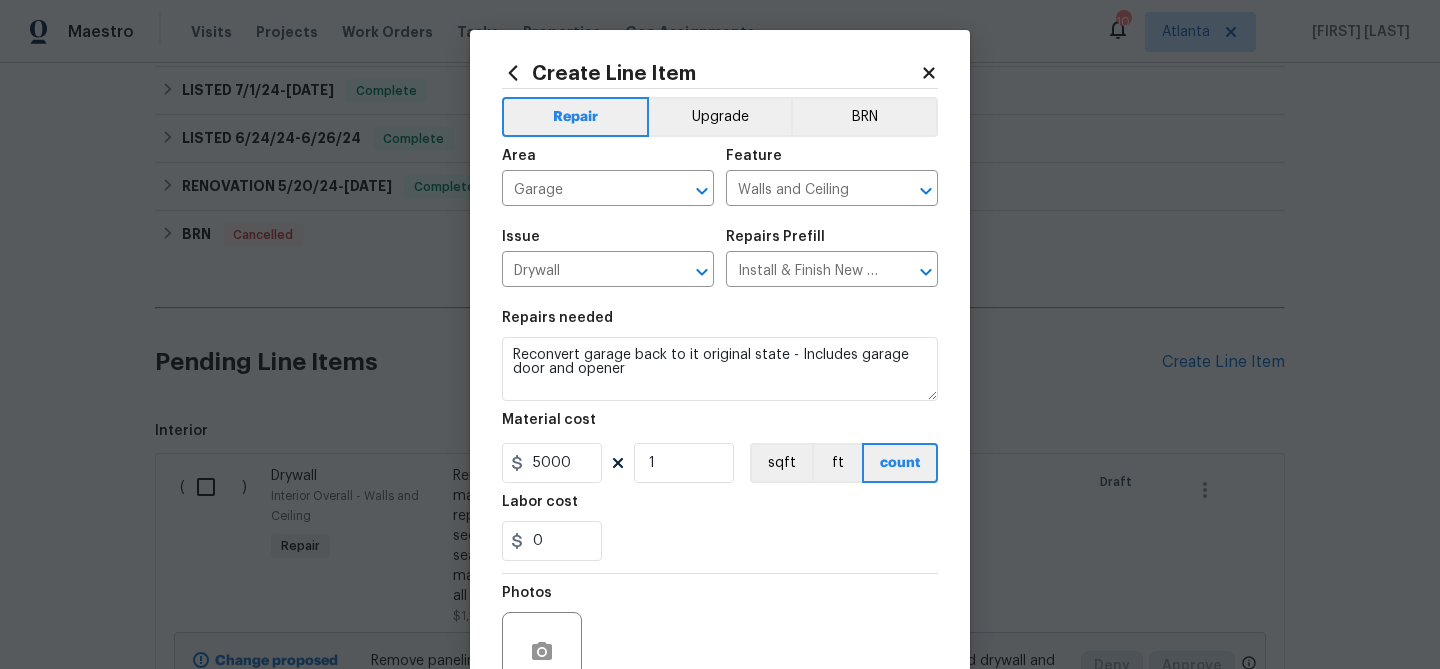 click on "Labor cost" at bounding box center (720, 508) 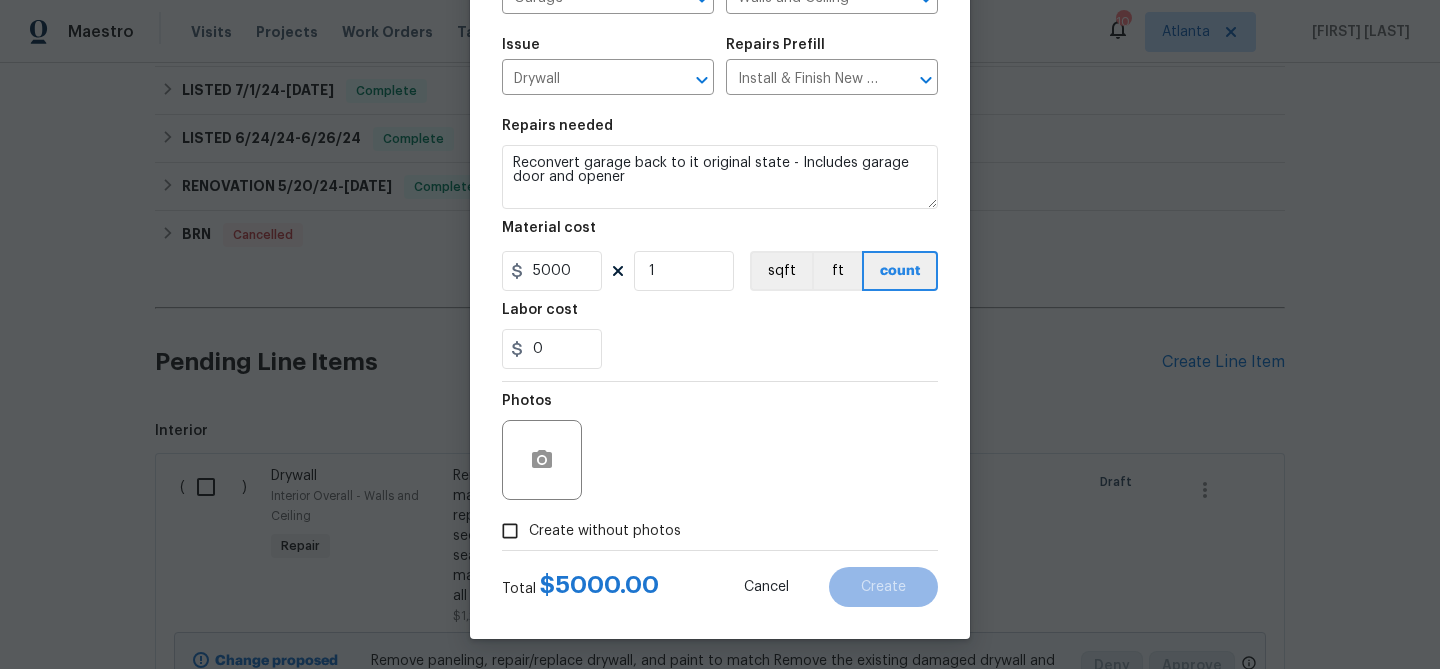 click on "Create without photos" at bounding box center [605, 531] 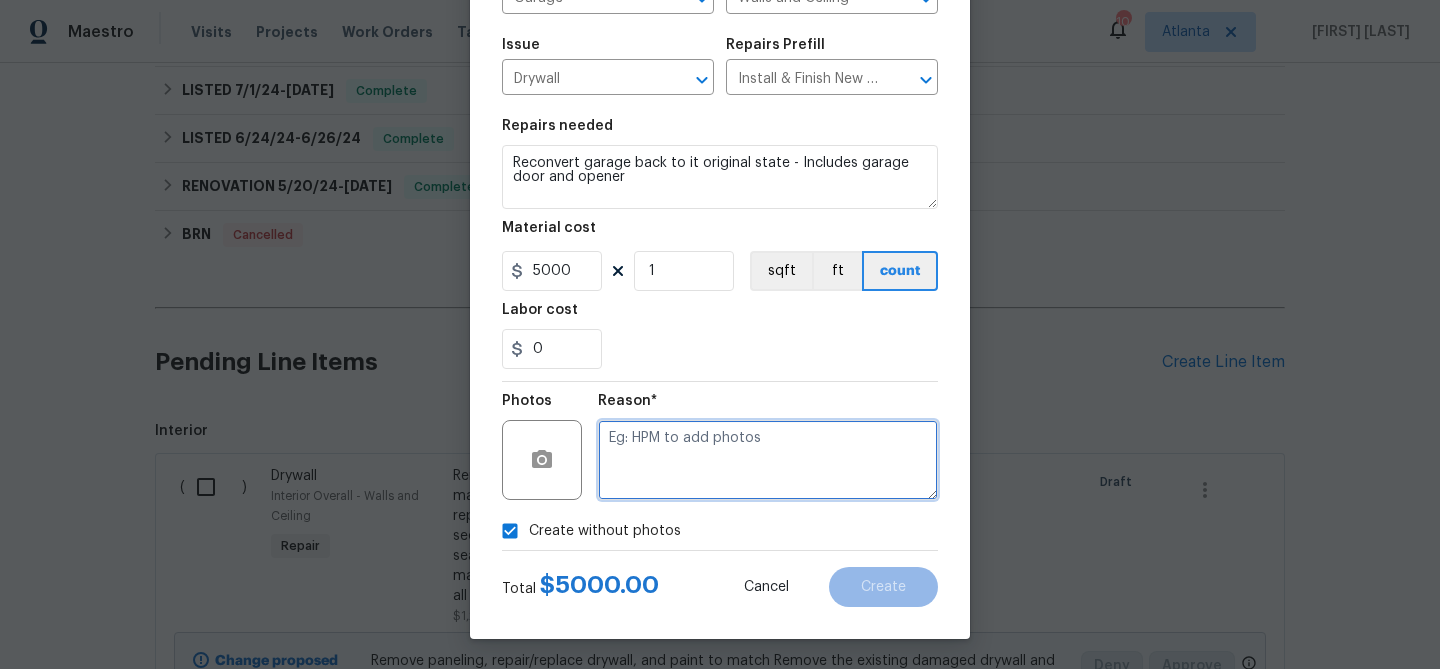 click at bounding box center [768, 460] 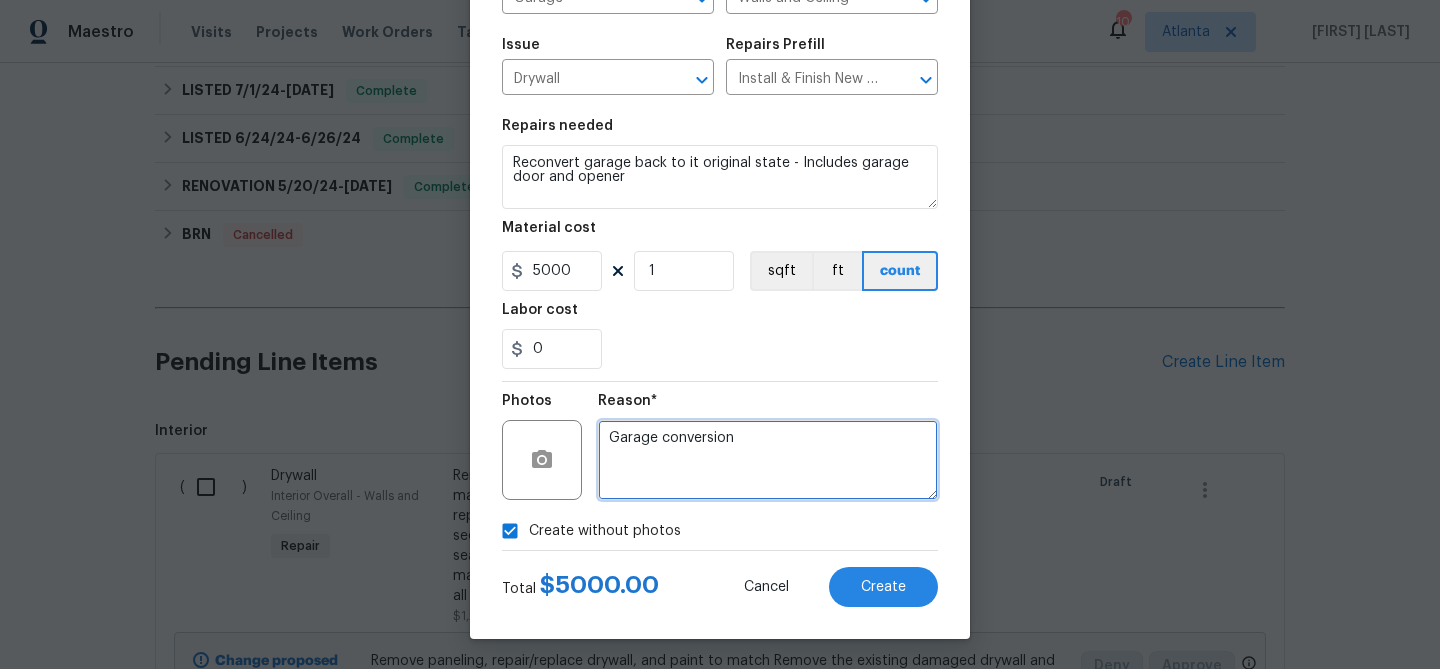 scroll, scrollTop: 192, scrollLeft: 0, axis: vertical 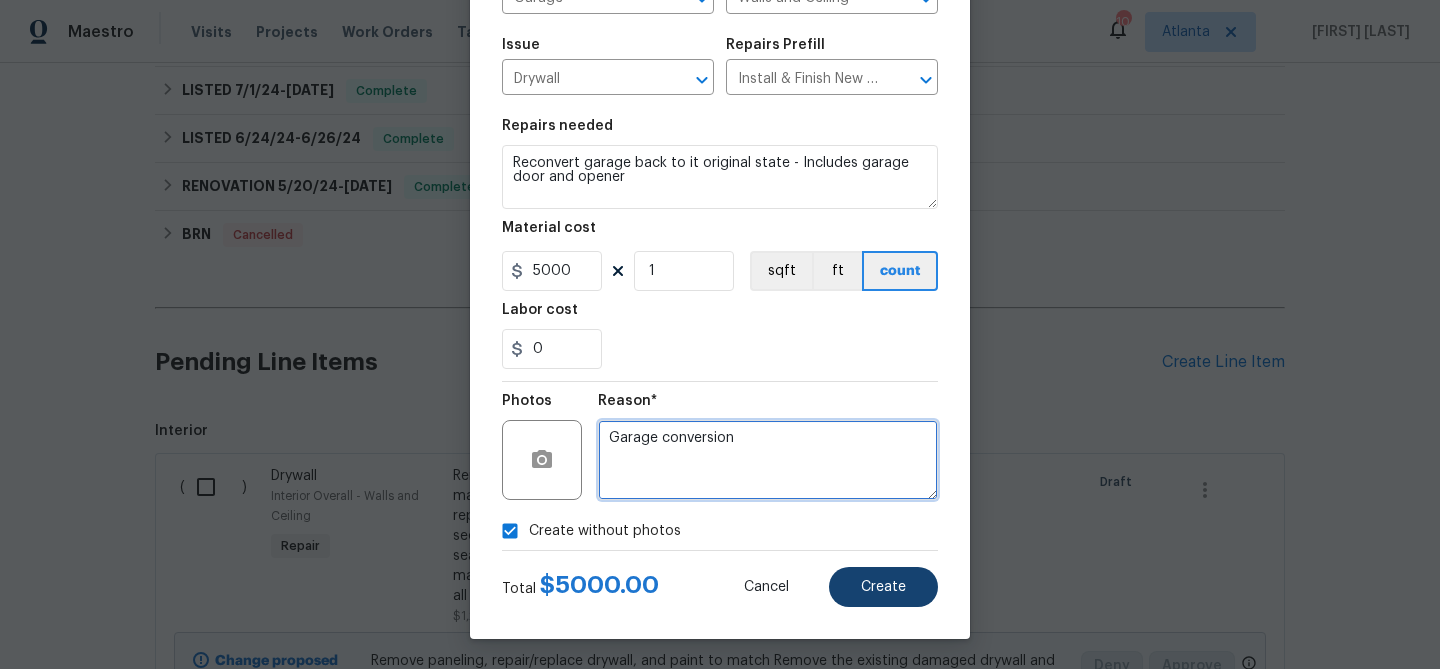 type on "Garage conversion" 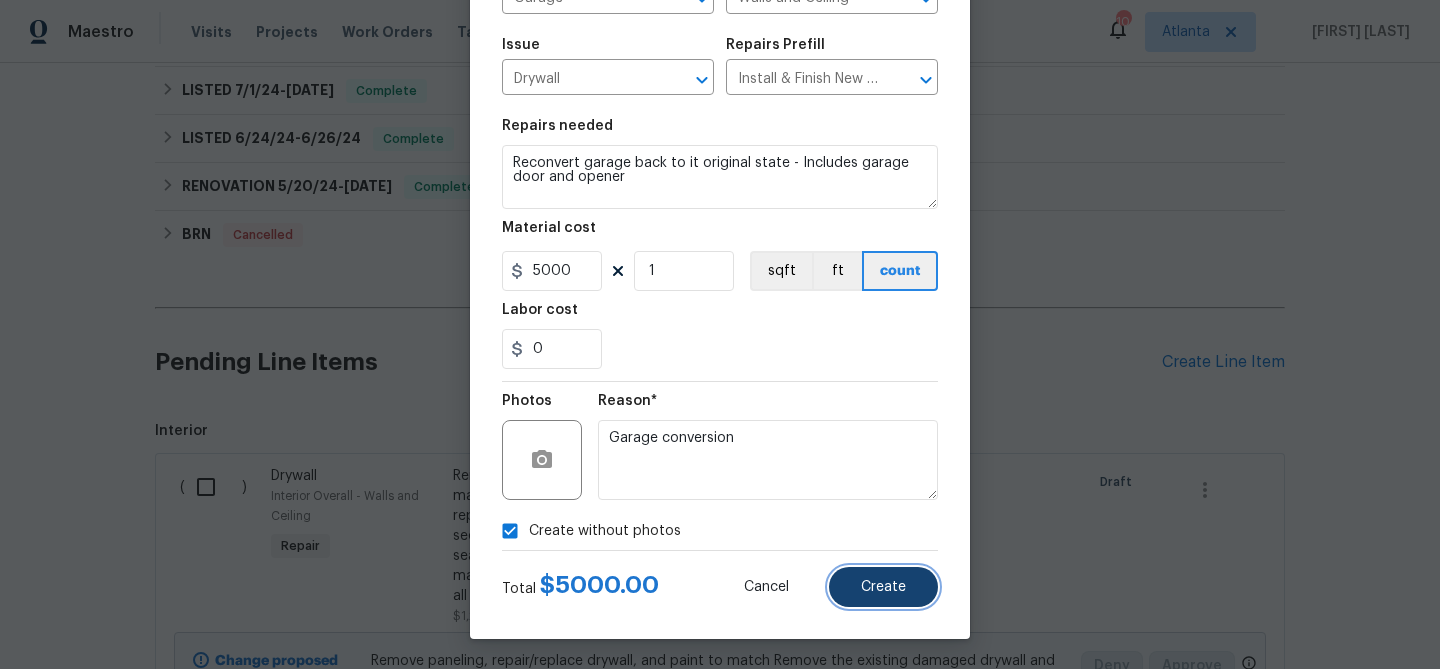 click on "Create" at bounding box center [883, 587] 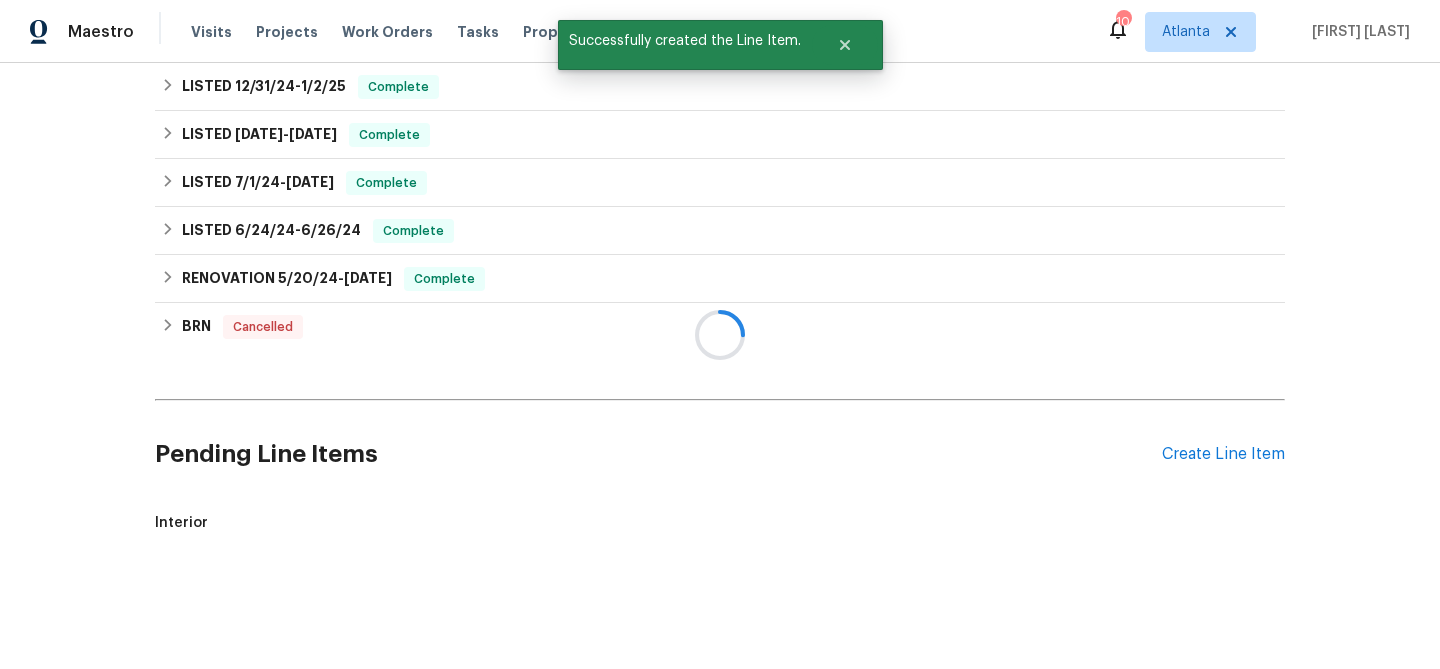scroll, scrollTop: 909, scrollLeft: 0, axis: vertical 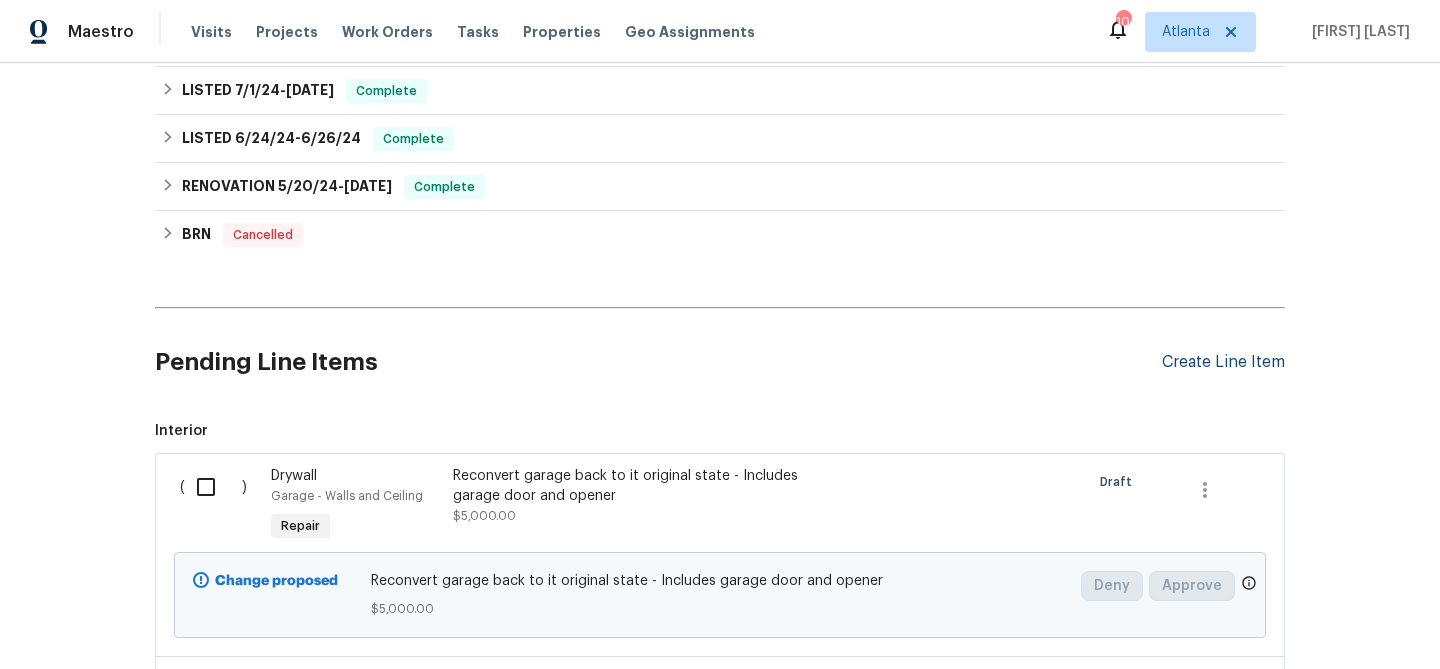 click on "Create Line Item" at bounding box center (1223, 362) 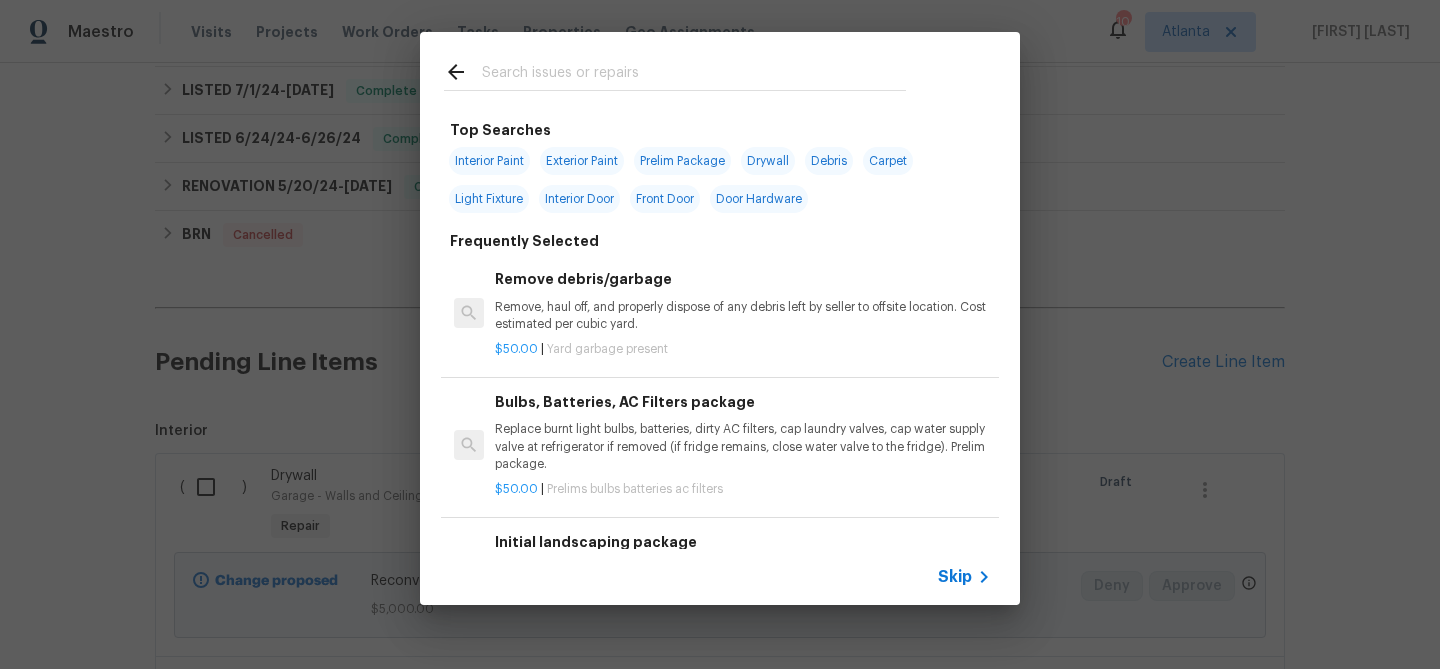click at bounding box center (694, 75) 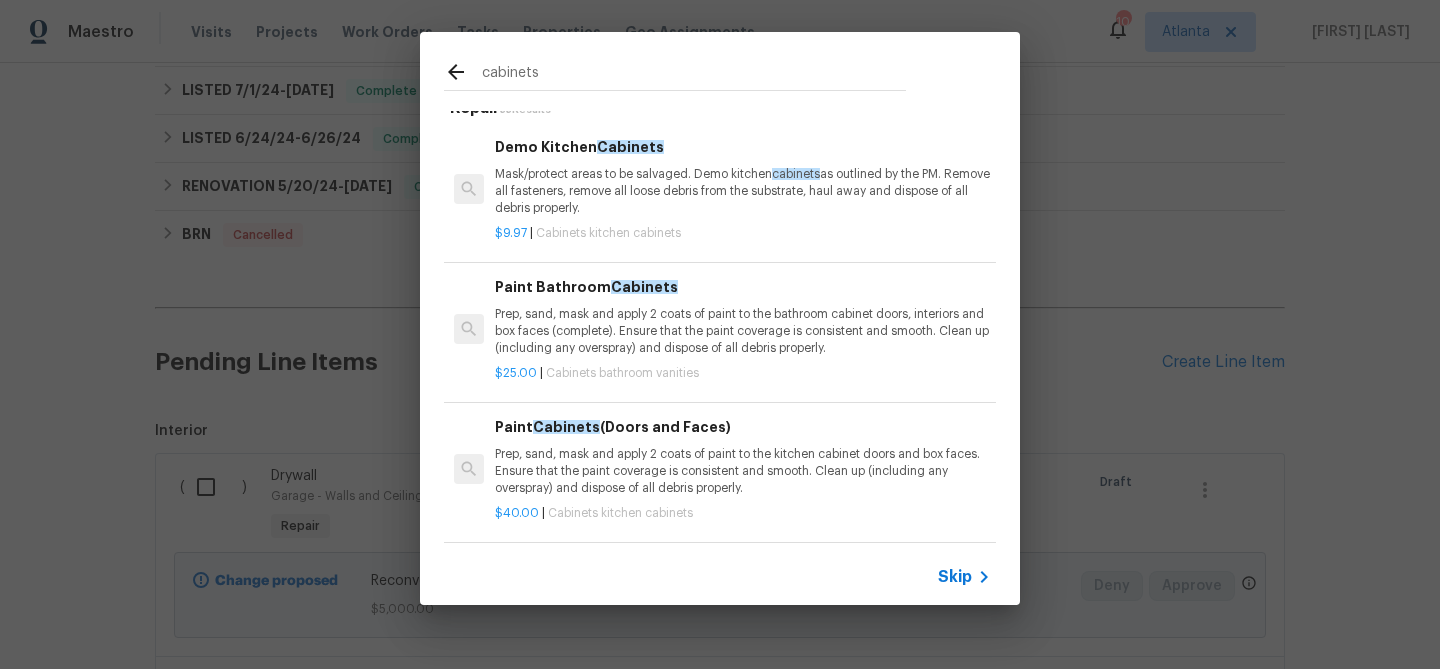 scroll, scrollTop: 292, scrollLeft: 0, axis: vertical 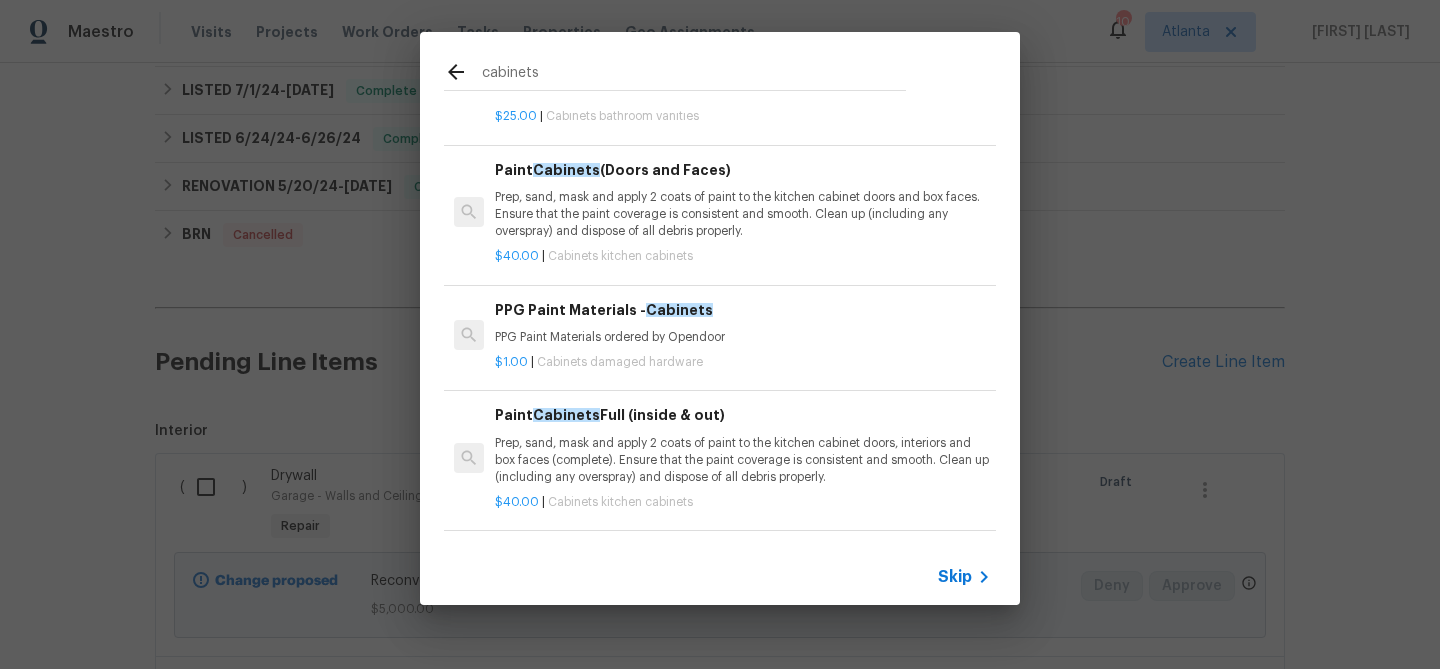 type on "cabinets" 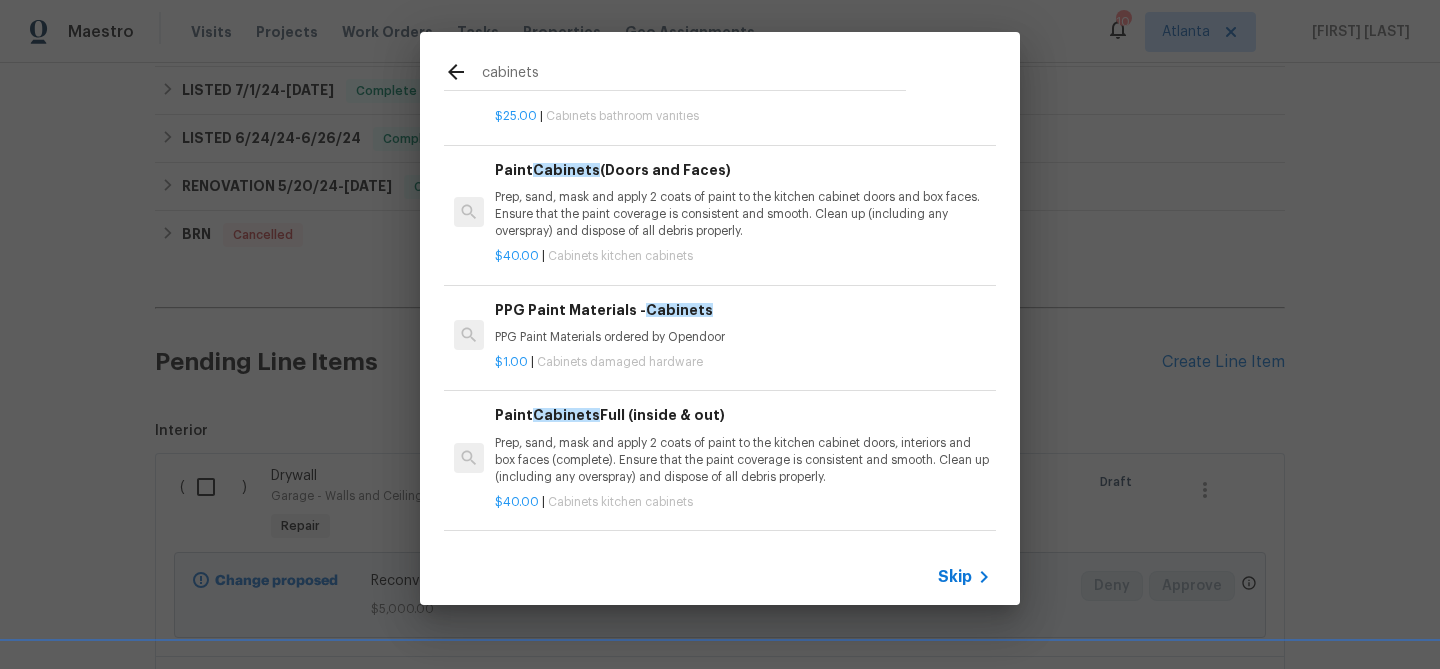 click on "Prep, sand, mask and apply 2 coats of paint to the kitchen cabinet doors, interiors and box faces (complete). Ensure that the paint coverage is consistent and smooth. Clean up (including any overspray) and dispose of all debris properly." at bounding box center [743, 460] 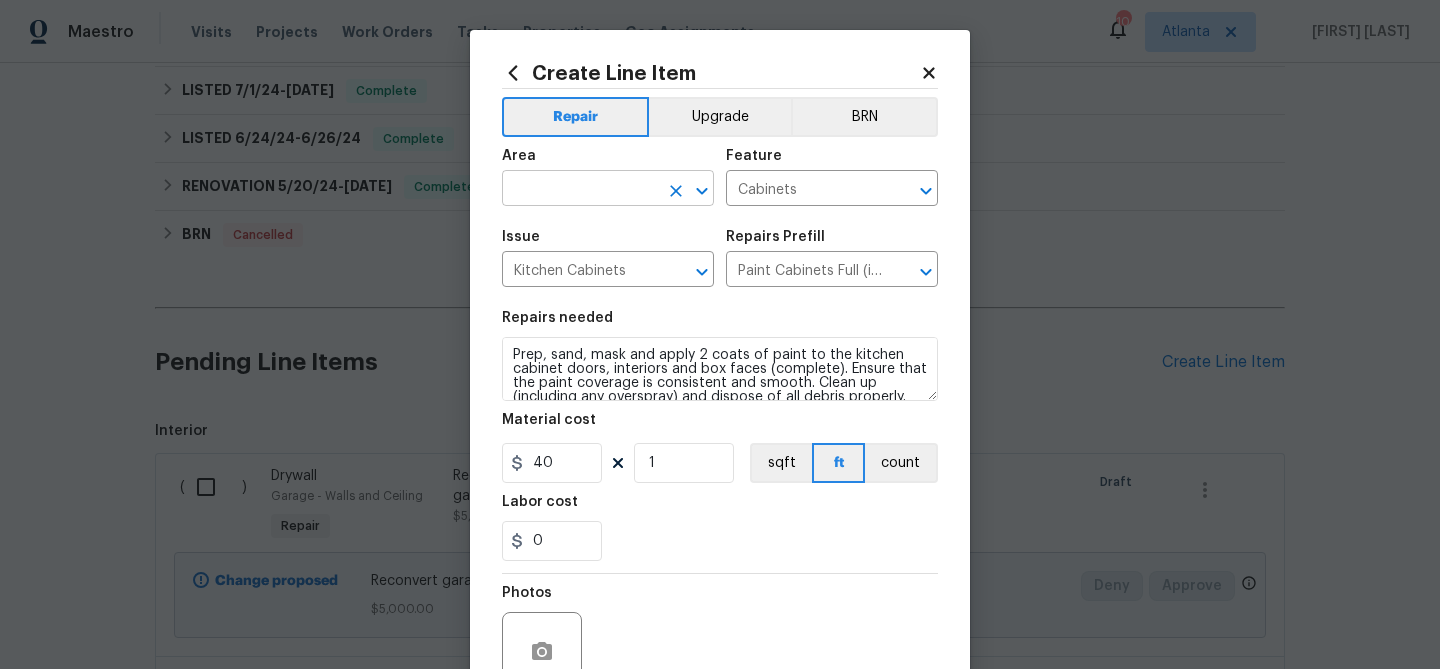 click at bounding box center (580, 190) 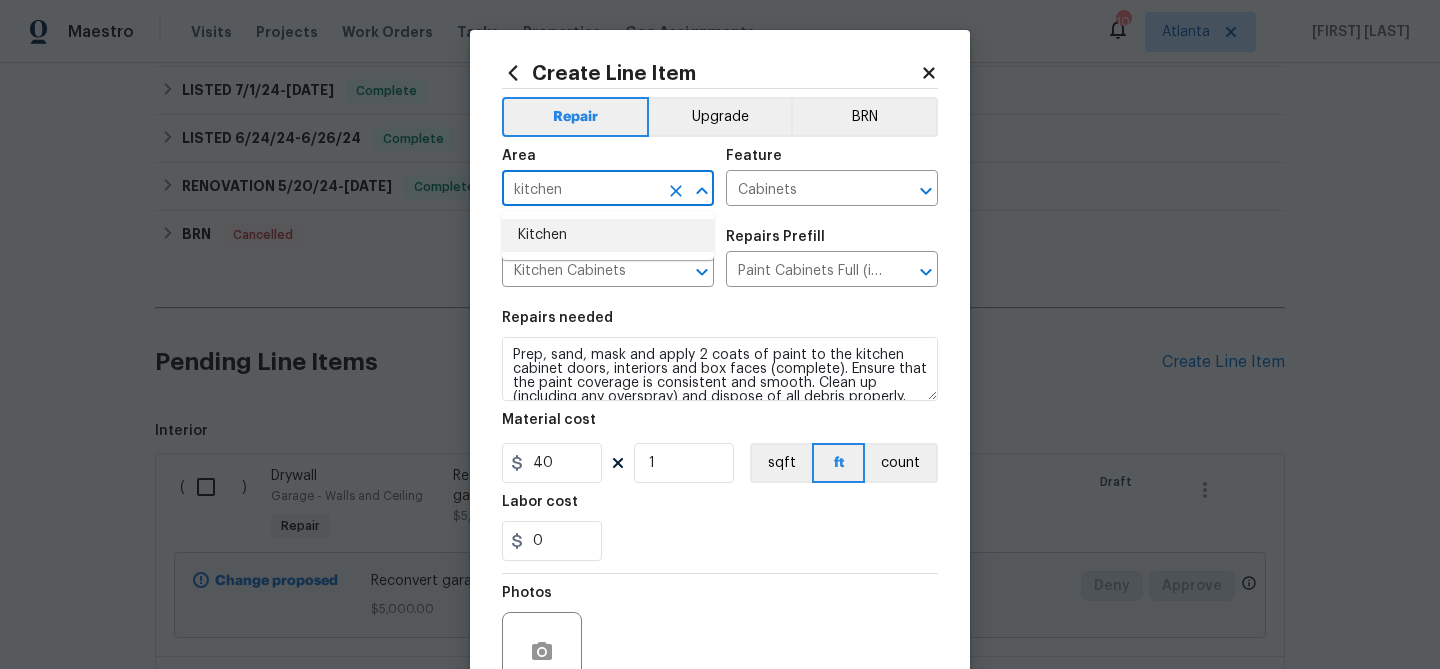 click on "Kitchen" at bounding box center [608, 235] 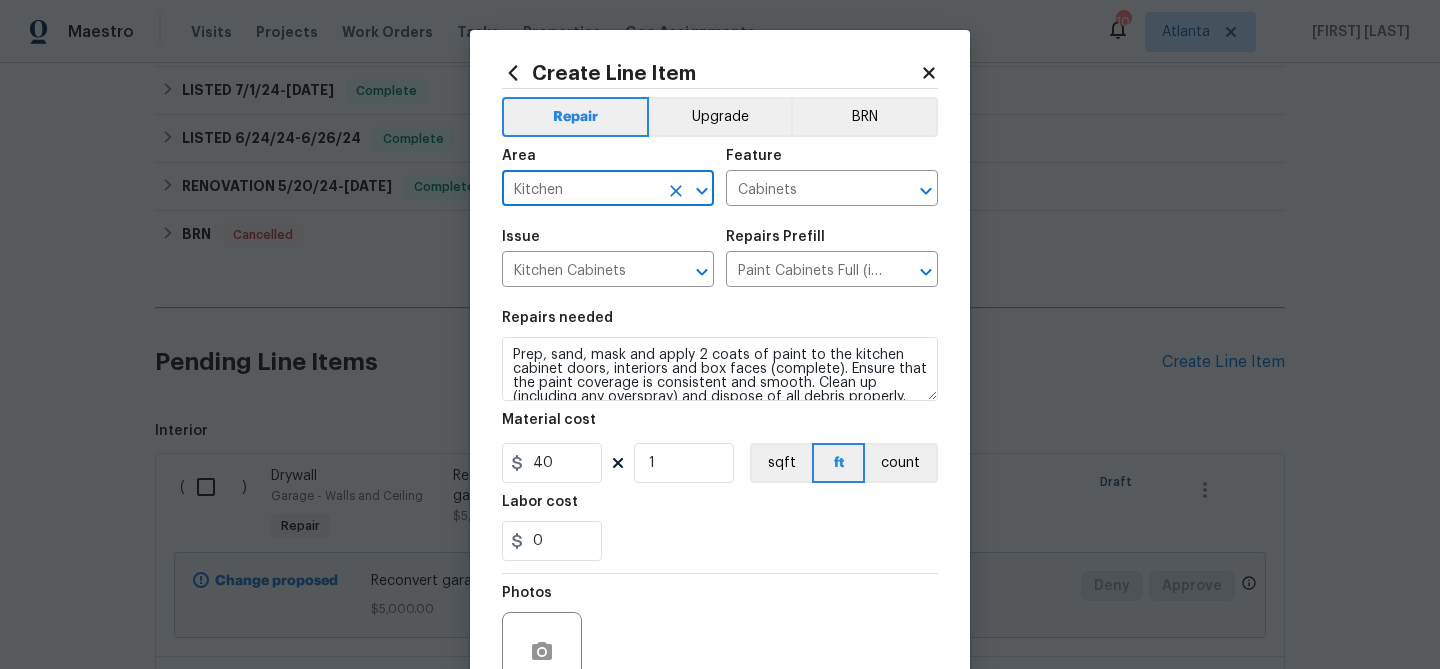 type on "Kitchen" 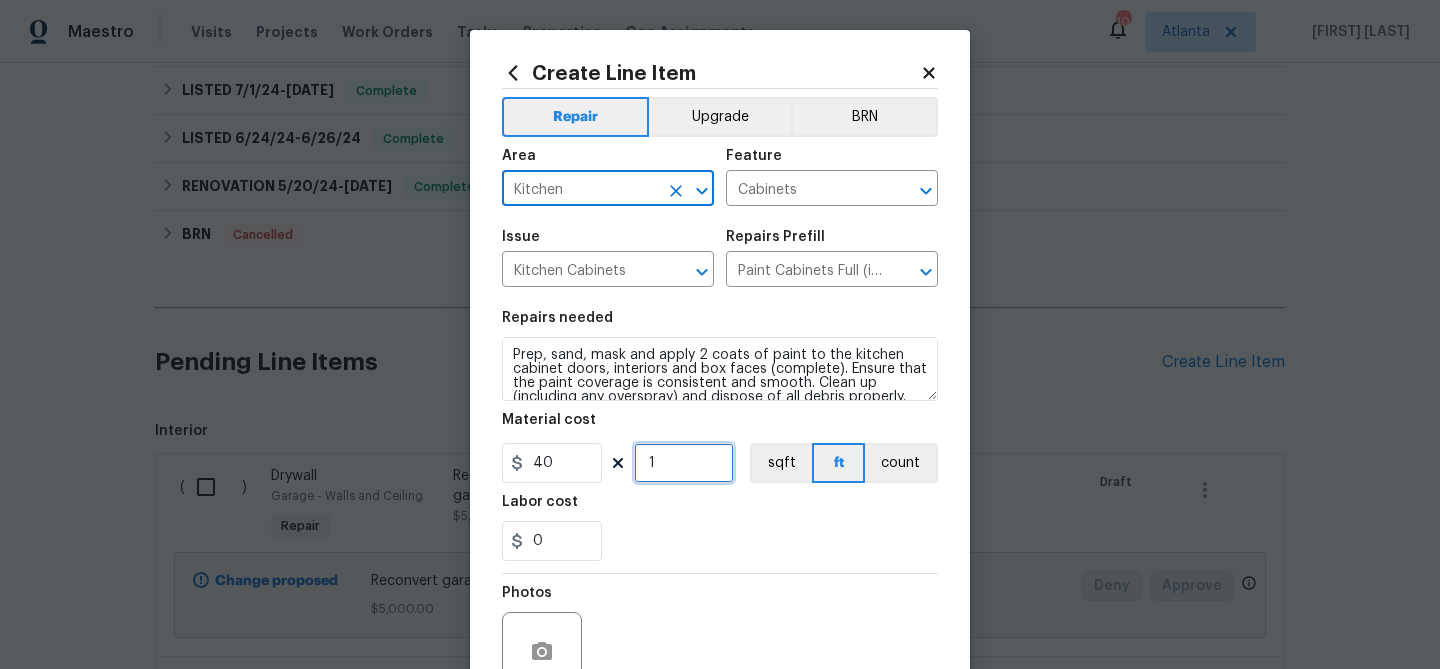 click on "1" at bounding box center (684, 463) 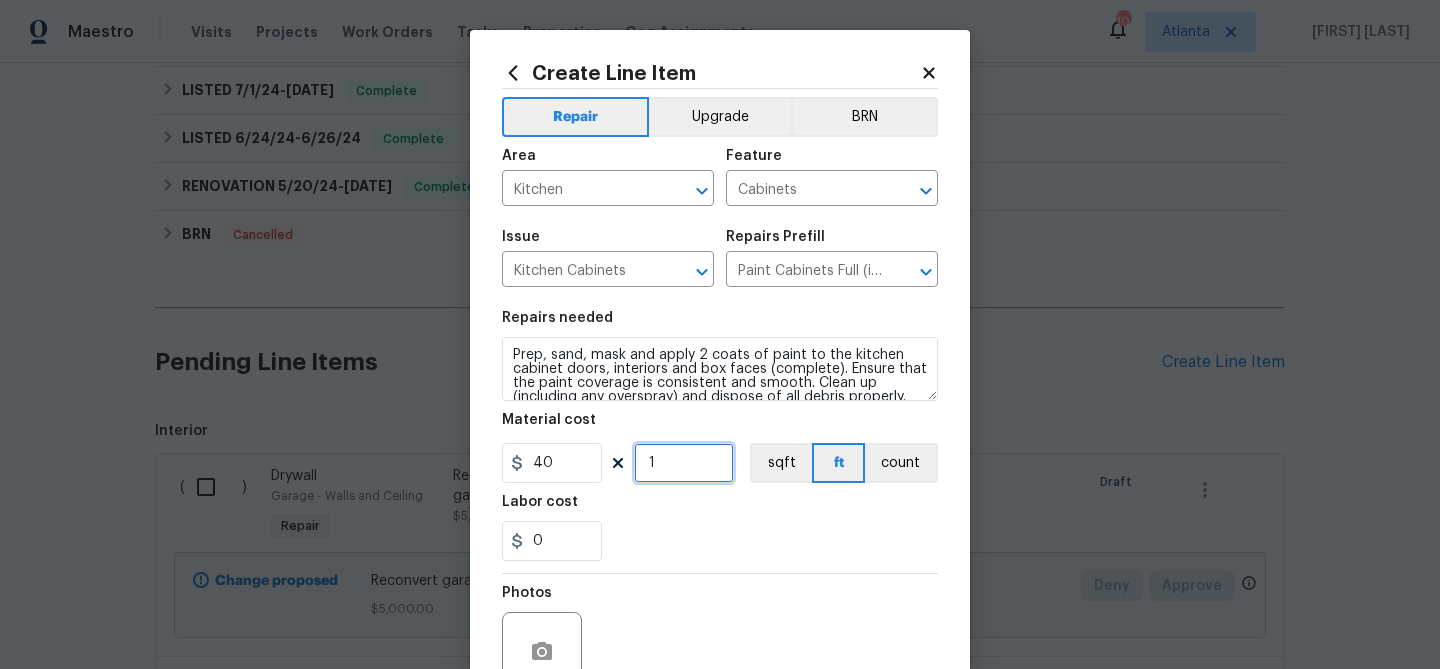 click on "1" at bounding box center [684, 463] 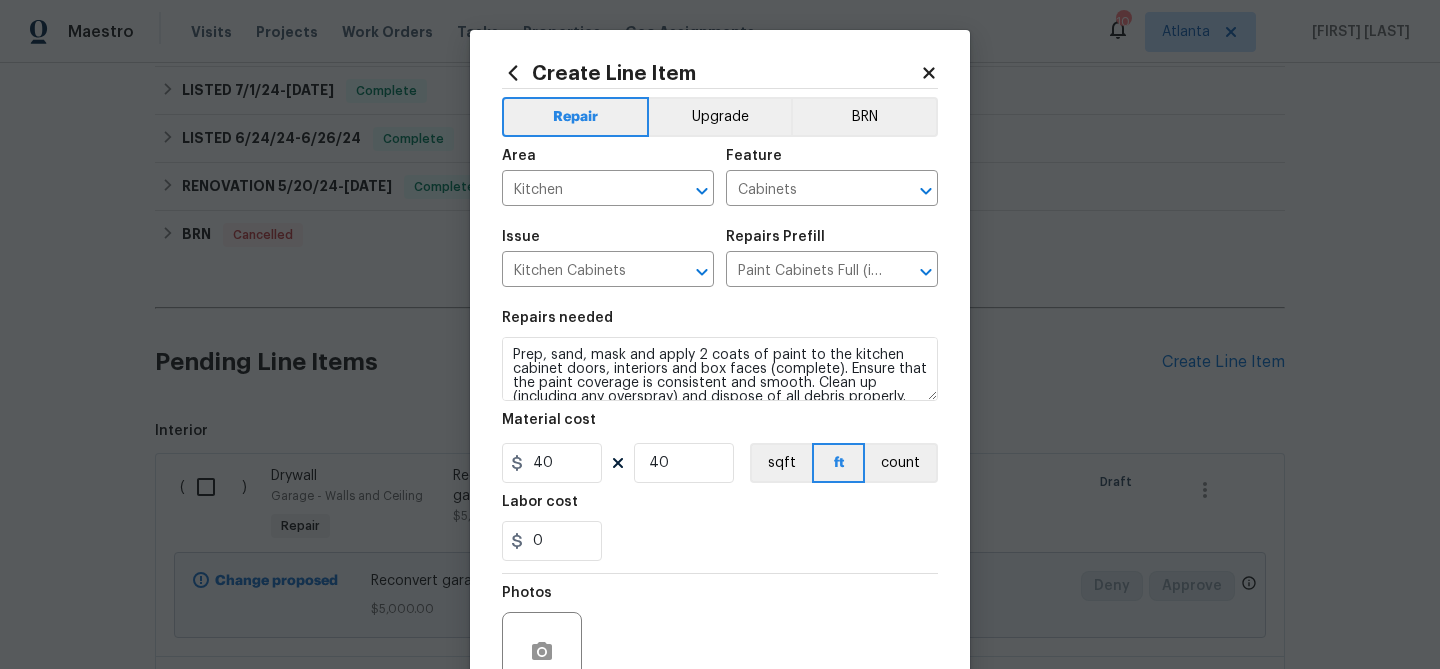click on "0" at bounding box center (720, 541) 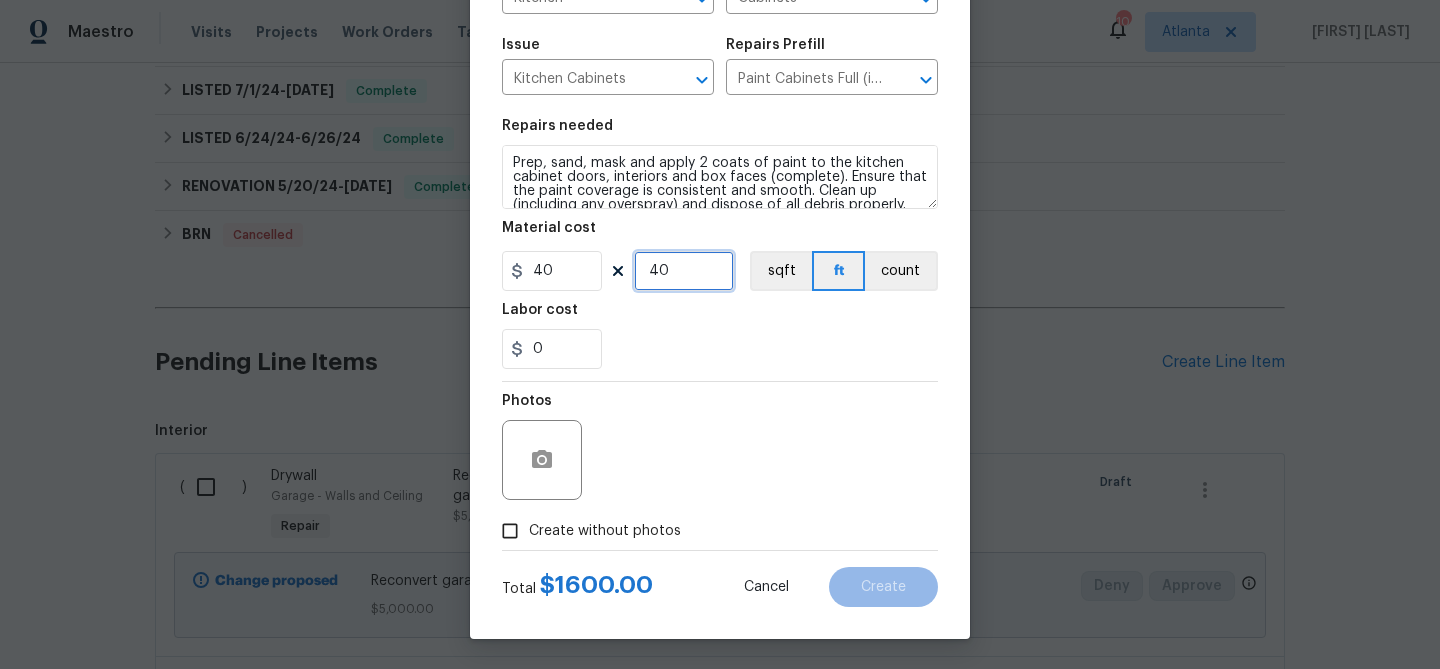 click on "40" at bounding box center (684, 271) 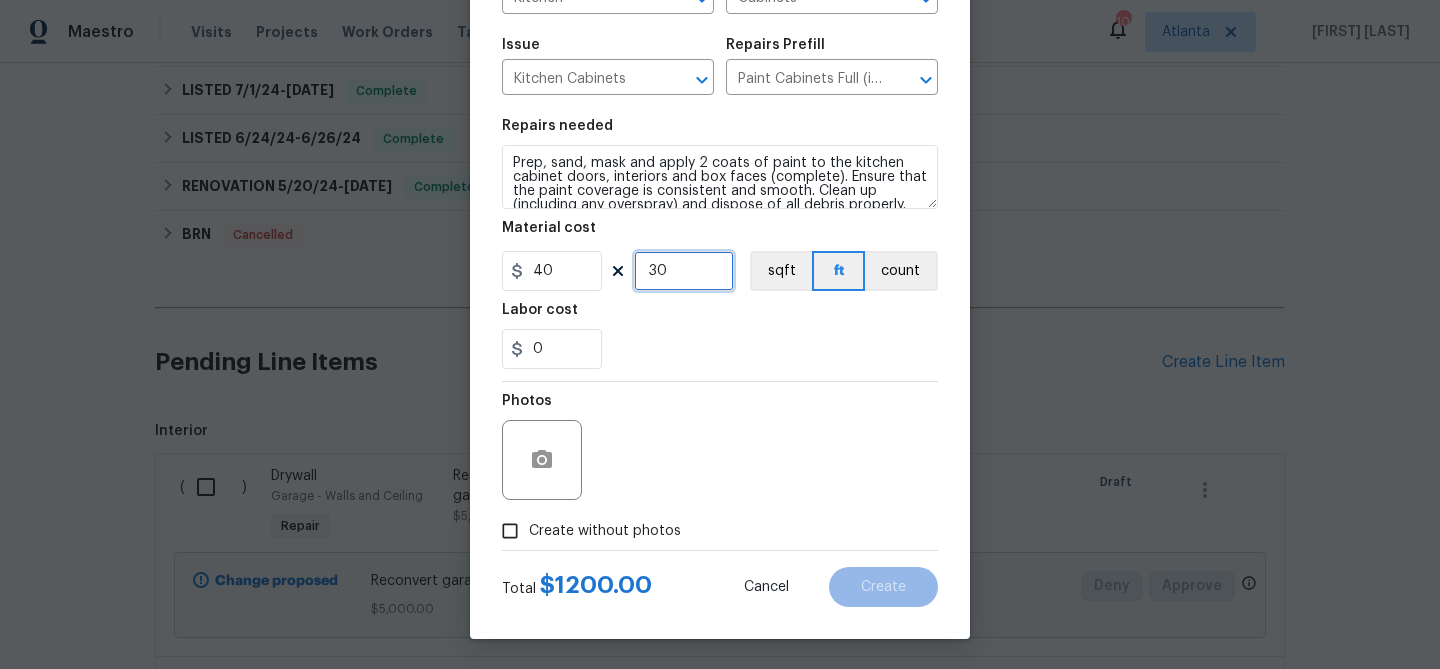 type on "30" 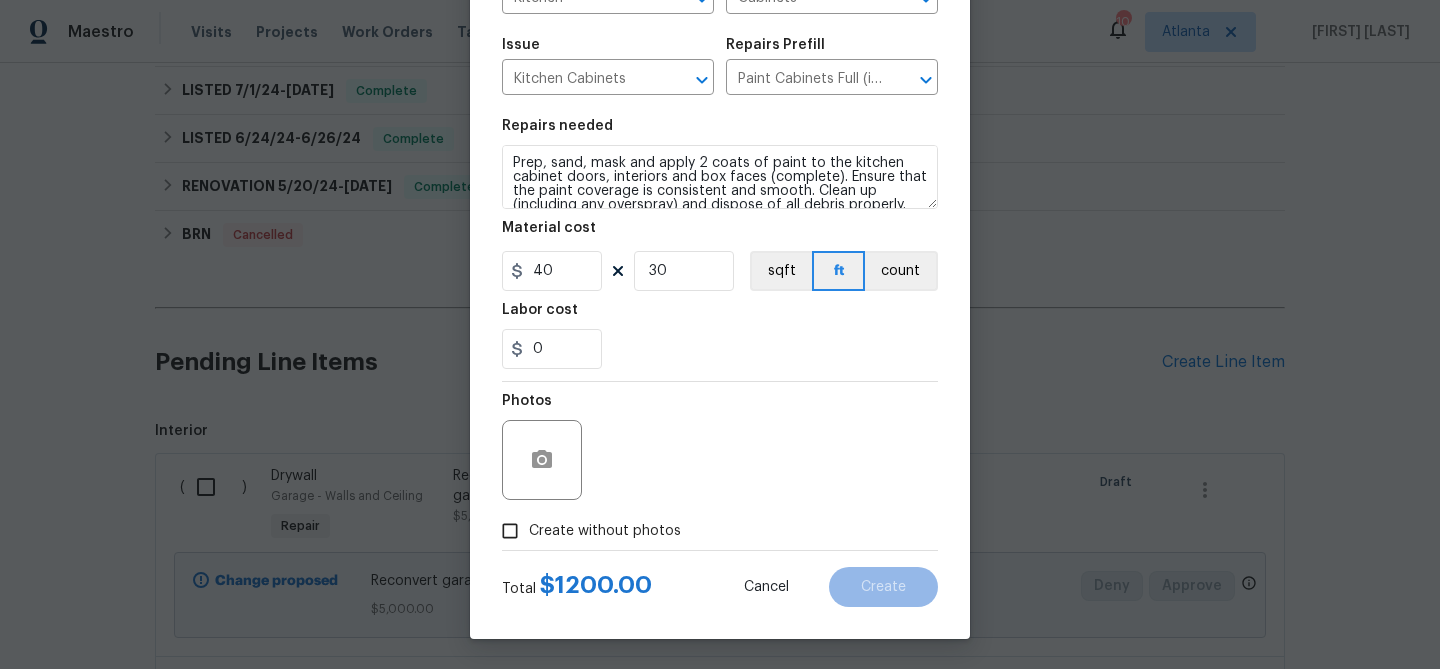 click on "Photos" at bounding box center (720, 447) 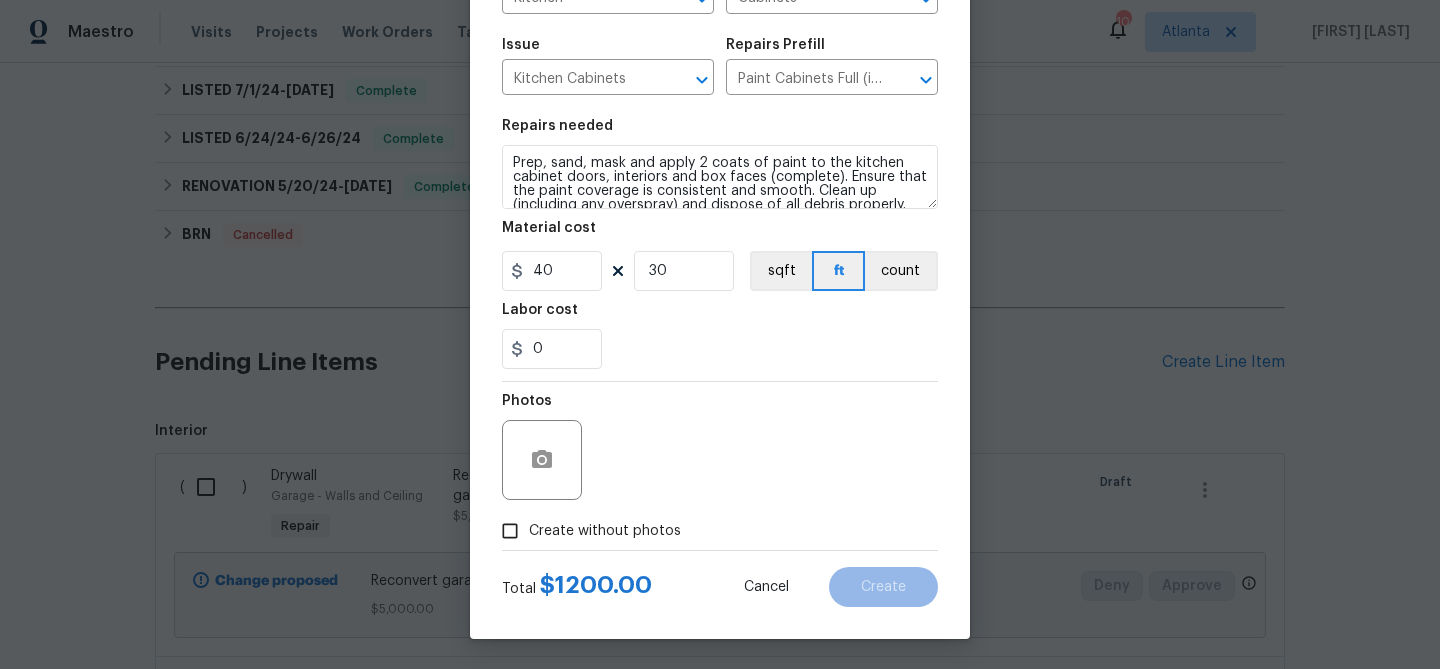 drag, startPoint x: 600, startPoint y: 536, endPoint x: 652, endPoint y: 481, distance: 75.690155 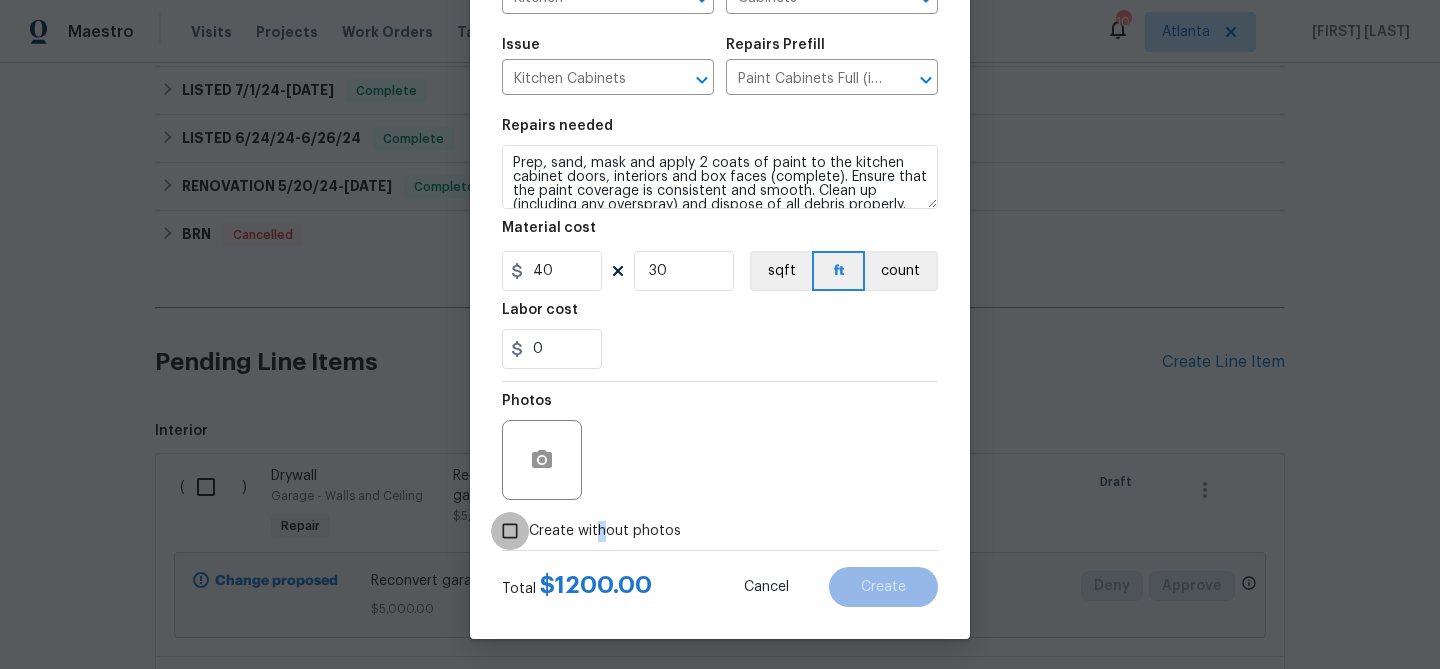 drag, startPoint x: 506, startPoint y: 529, endPoint x: 516, endPoint y: 525, distance: 10.770329 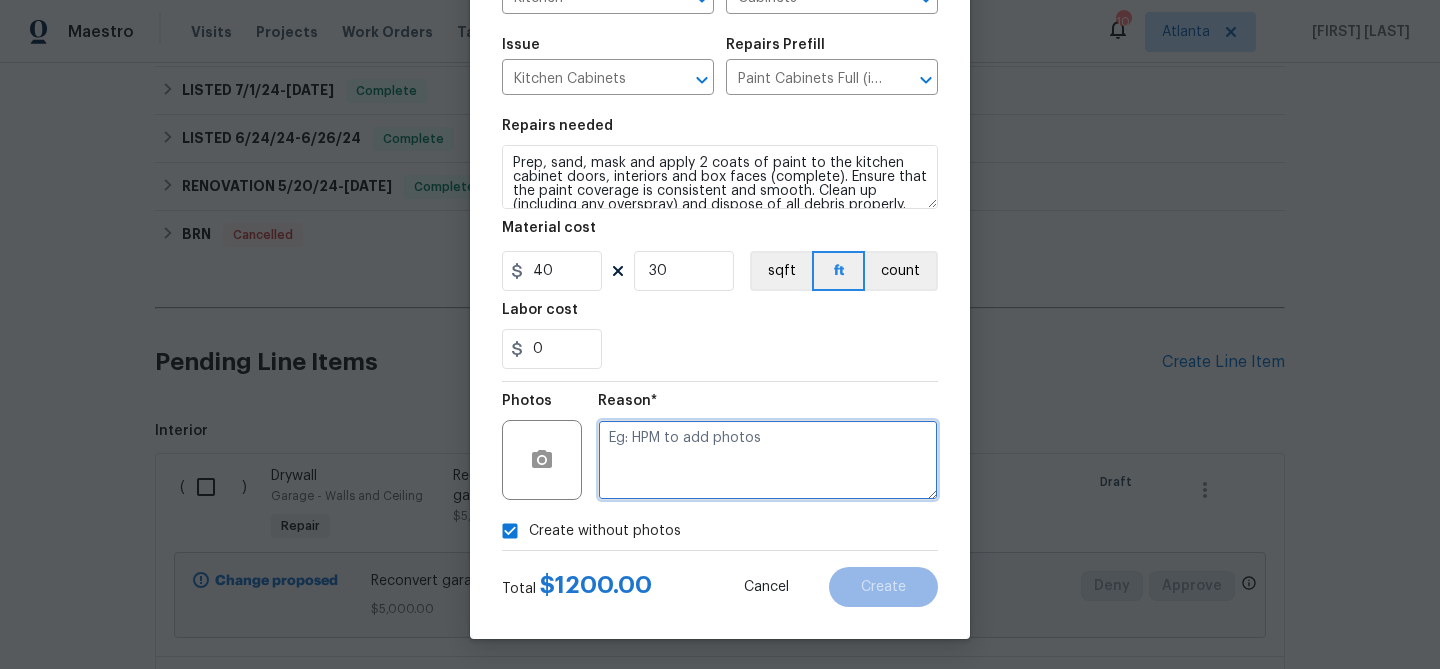 click at bounding box center (768, 460) 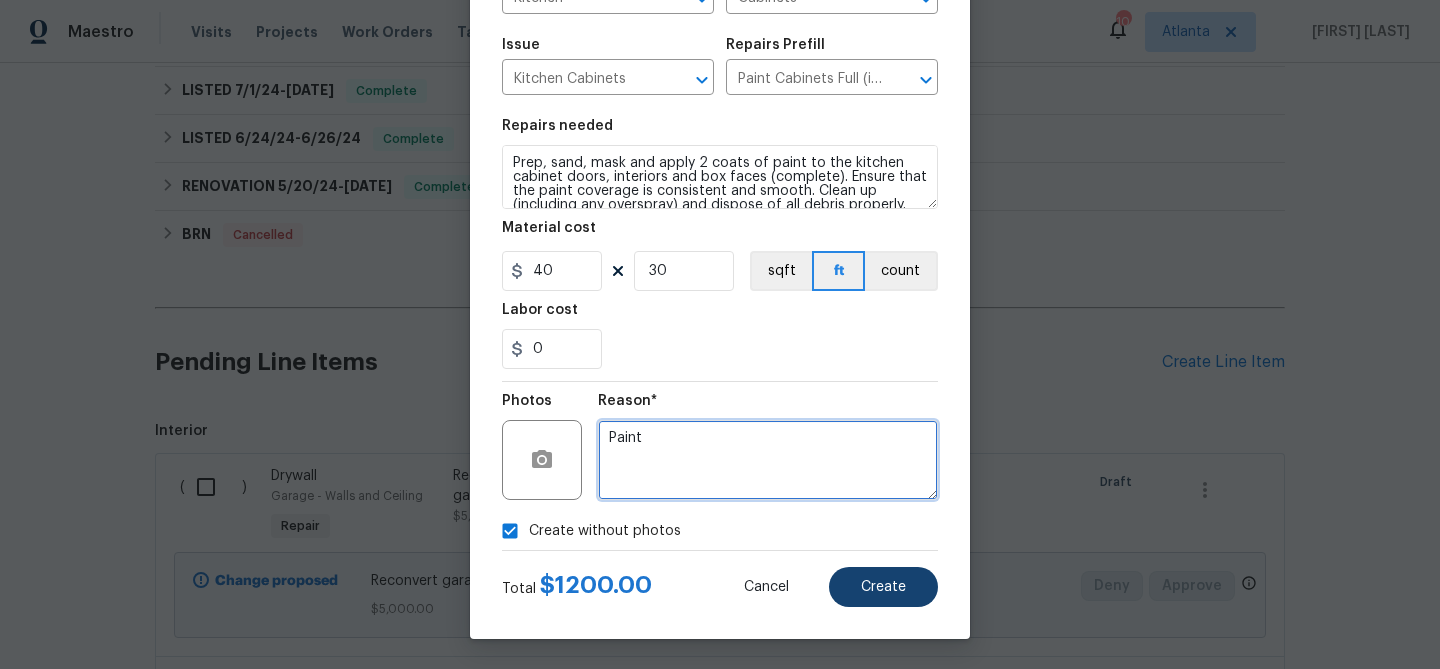 type on "Paint" 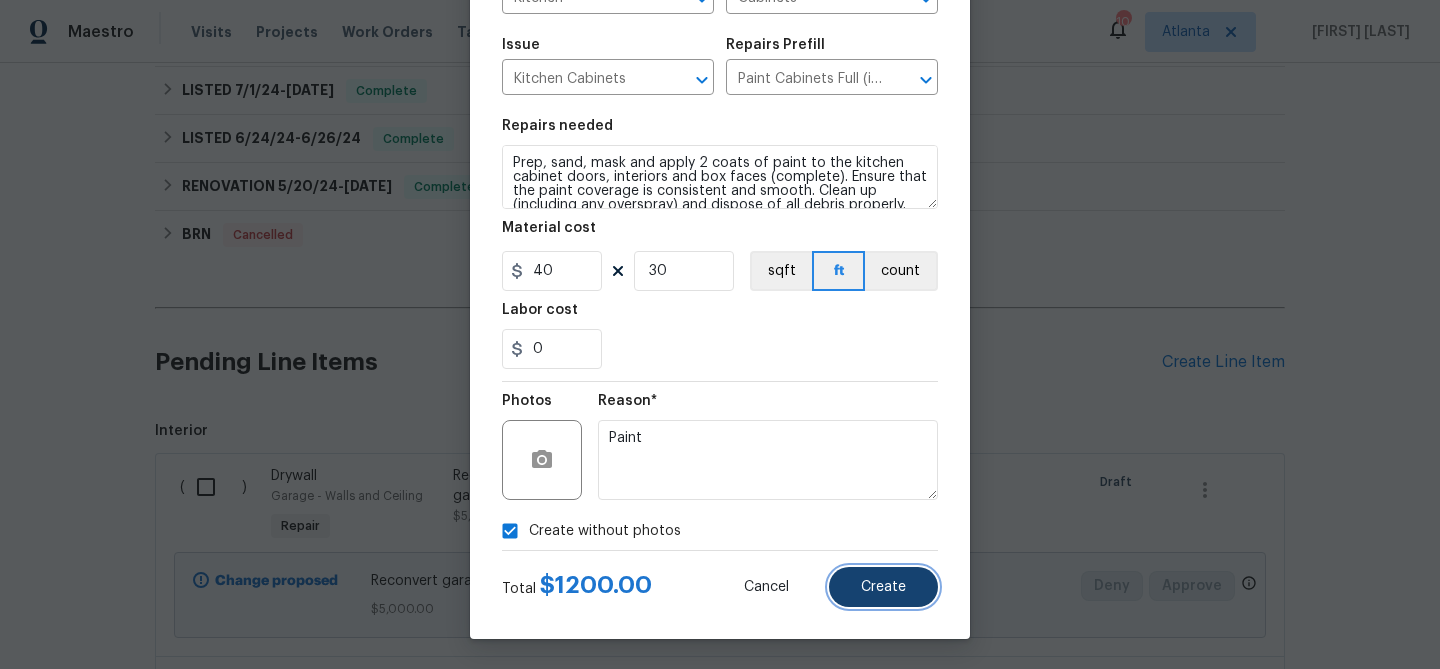 click on "Create" at bounding box center [883, 587] 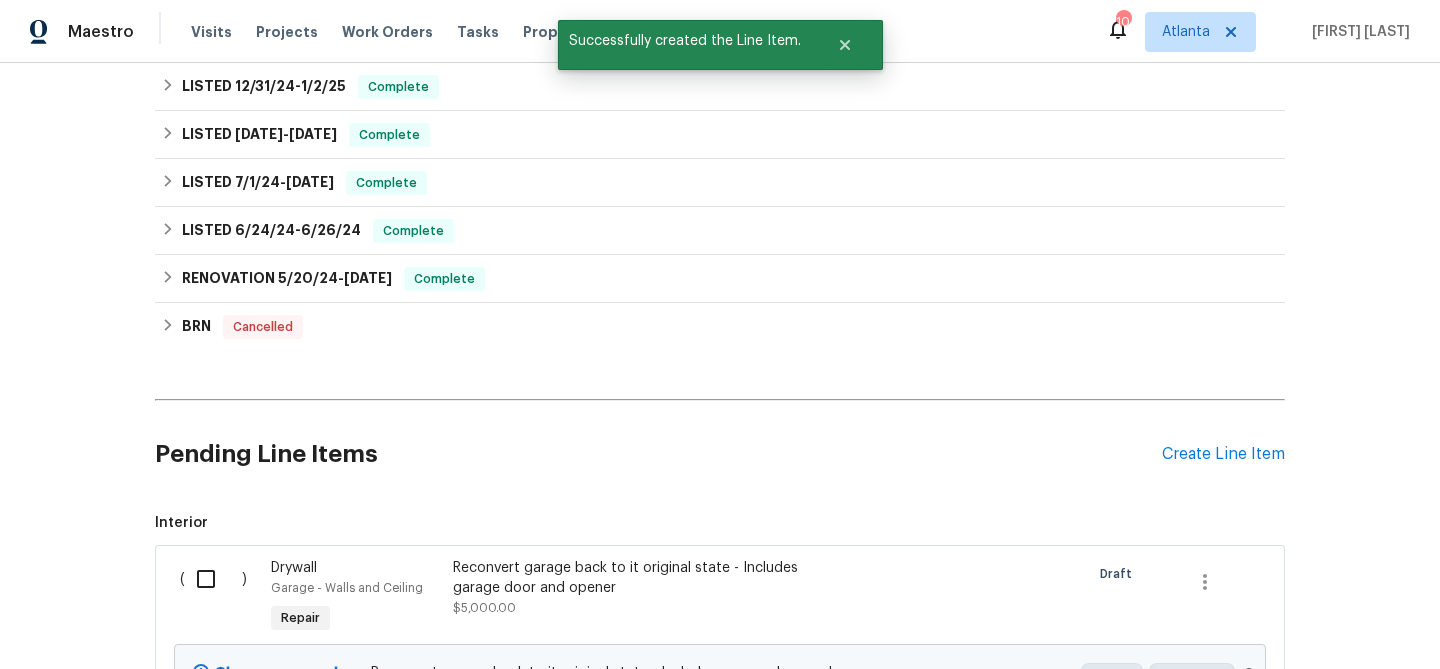scroll, scrollTop: 909, scrollLeft: 0, axis: vertical 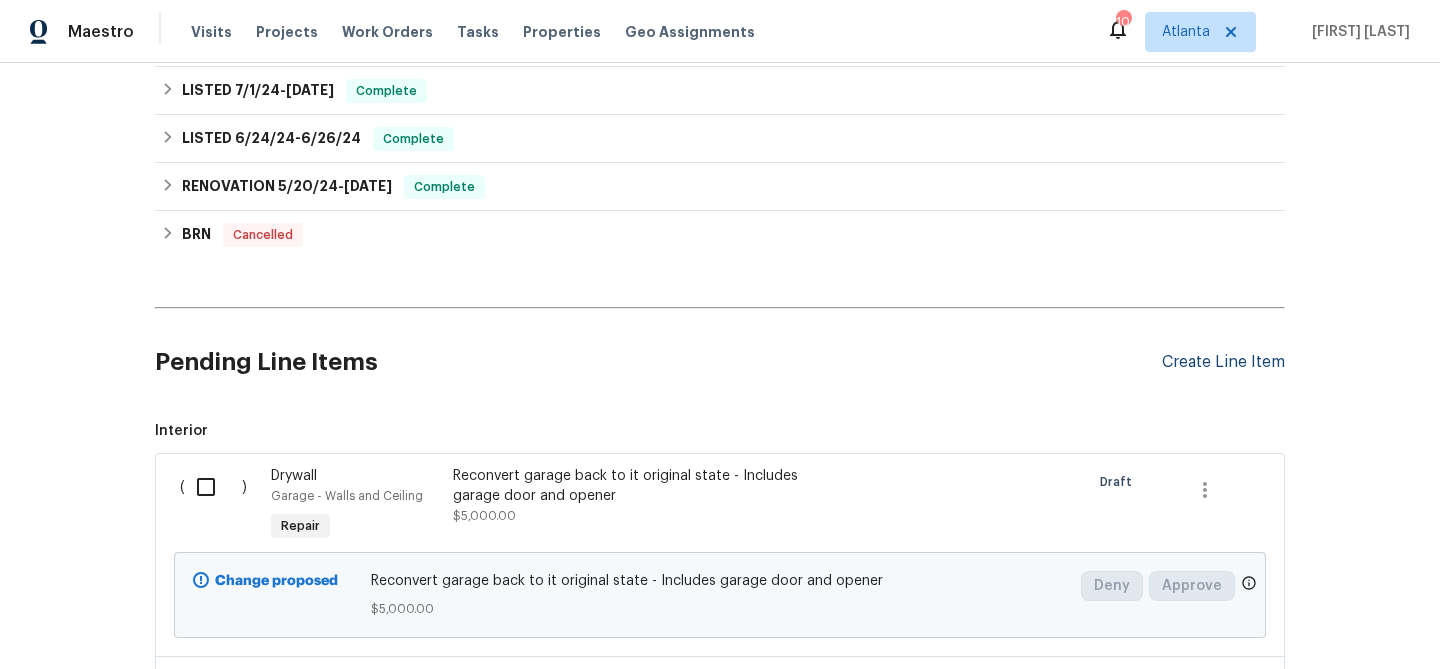 click on "Create Line Item" at bounding box center (1223, 362) 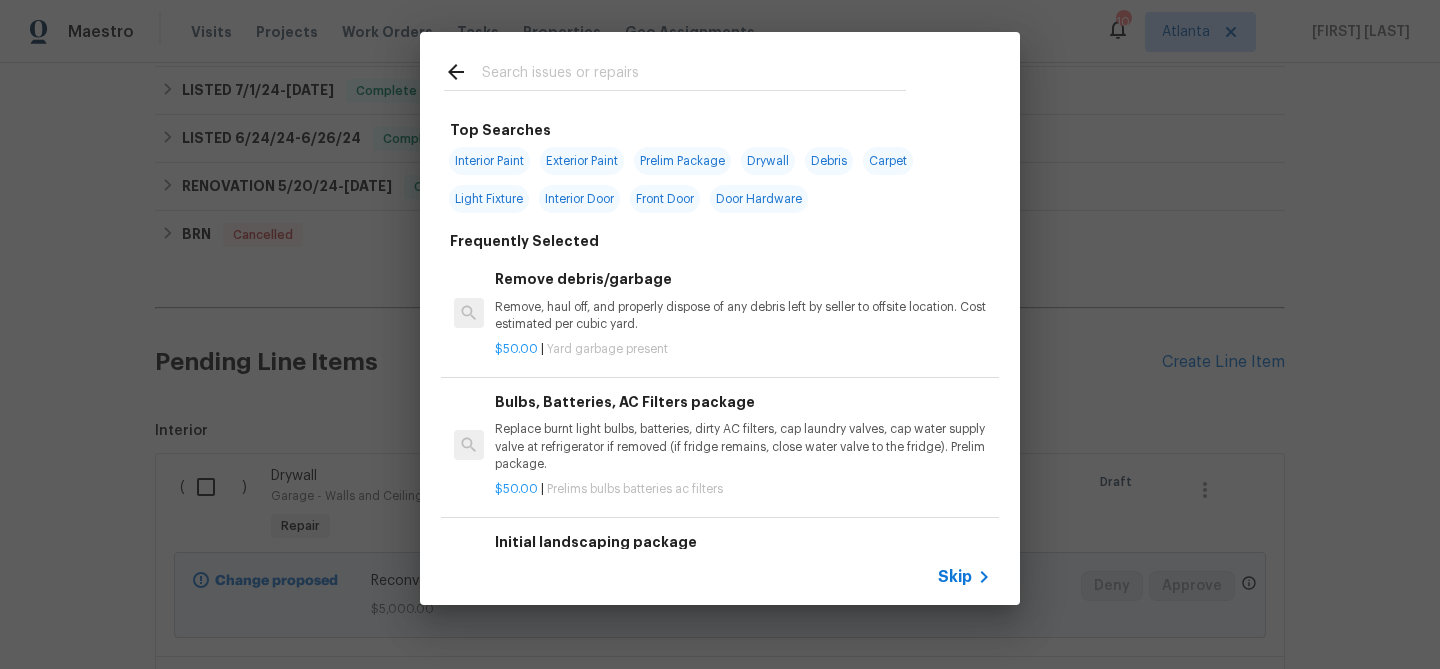 click at bounding box center (694, 75) 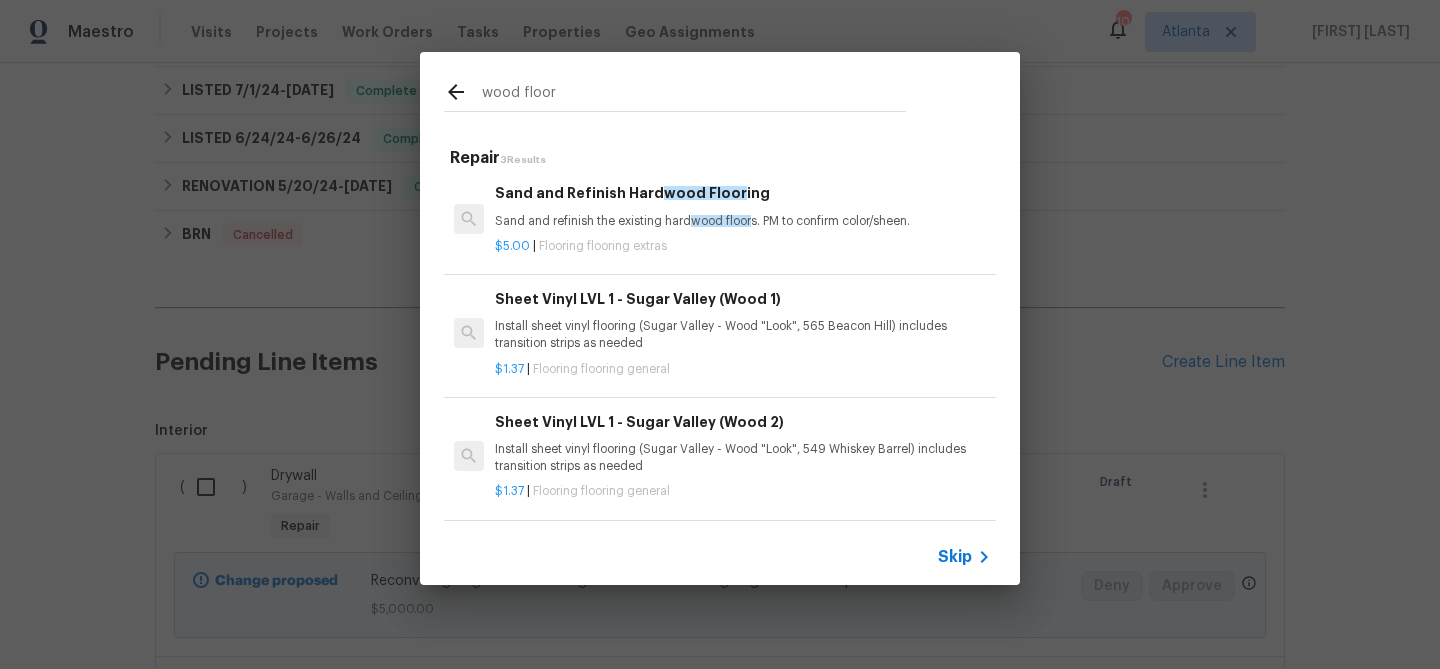 scroll, scrollTop: 0, scrollLeft: 0, axis: both 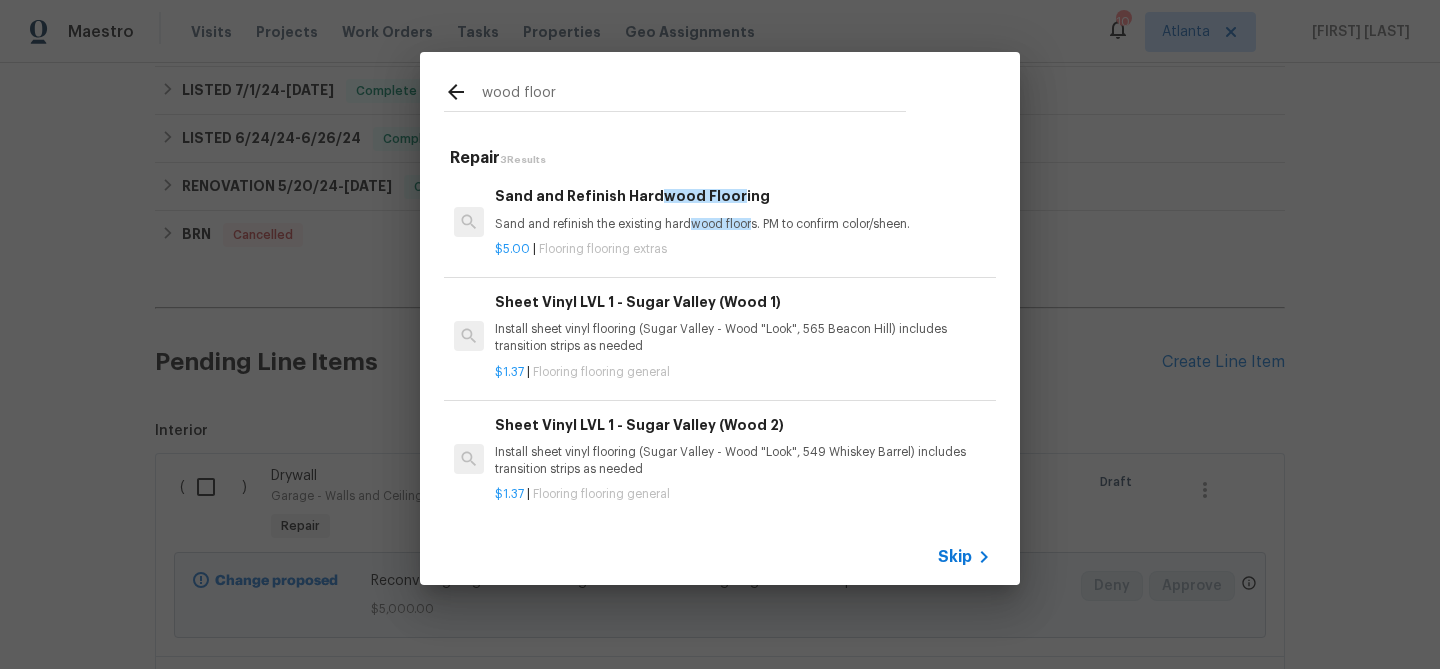 type on "wood floor" 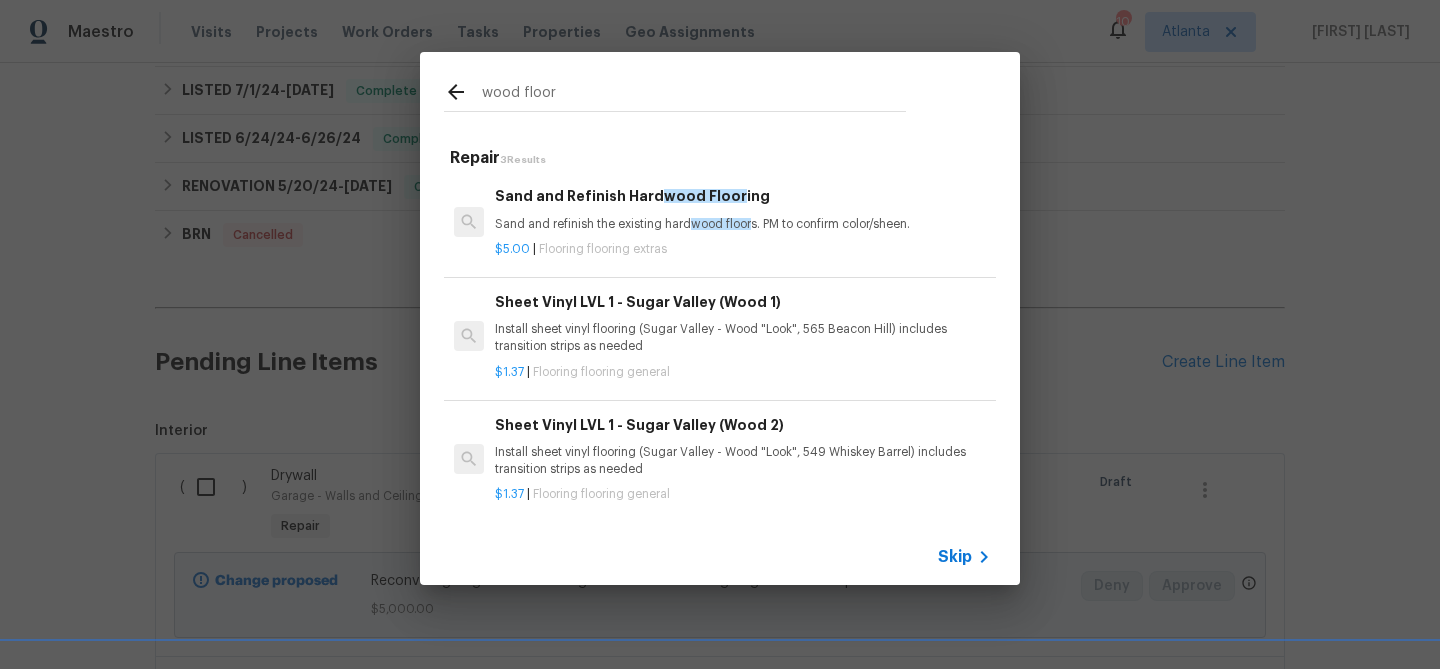 click on "Sand and Refinish Hard wood Floor ing" at bounding box center [743, 196] 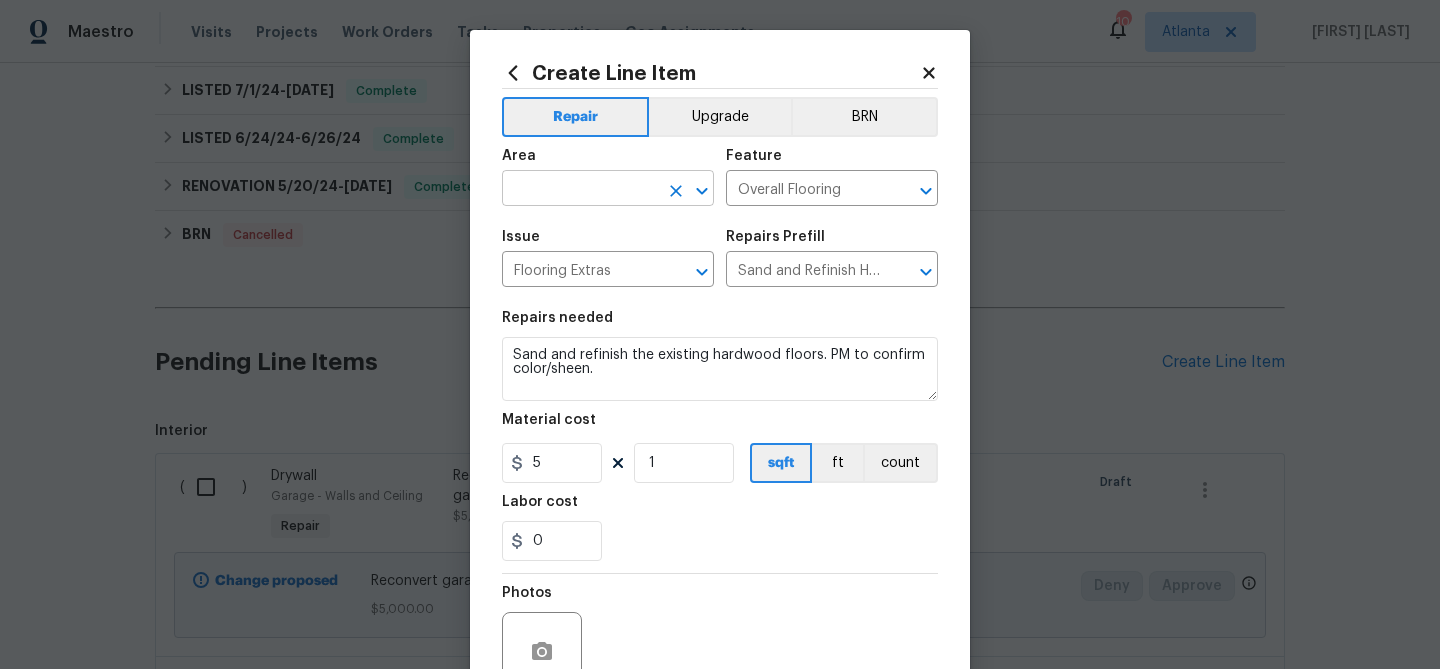 click at bounding box center (580, 190) 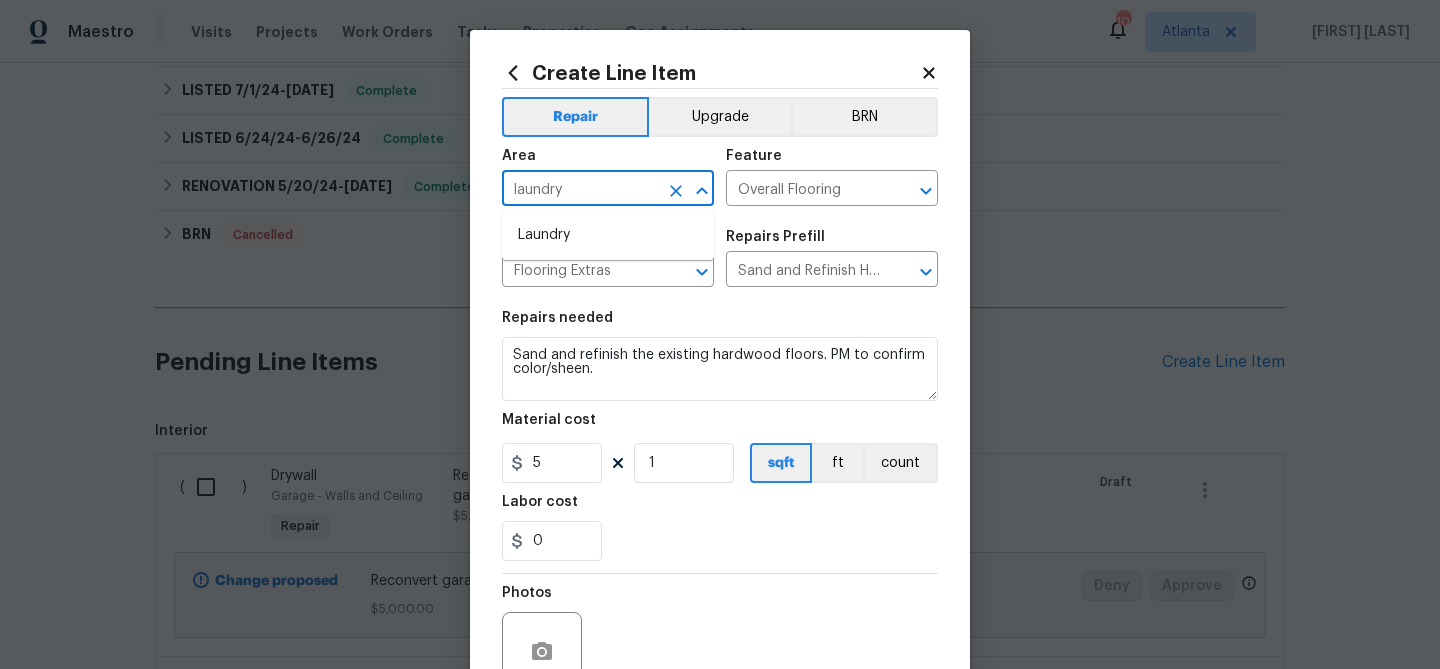 scroll, scrollTop: 1, scrollLeft: 0, axis: vertical 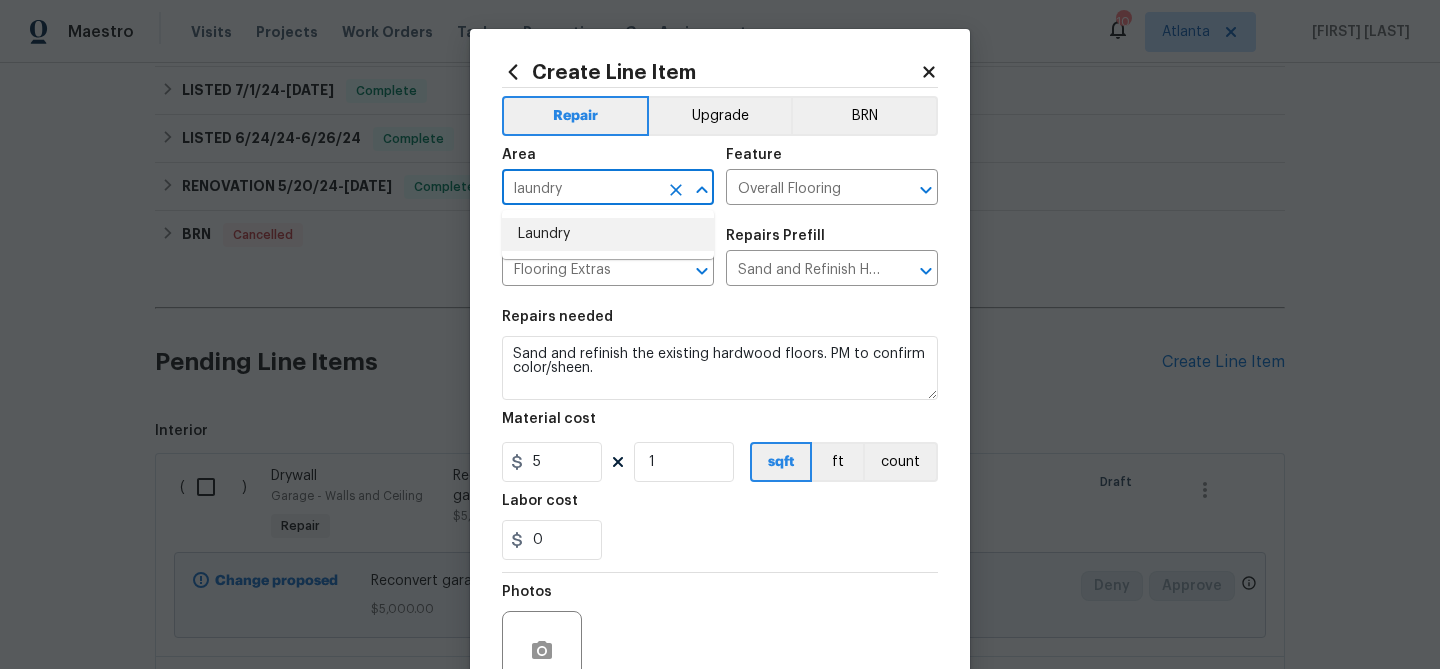 click on "Laundry" at bounding box center [608, 234] 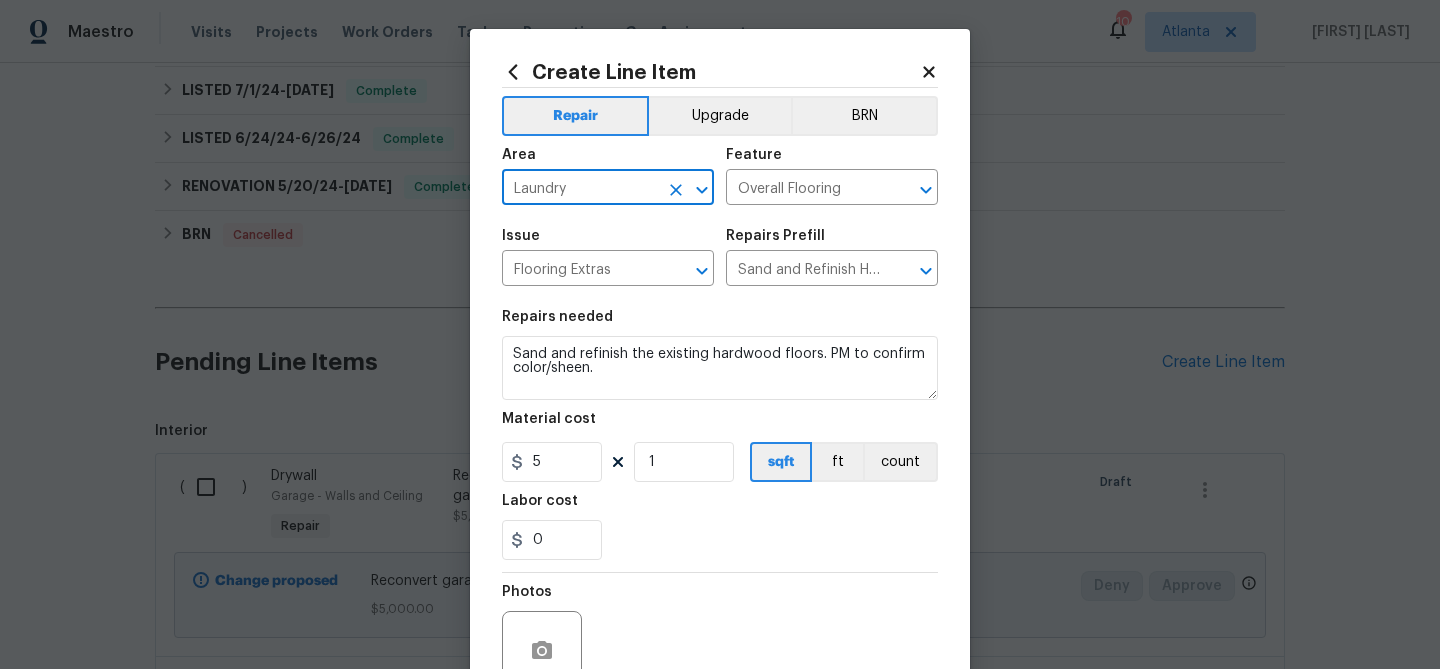 type on "Laundry" 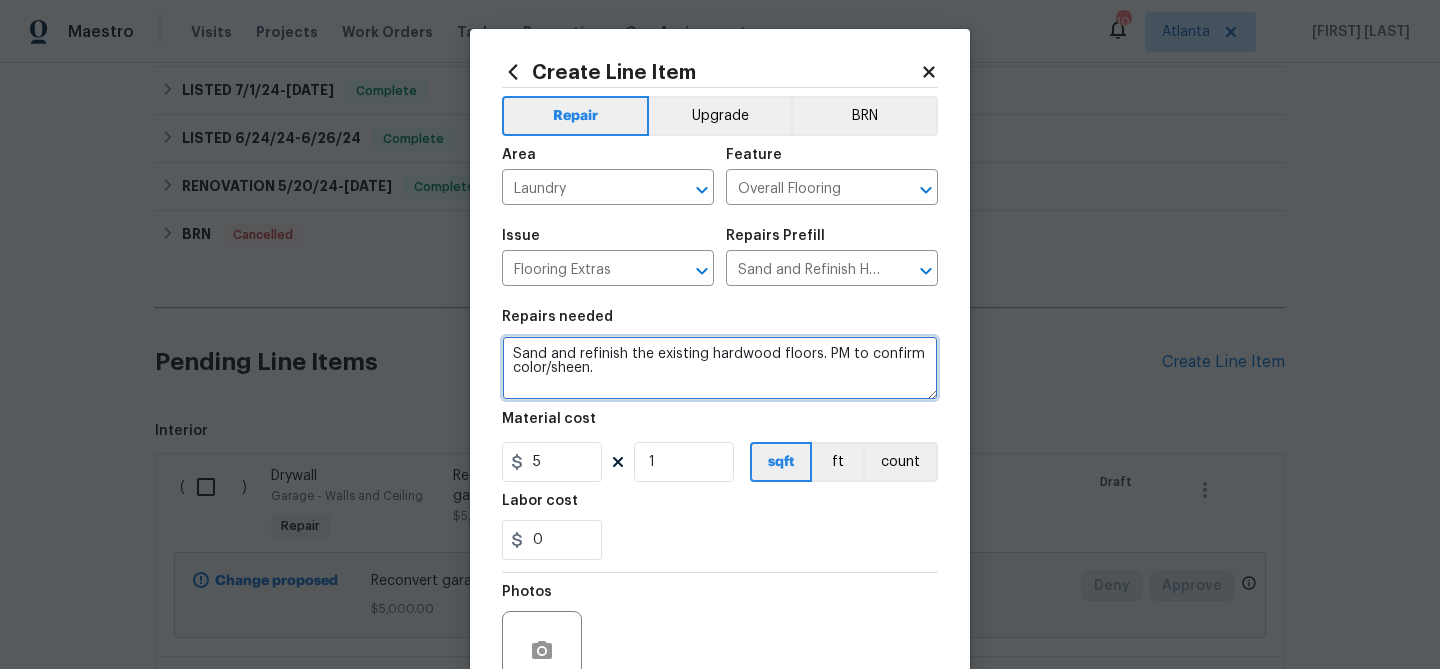 drag, startPoint x: 917, startPoint y: 354, endPoint x: 533, endPoint y: 347, distance: 384.06378 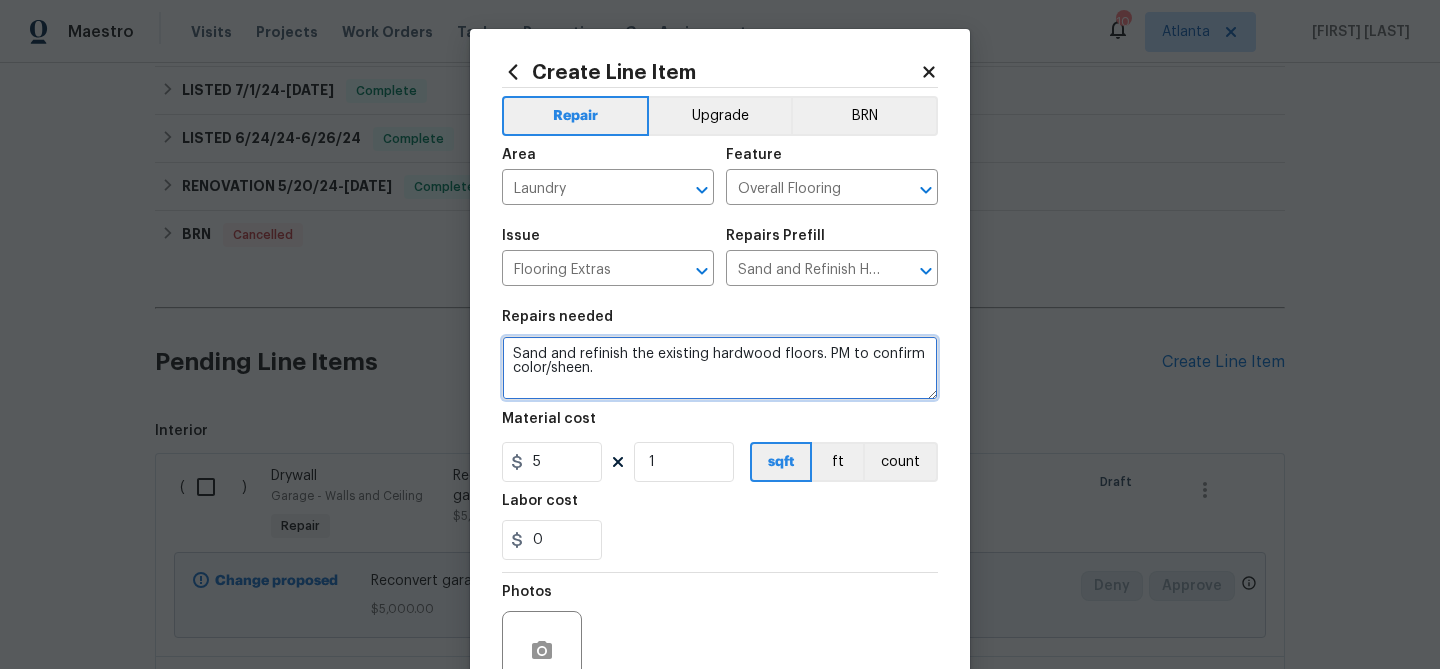 click on "Sand and refinish the existing hardwood floors. PM to confirm color/sheen." at bounding box center [720, 368] 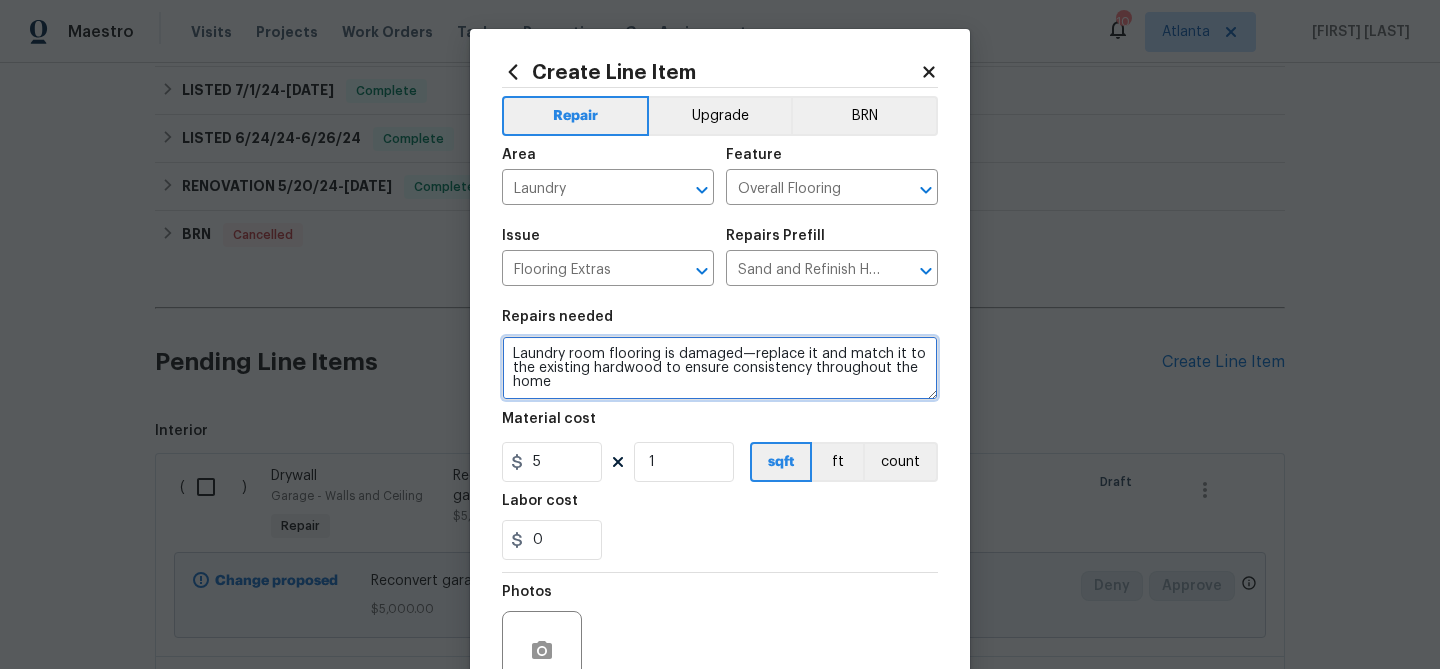 type on "Laundry room flooring is damaged—replace it and match it to the existing hardwood to ensure consistency throughout the home" 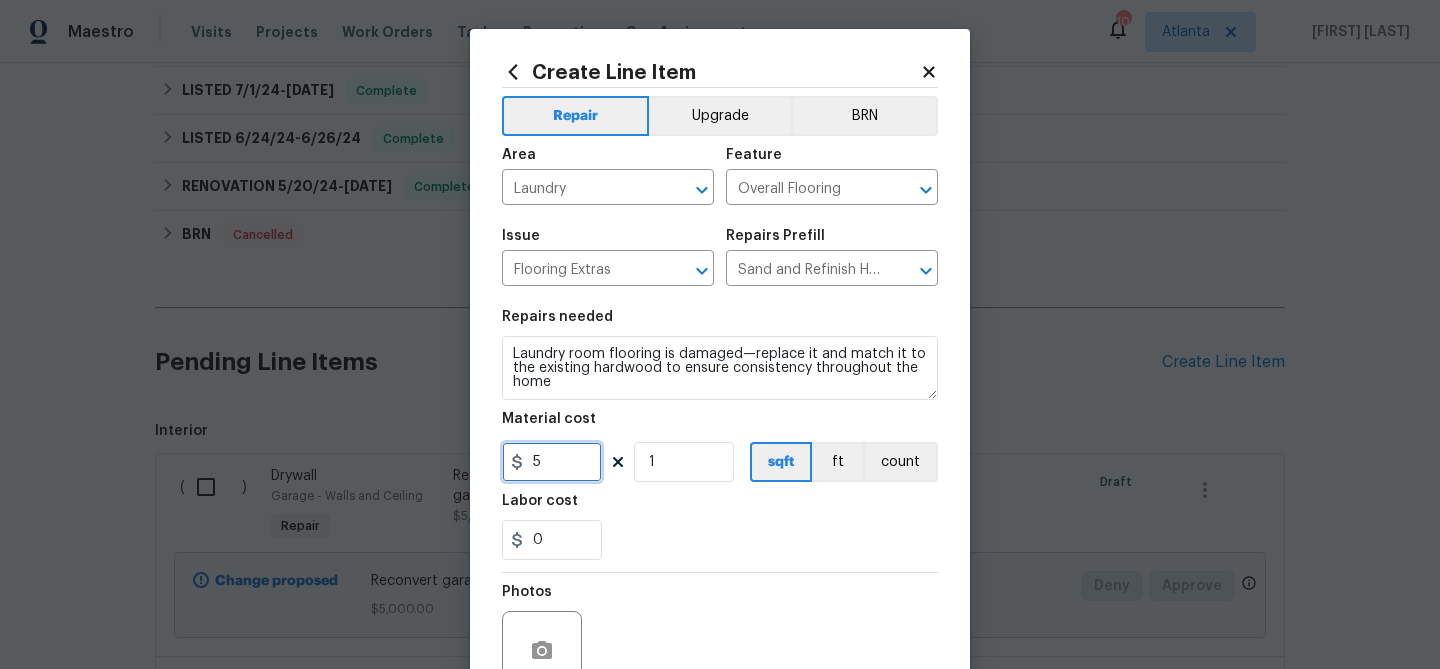 click on "5" at bounding box center [552, 462] 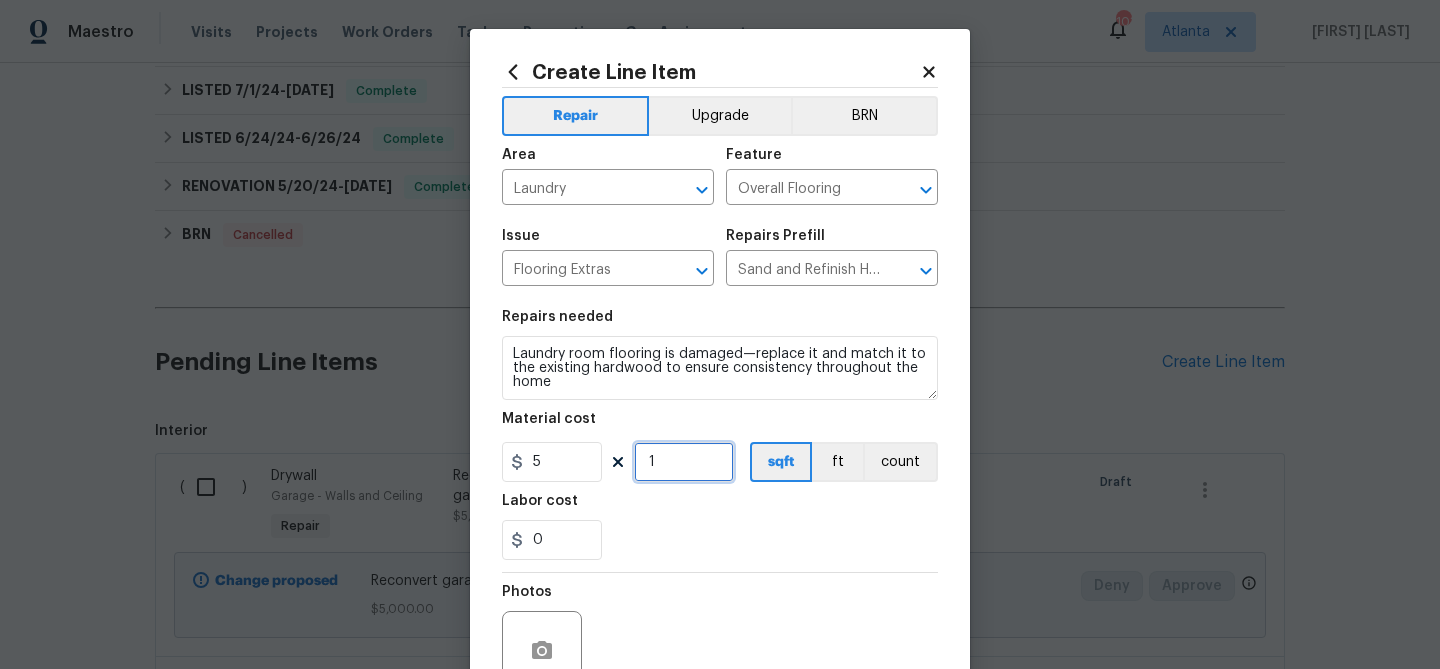 click on "1" at bounding box center [684, 462] 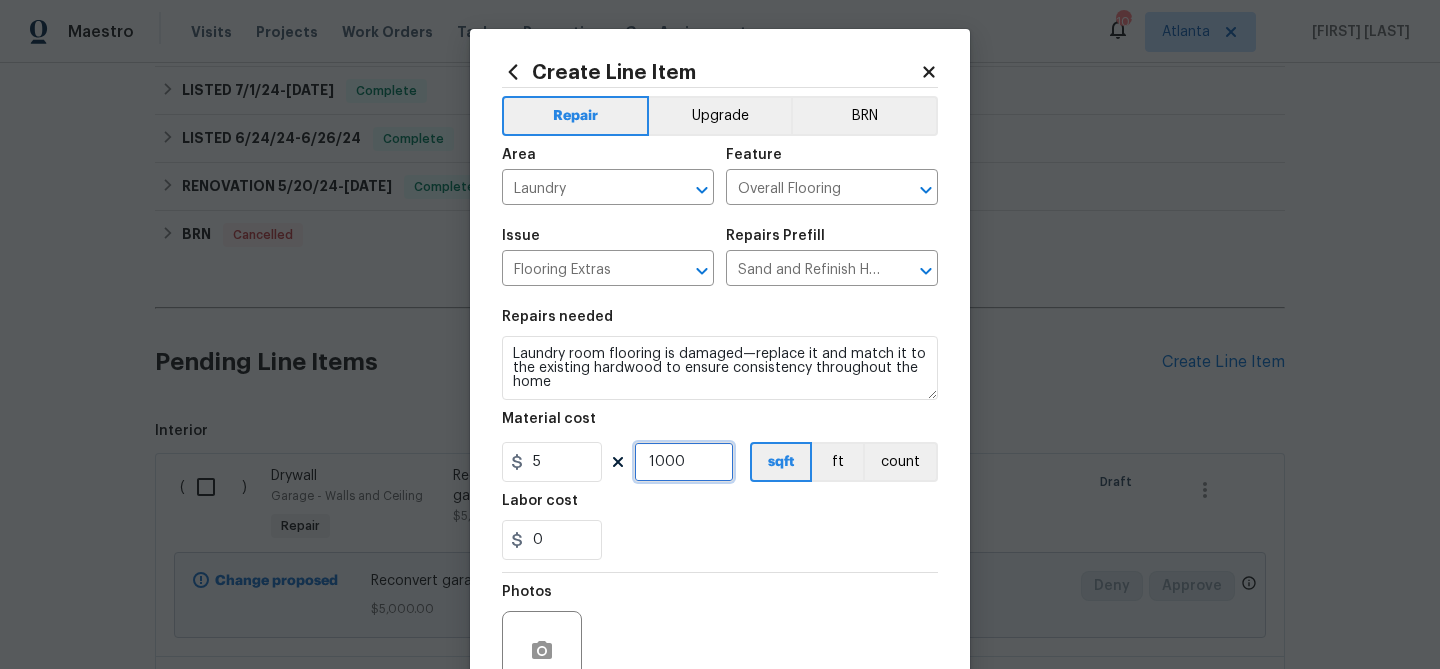 click on "1000" at bounding box center [684, 462] 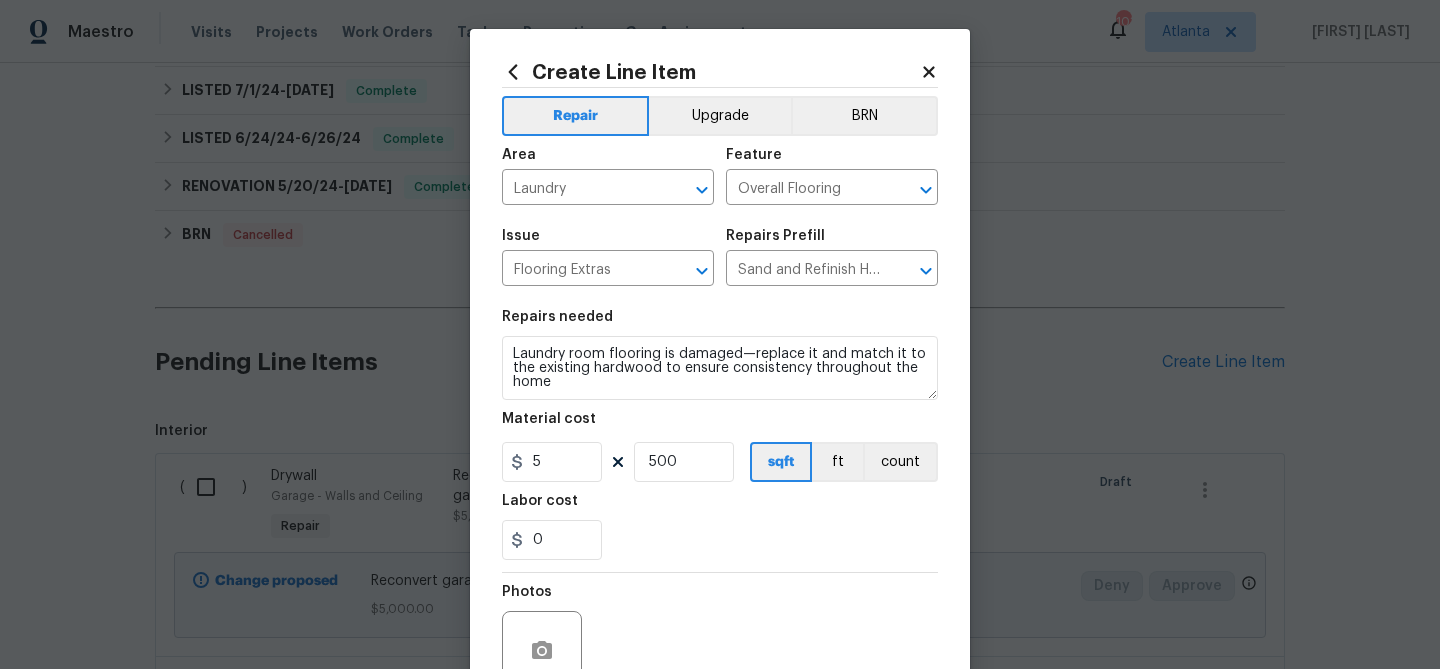 click on "Labor cost" at bounding box center [720, 507] 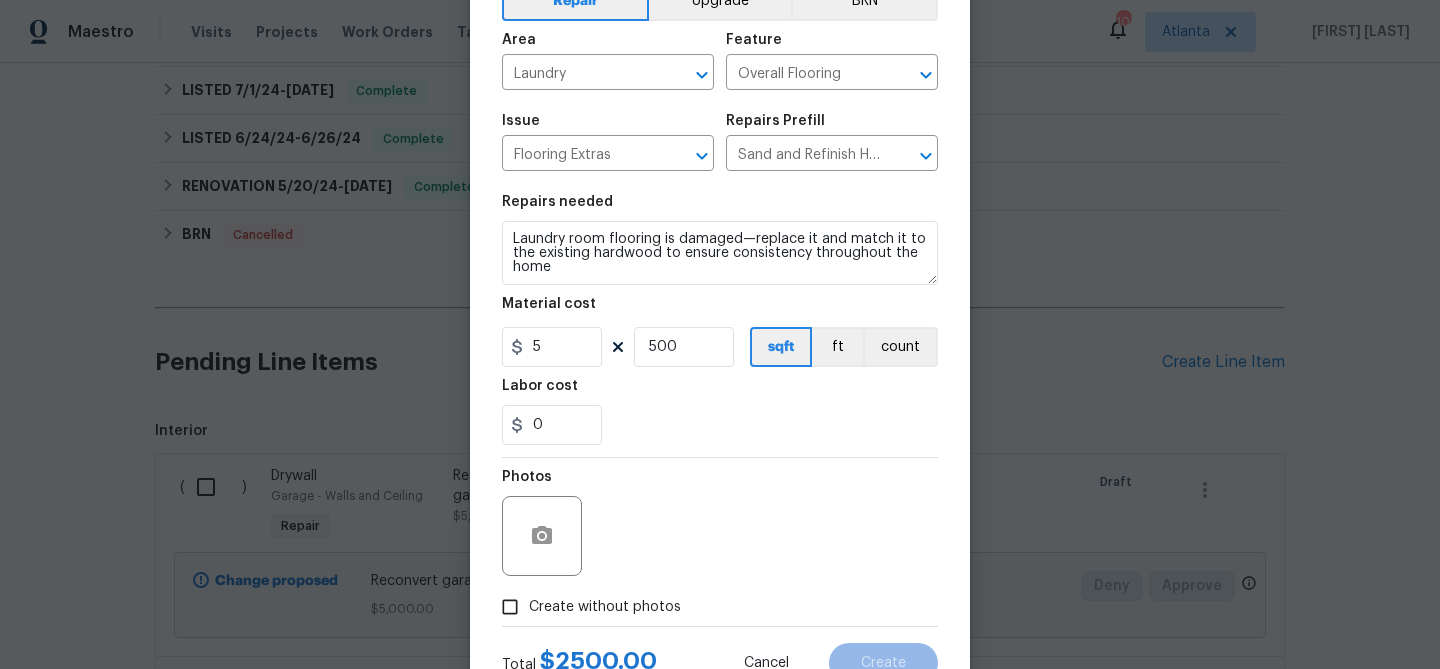 scroll, scrollTop: 193, scrollLeft: 0, axis: vertical 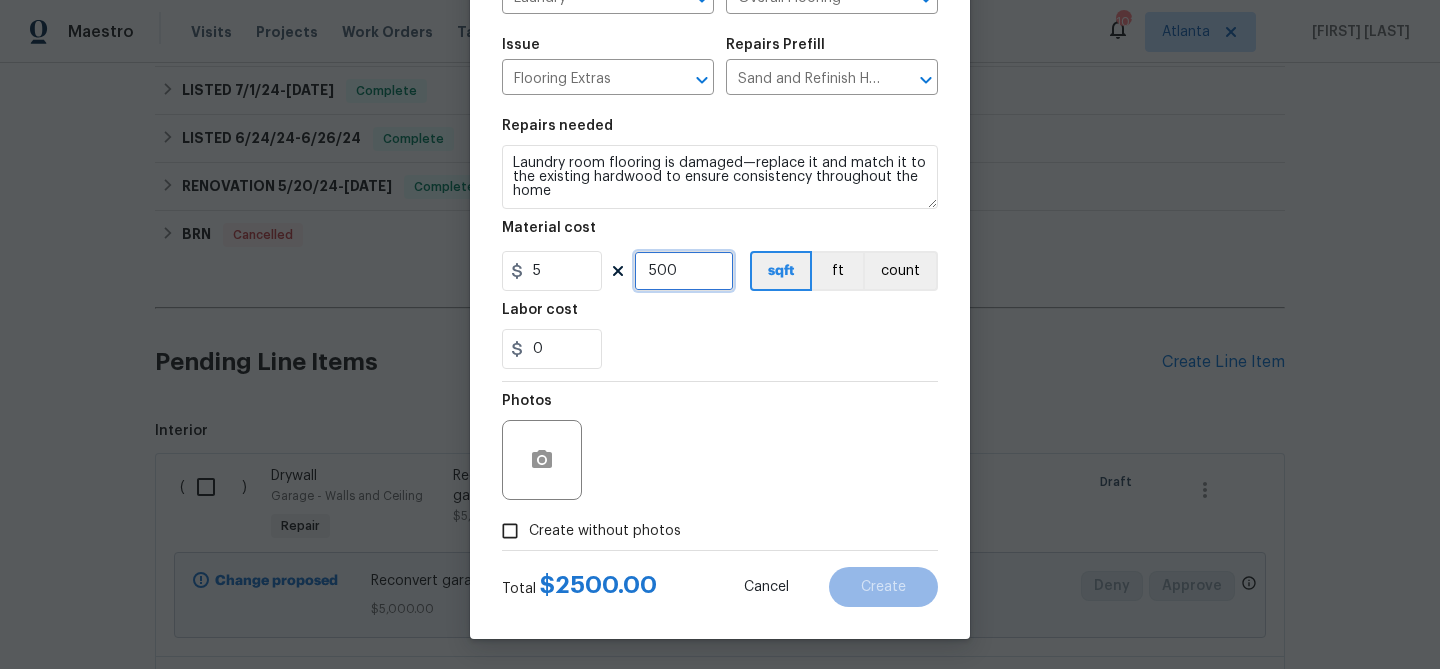click on "500" at bounding box center [684, 271] 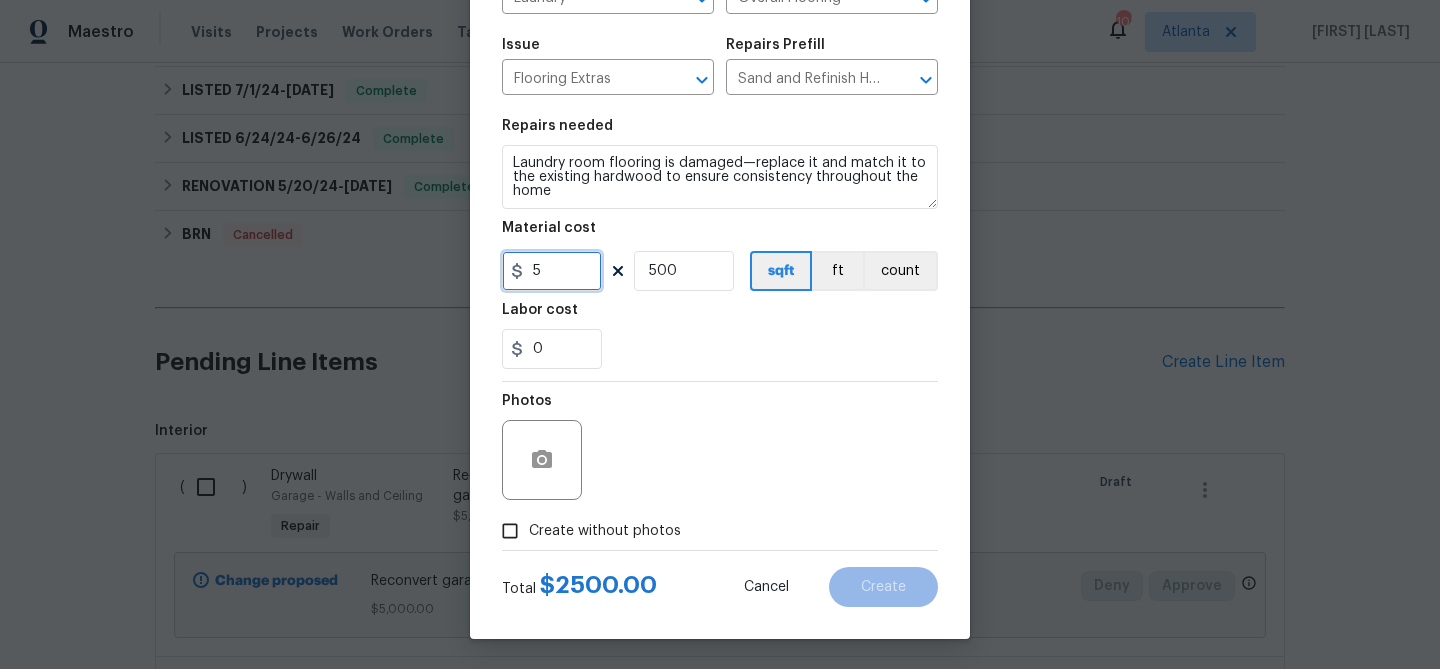 click on "5" at bounding box center (552, 271) 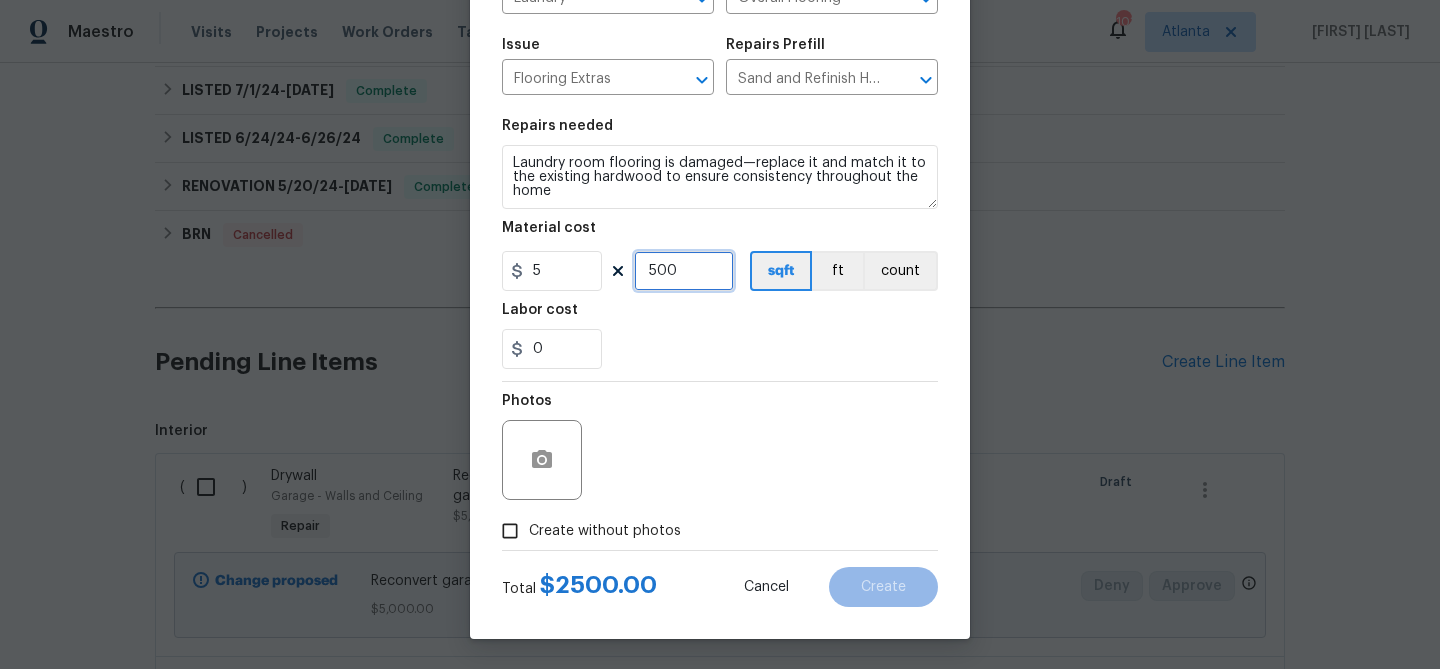 click on "500" at bounding box center [684, 271] 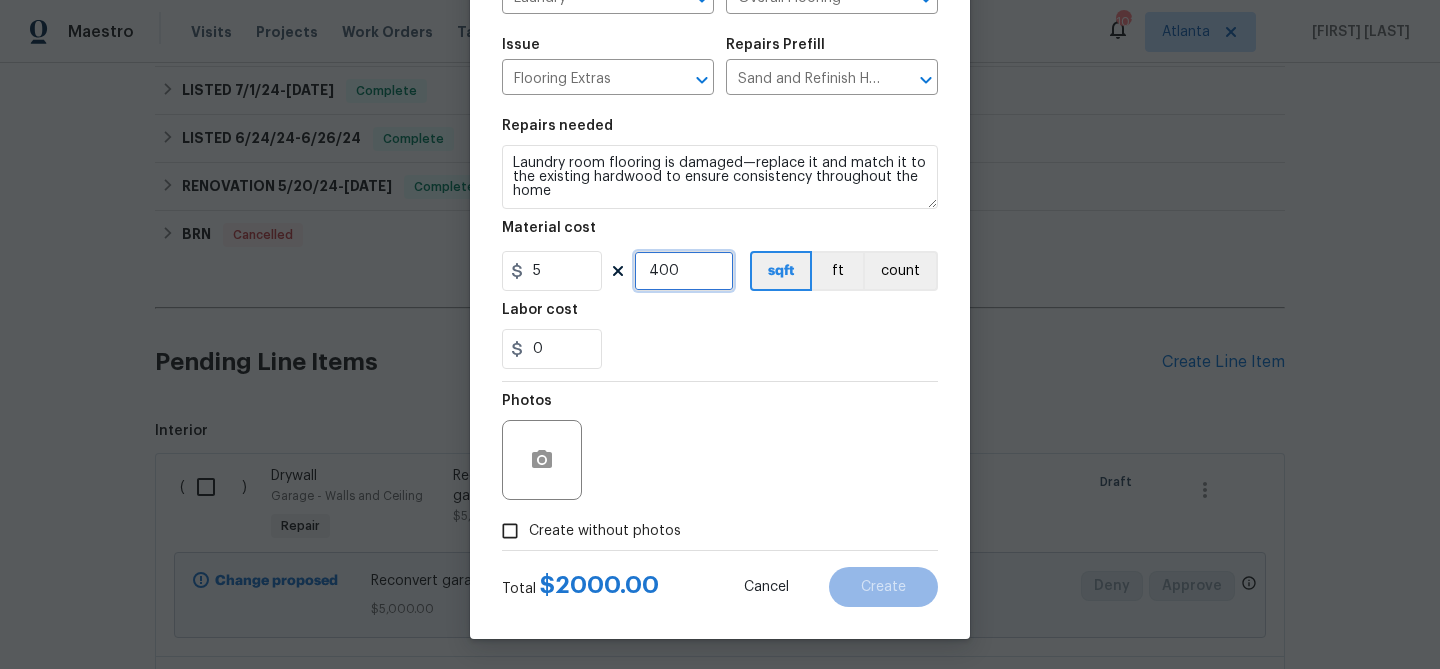 click on "400" at bounding box center (684, 271) 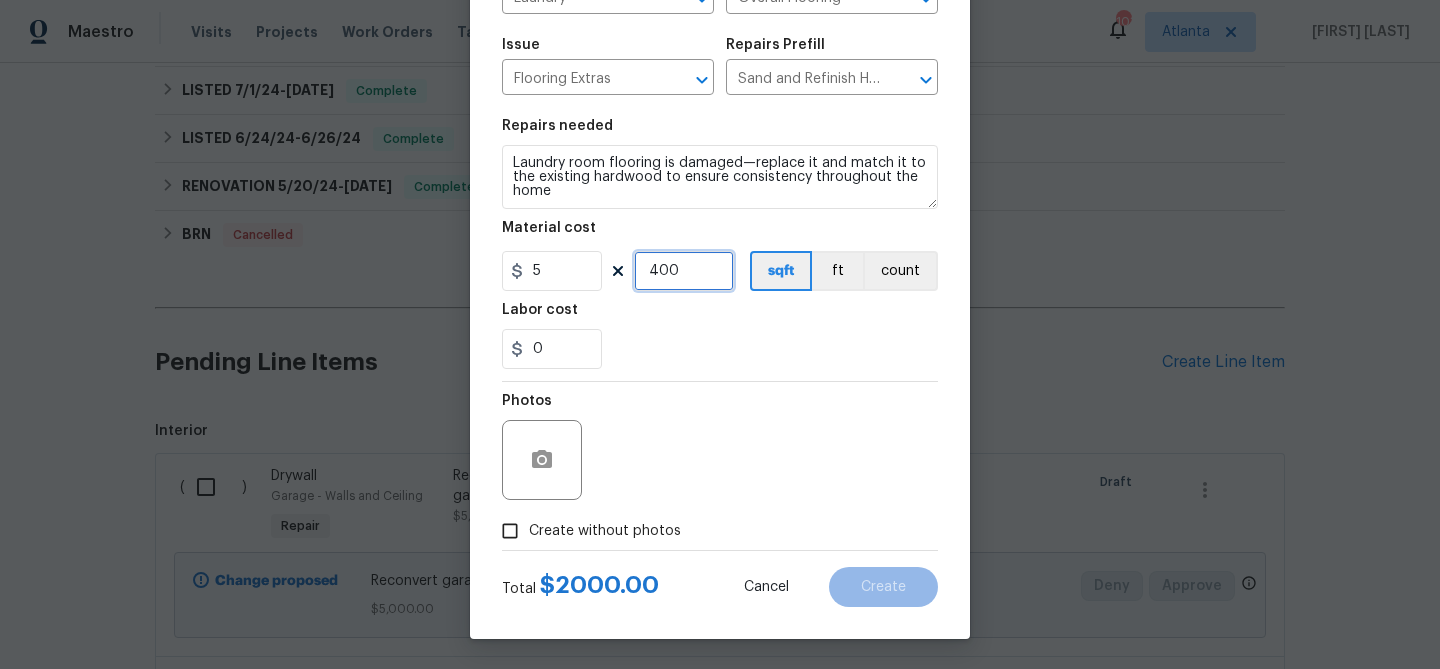 click on "400" at bounding box center [684, 271] 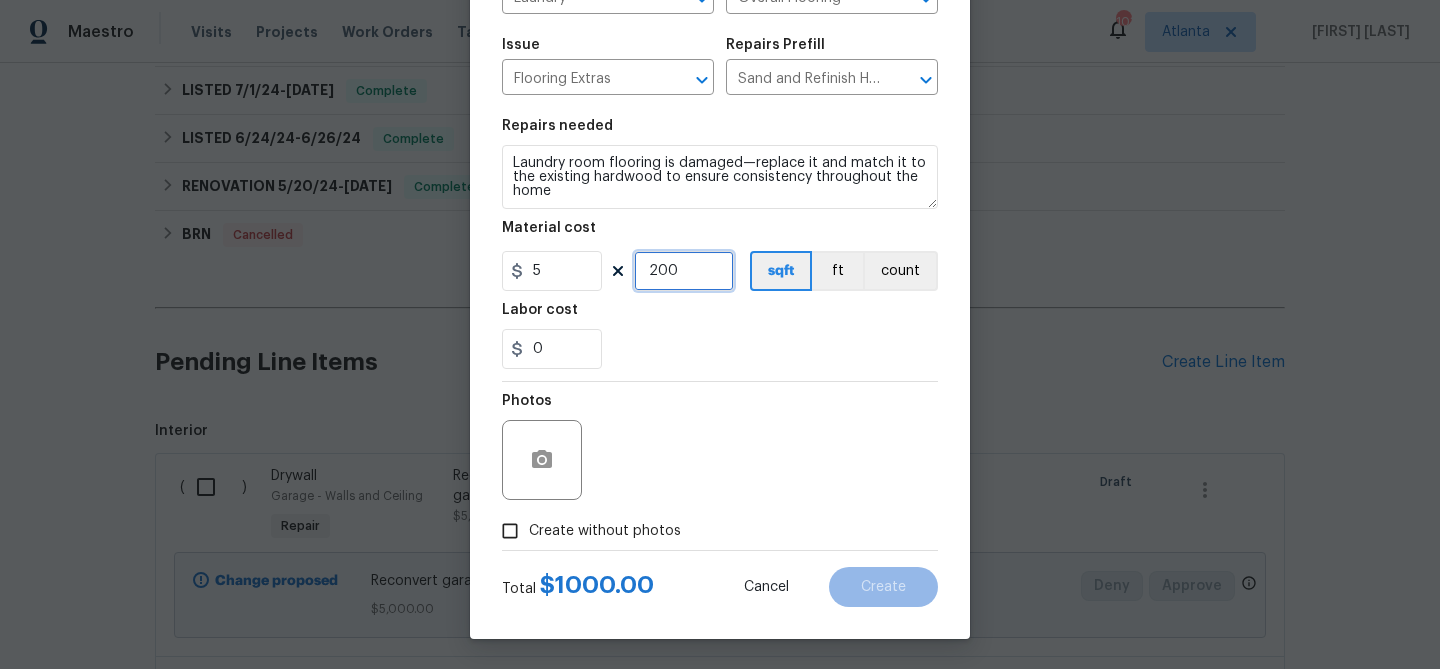 type on "200" 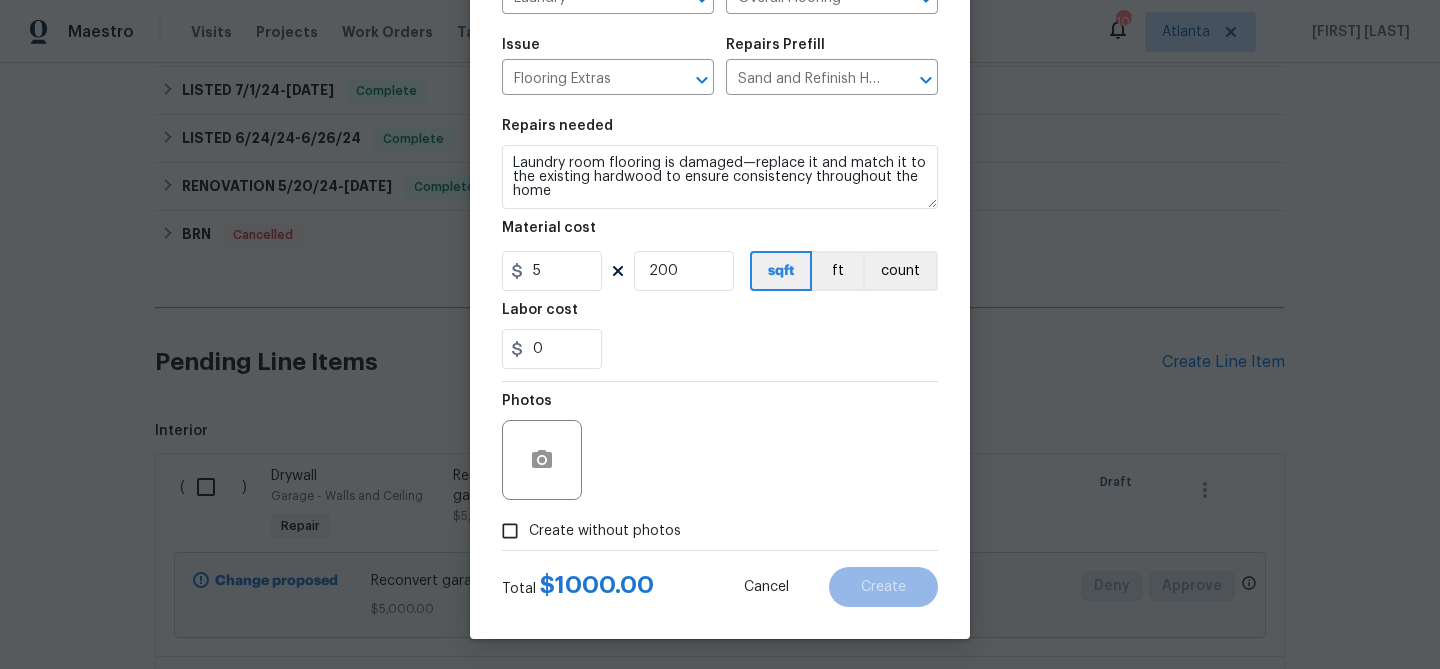 click on "0" at bounding box center [720, 349] 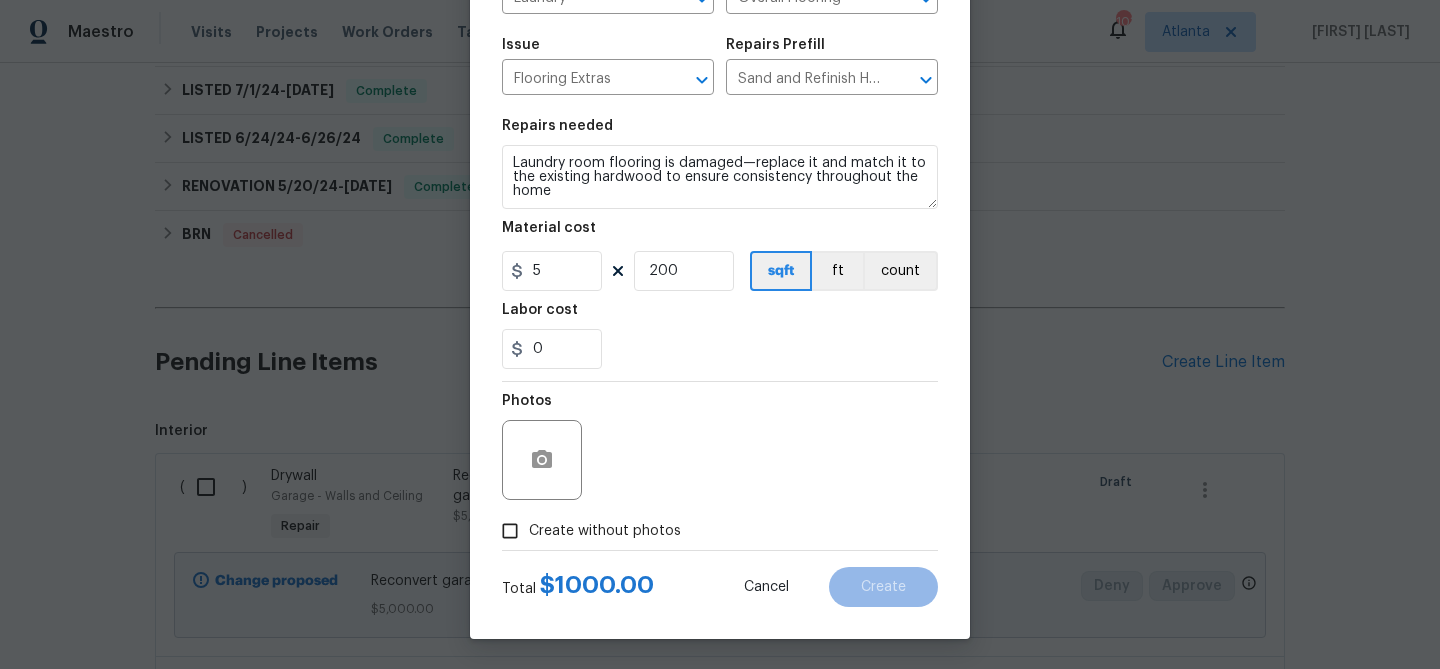 click on "Create without photos" at bounding box center (605, 531) 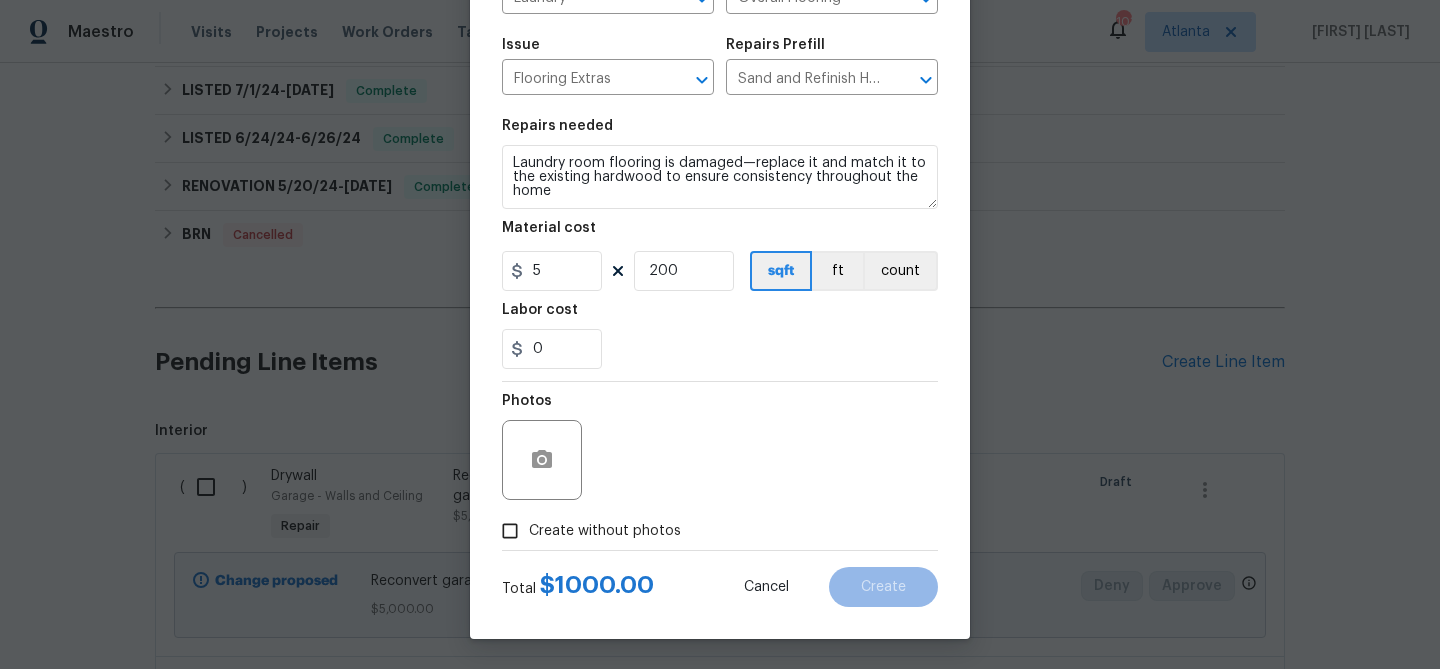 click on "Create without photos" at bounding box center [510, 531] 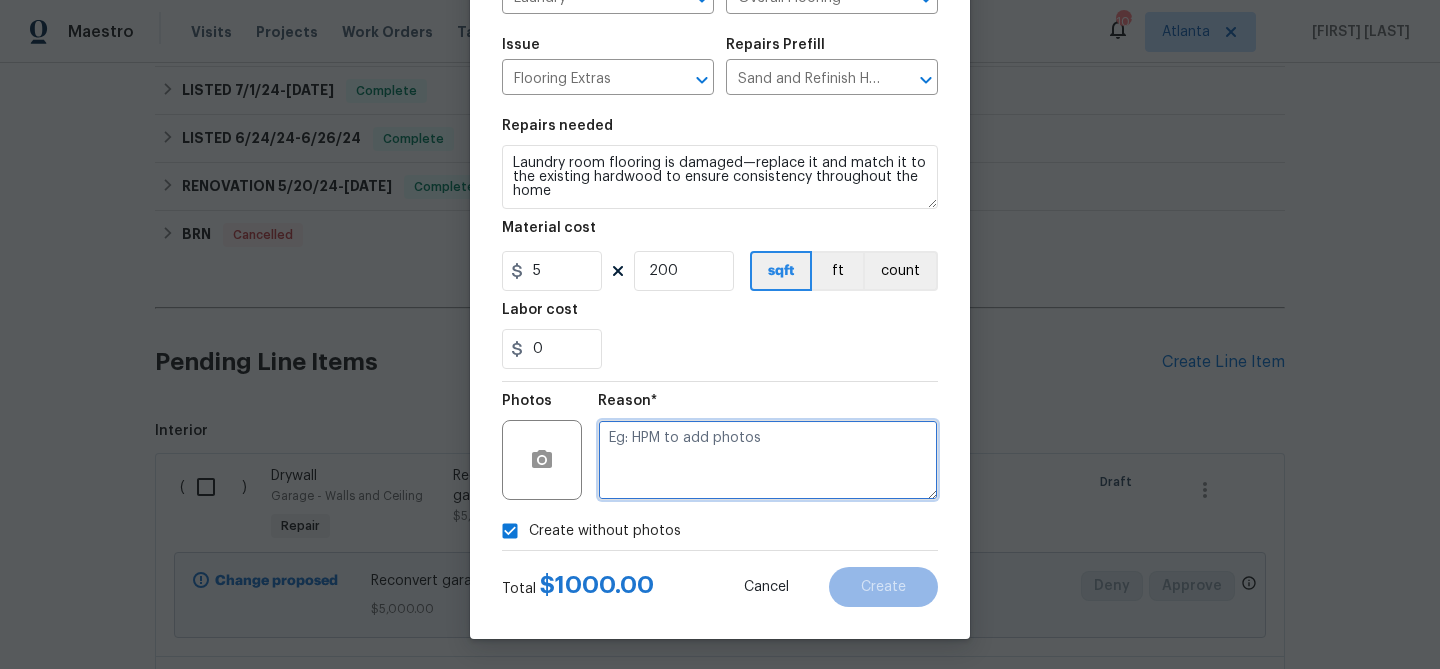 click at bounding box center (768, 460) 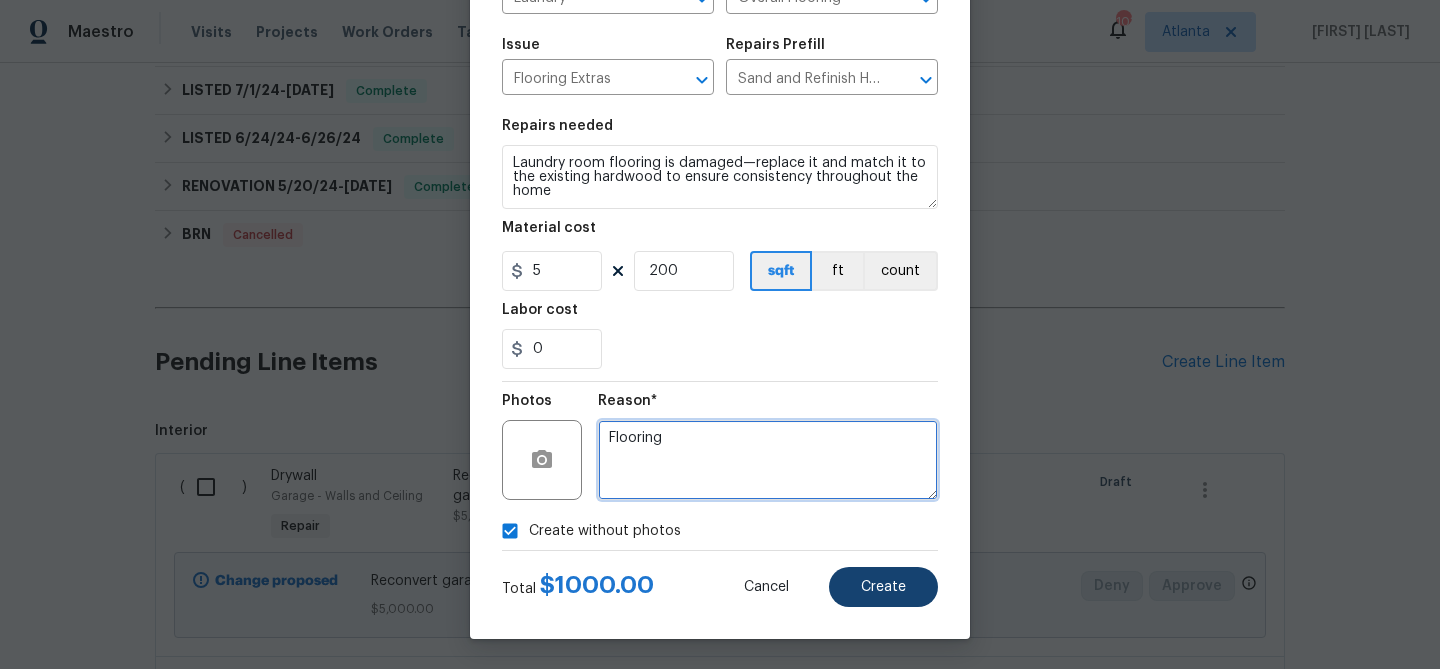 type on "Flooring" 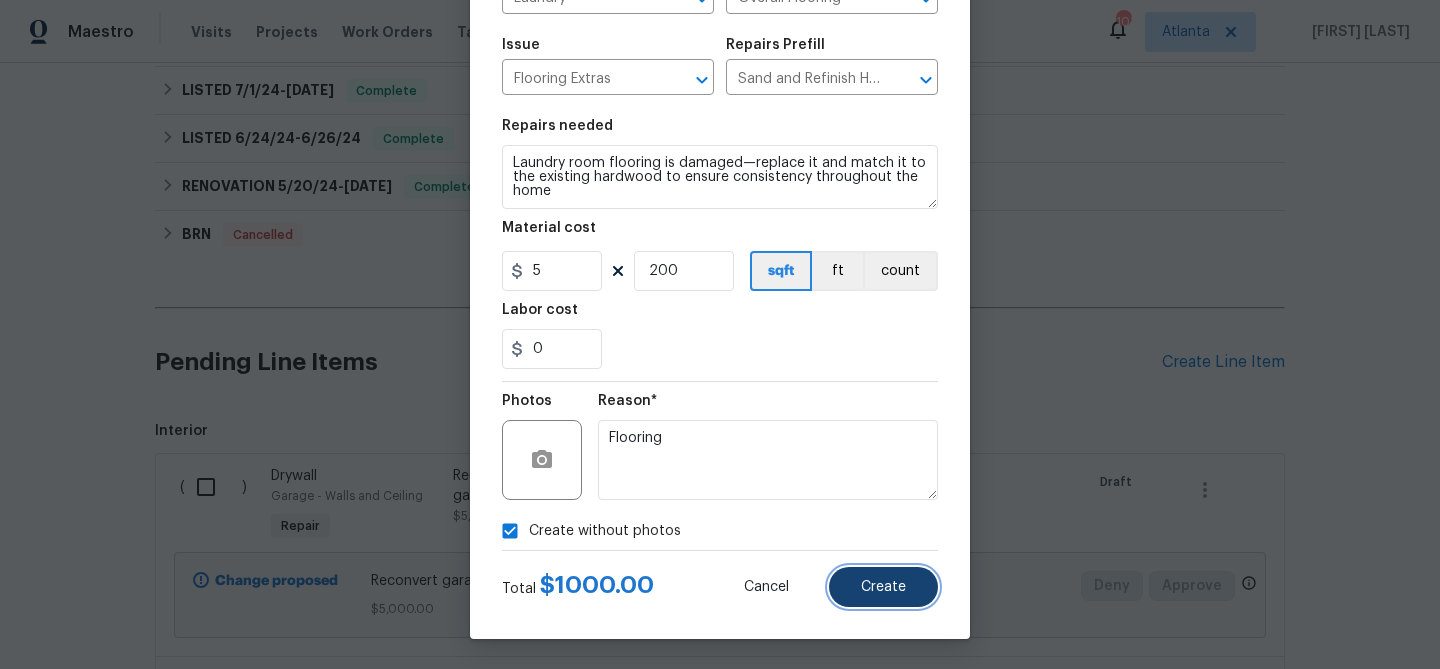 click on "Create" at bounding box center (883, 587) 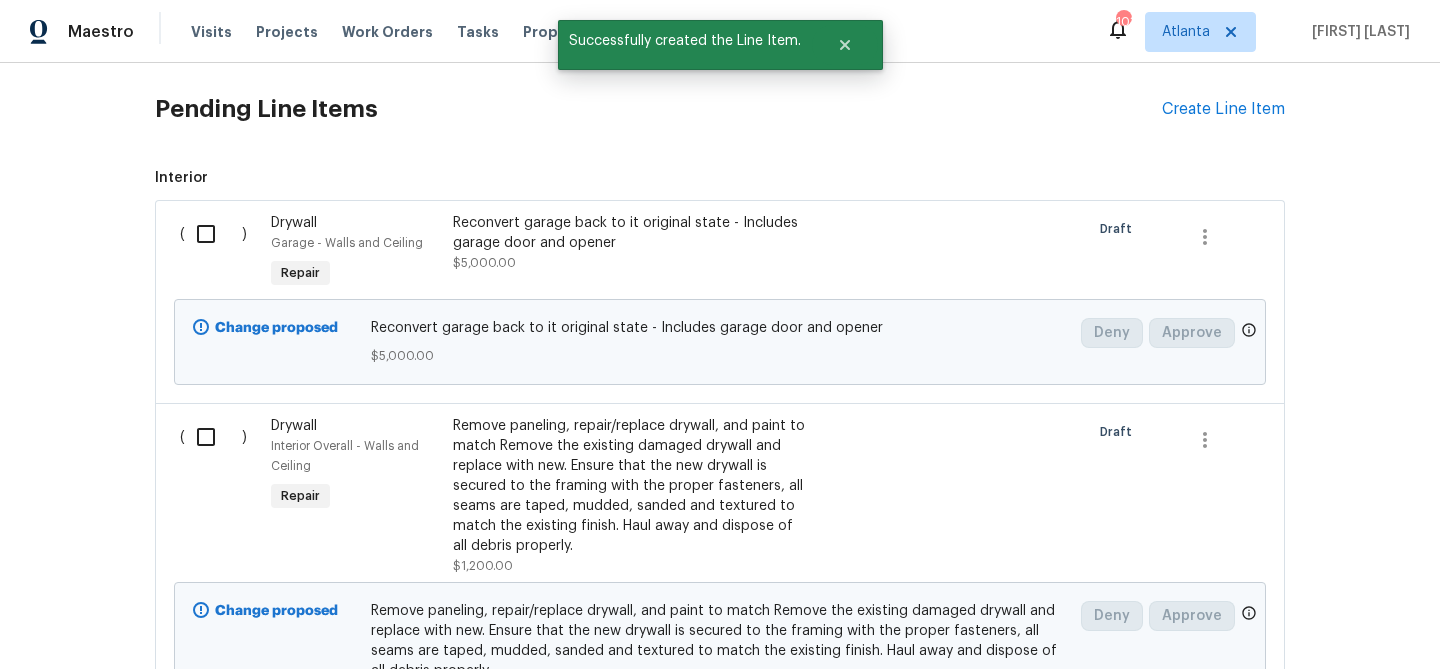 scroll, scrollTop: 1189, scrollLeft: 0, axis: vertical 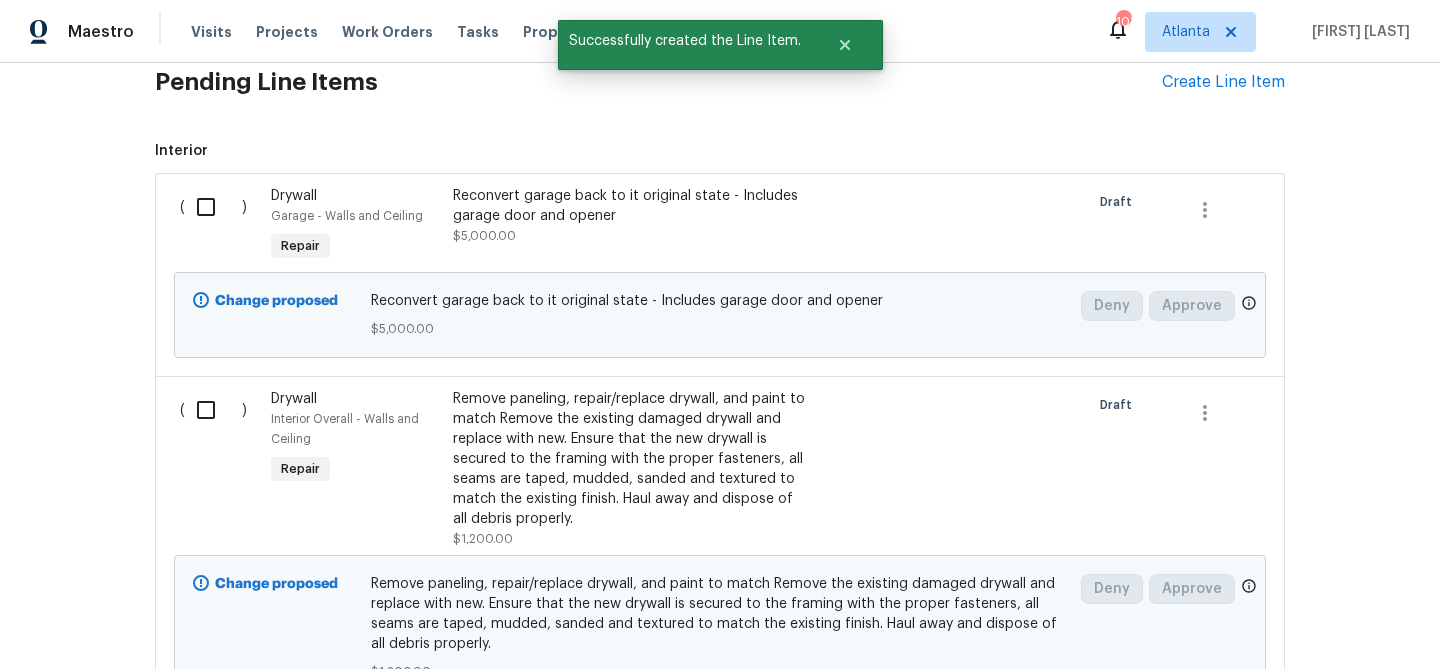 click at bounding box center (213, 207) 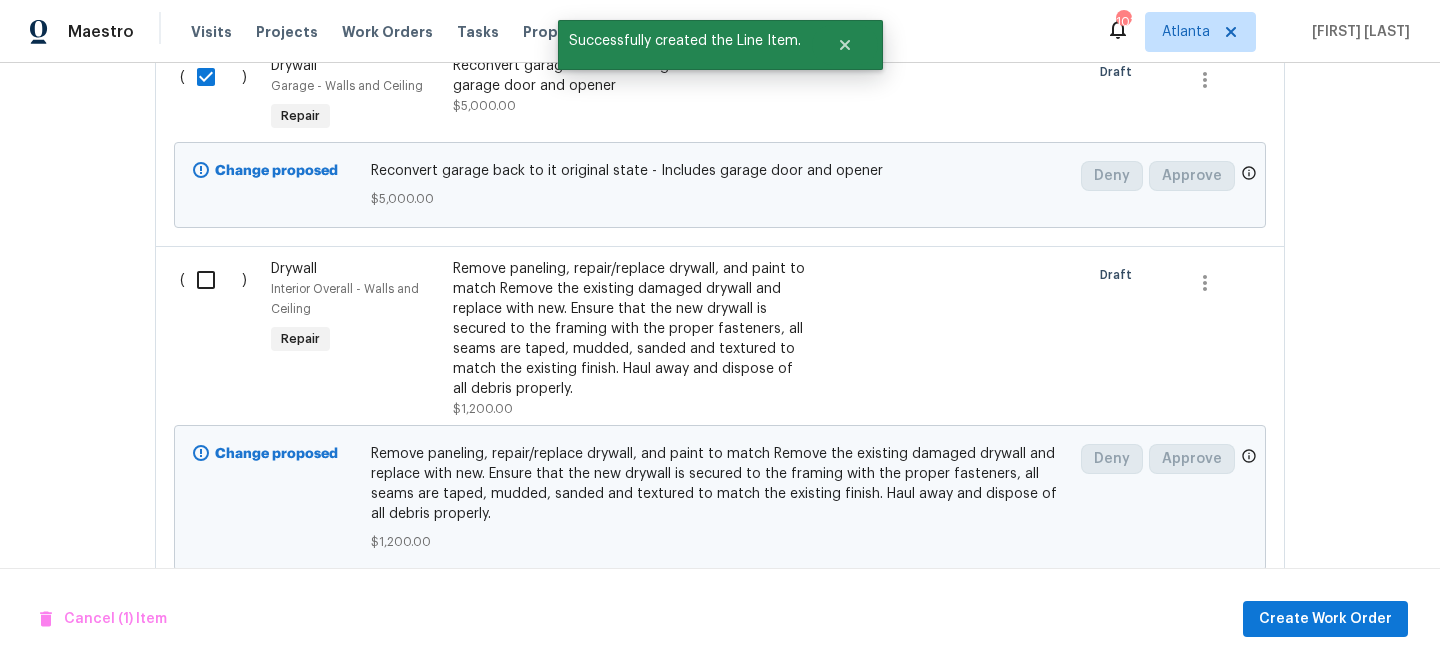 scroll, scrollTop: 1333, scrollLeft: 0, axis: vertical 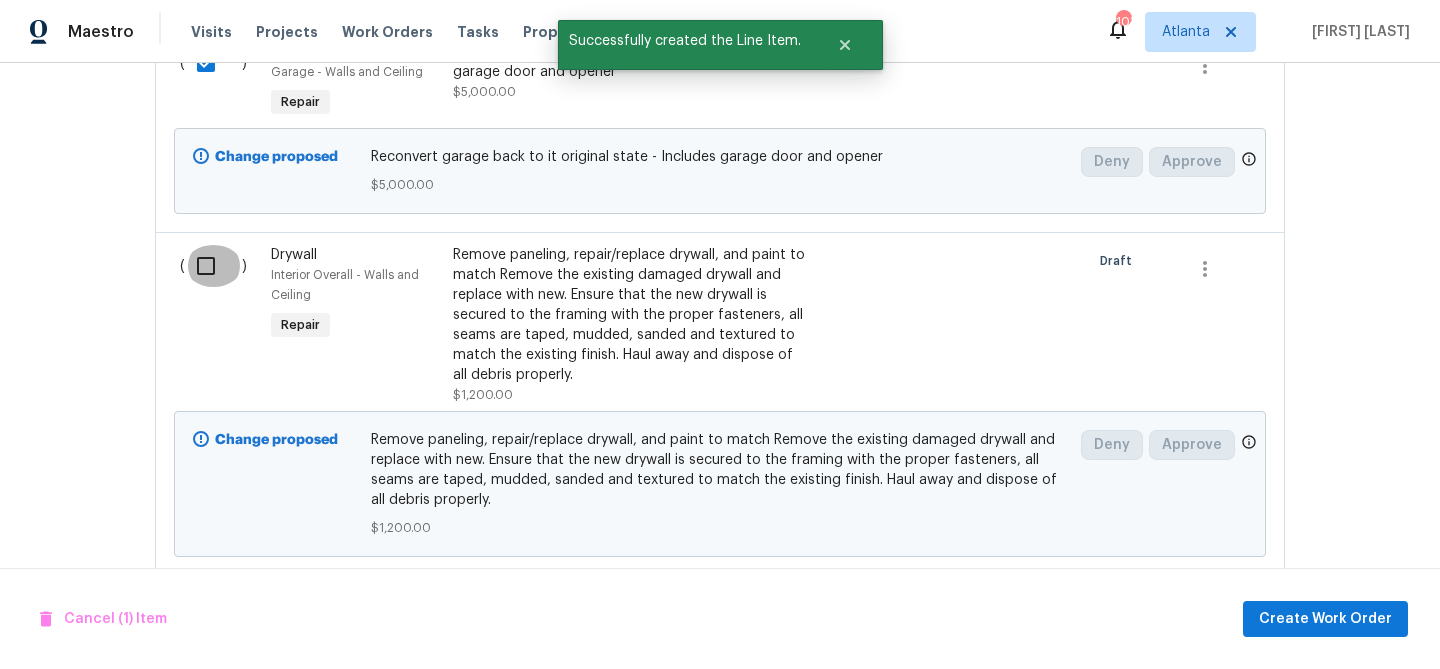 click at bounding box center [213, 266] 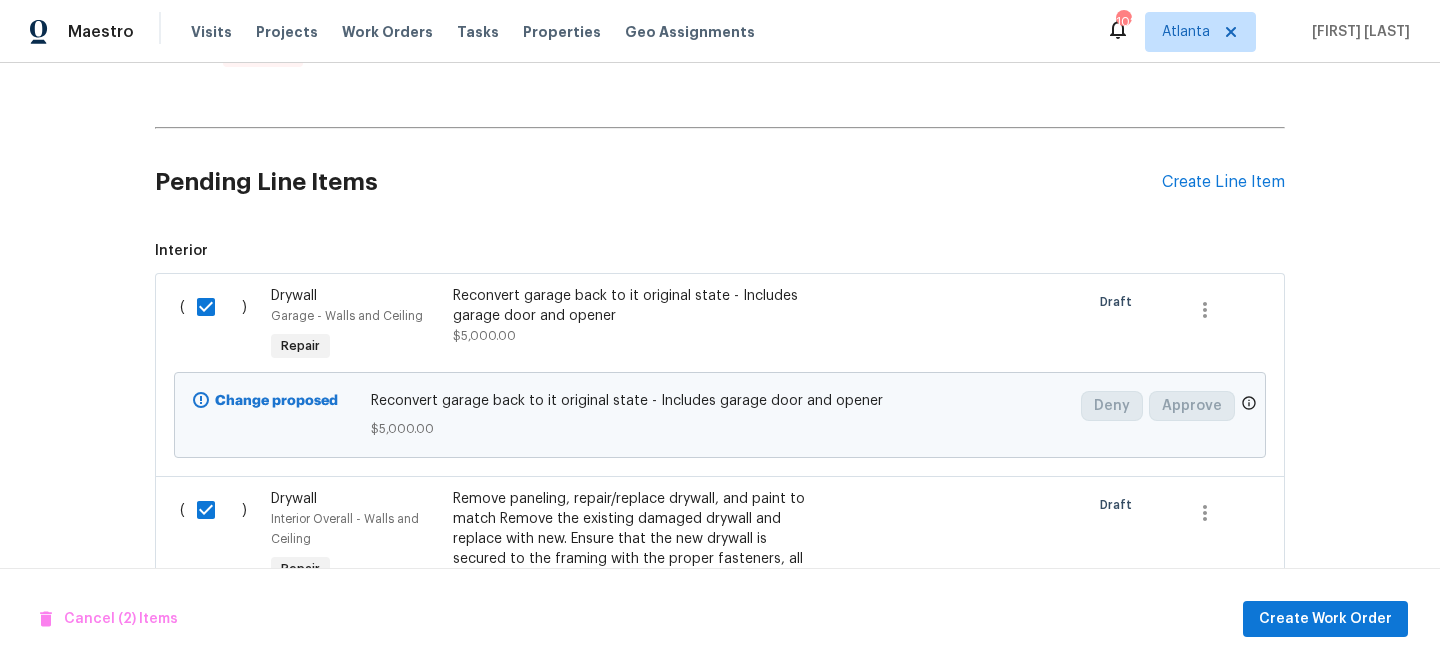 scroll, scrollTop: 1273, scrollLeft: 0, axis: vertical 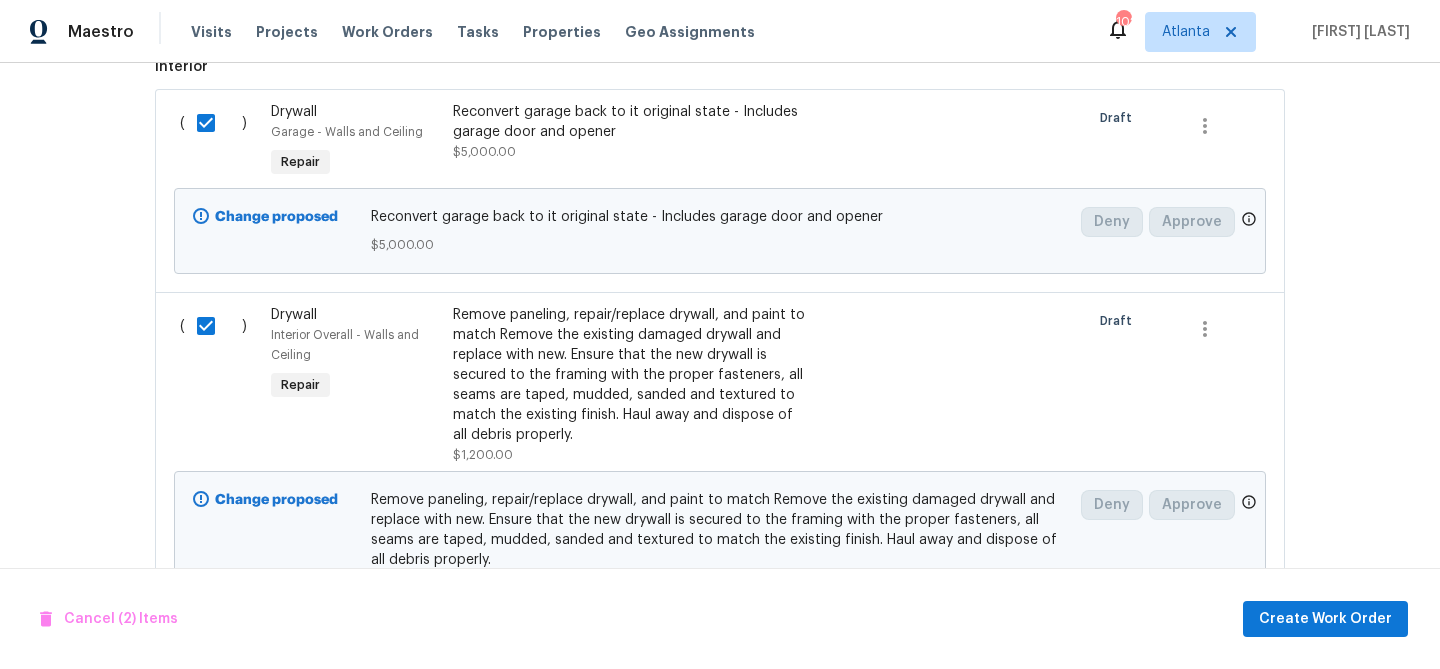 click on "Remove paneling, repair/replace drywall, and paint to match Remove the existing damaged drywall and replace with new. Ensure that the new drywall is secured to the framing with the proper fasteners, all seams are taped, mudded, sanded and textured to match the existing finish. Haul away and dispose of all debris properly." at bounding box center (629, 375) 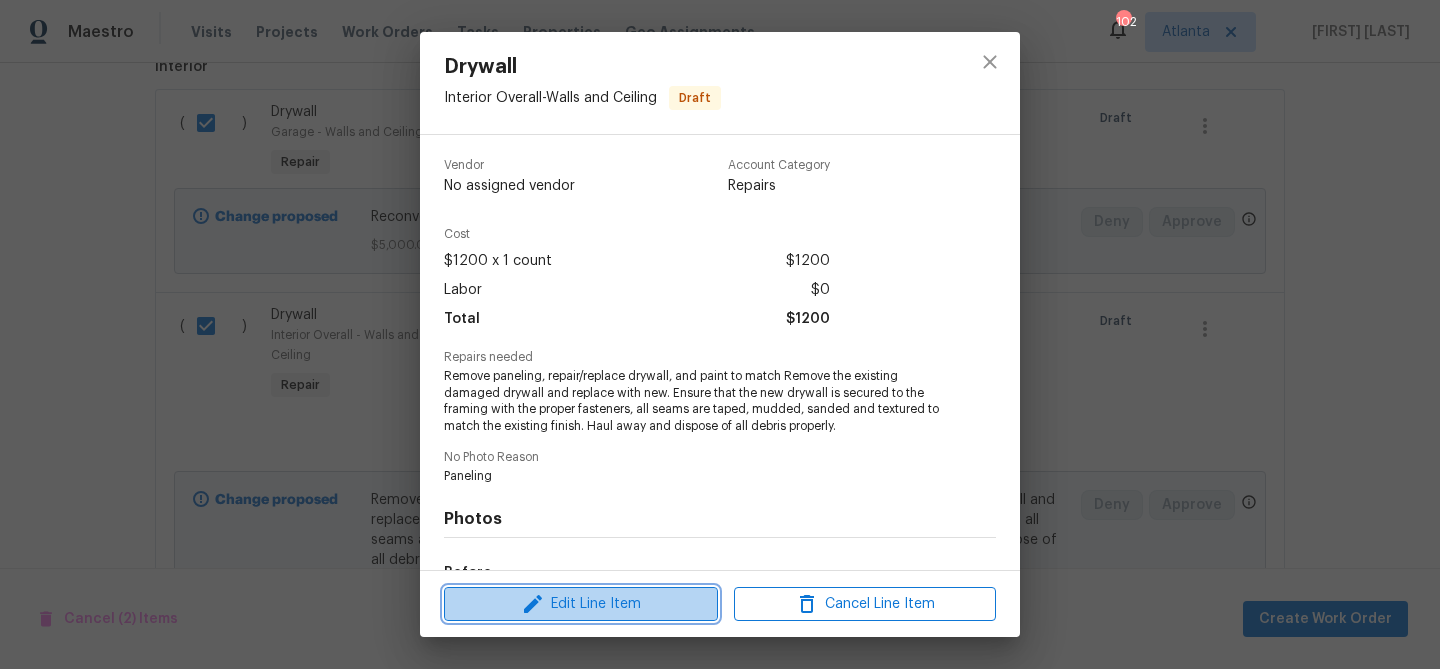 click on "Edit Line Item" at bounding box center [581, 604] 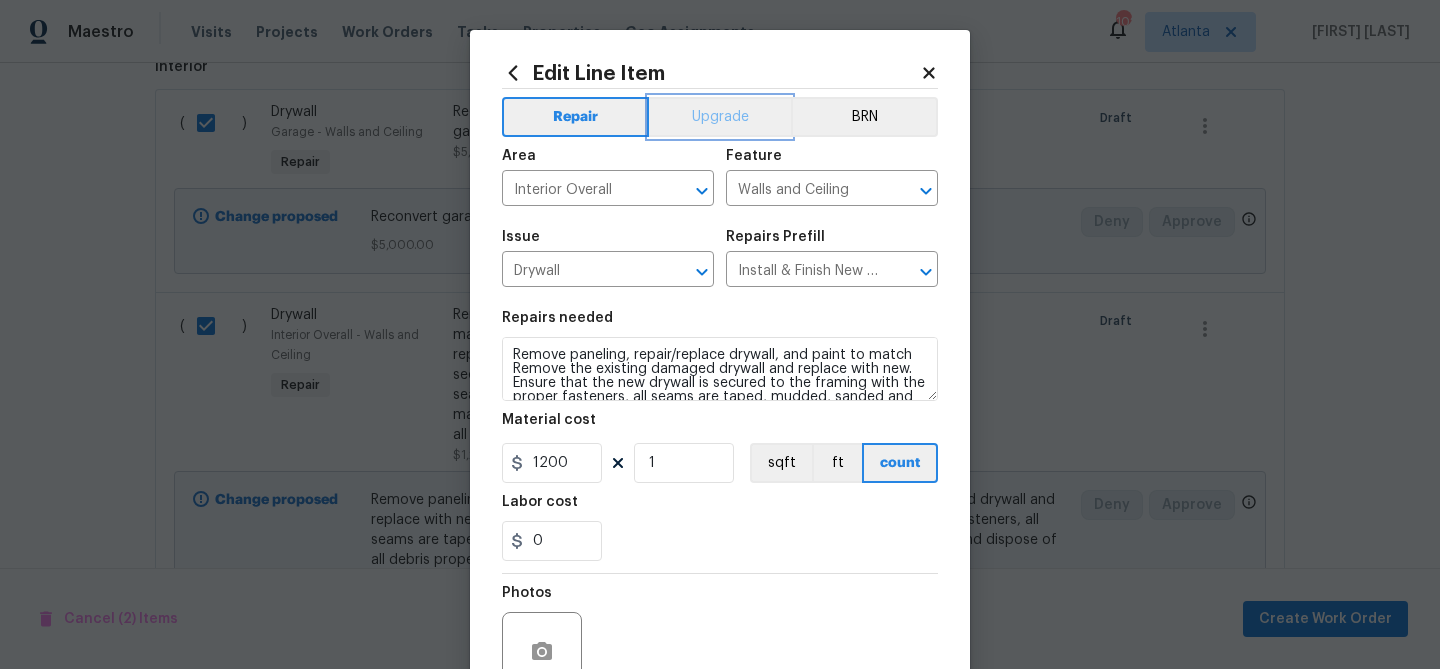 click on "Upgrade" at bounding box center (720, 117) 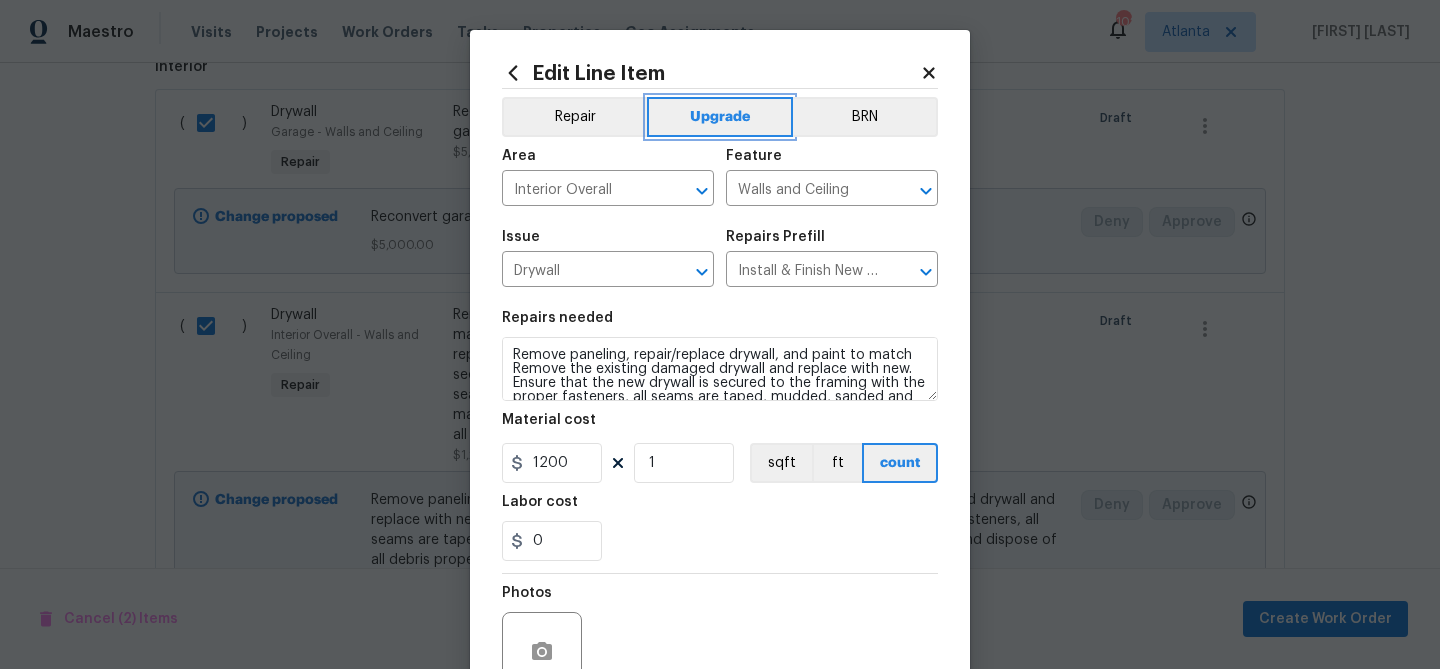 scroll, scrollTop: 193, scrollLeft: 0, axis: vertical 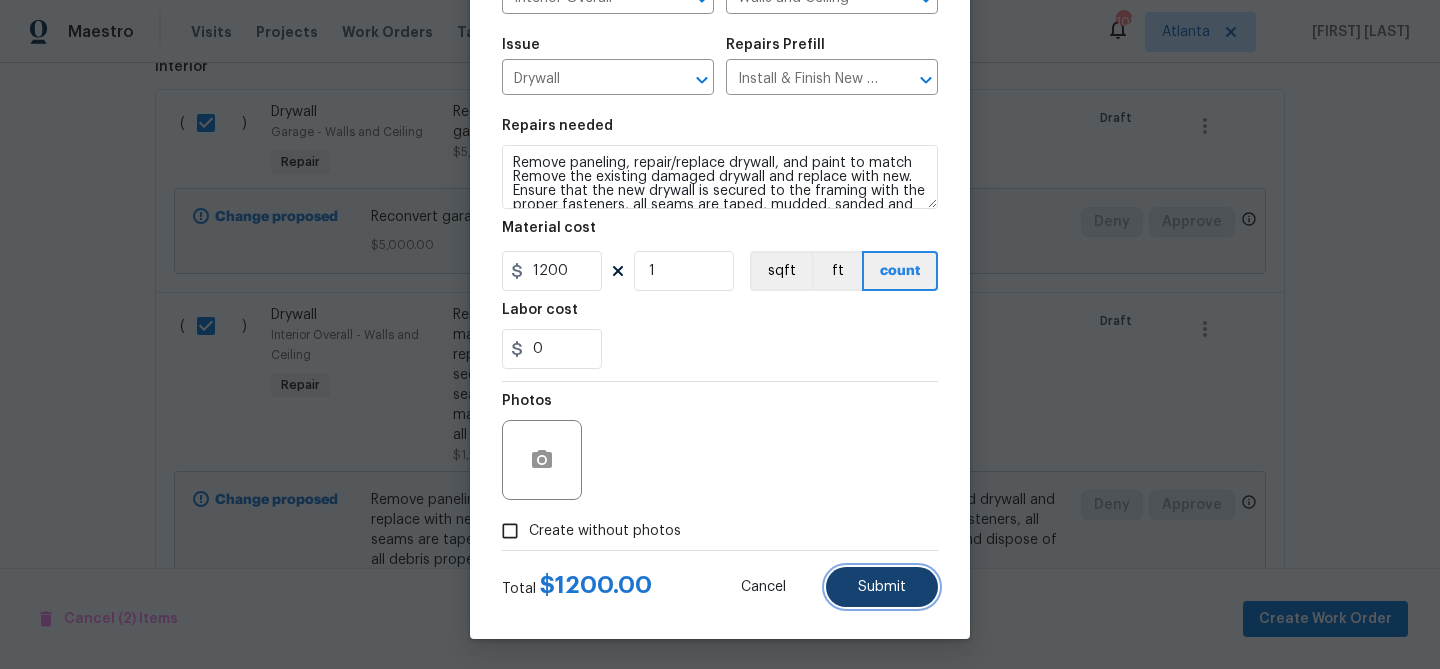 click on "Submit" at bounding box center (882, 587) 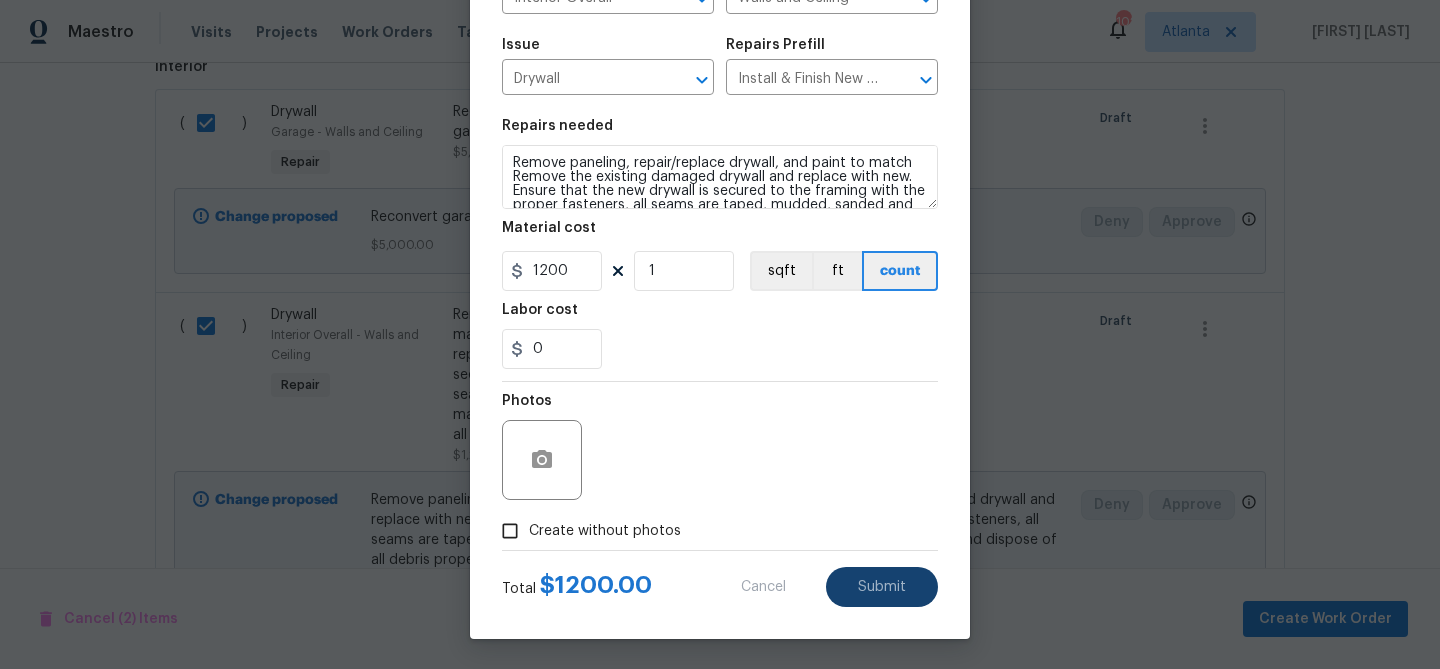 checkbox on "false" 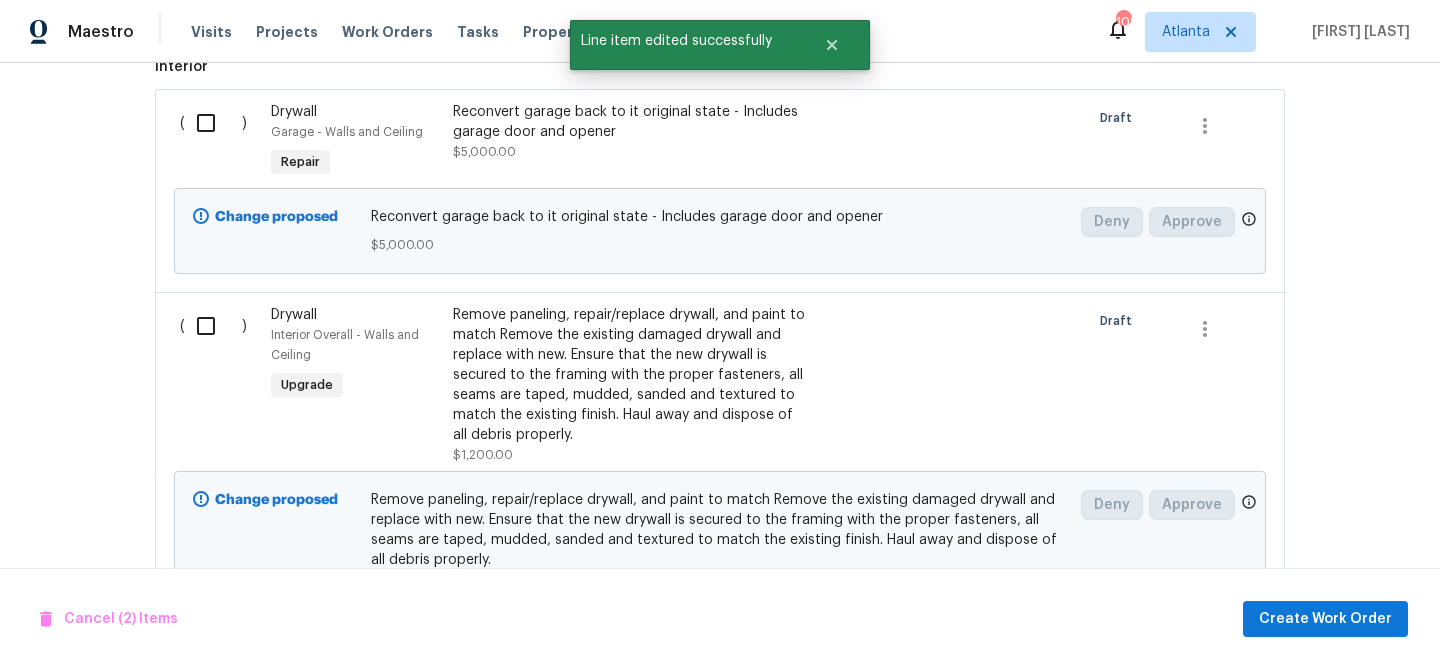 scroll, scrollTop: 0, scrollLeft: 0, axis: both 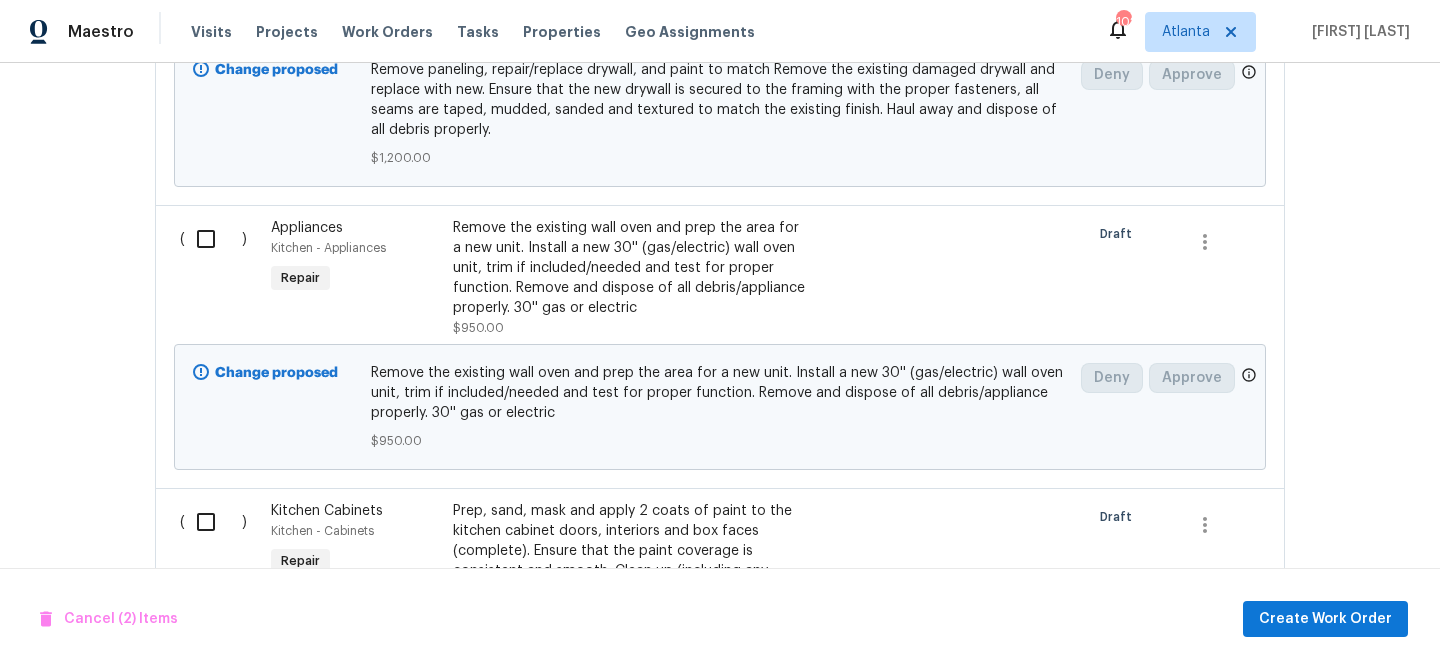 click on "Remove the existing wall oven and prep the area for a new unit. Install a new 30'' (gas/electric) wall oven unit, trim if included/needed and test for proper function. Remove and dispose of all debris/appliance properly.  30'' gas or electric" at bounding box center (629, 268) 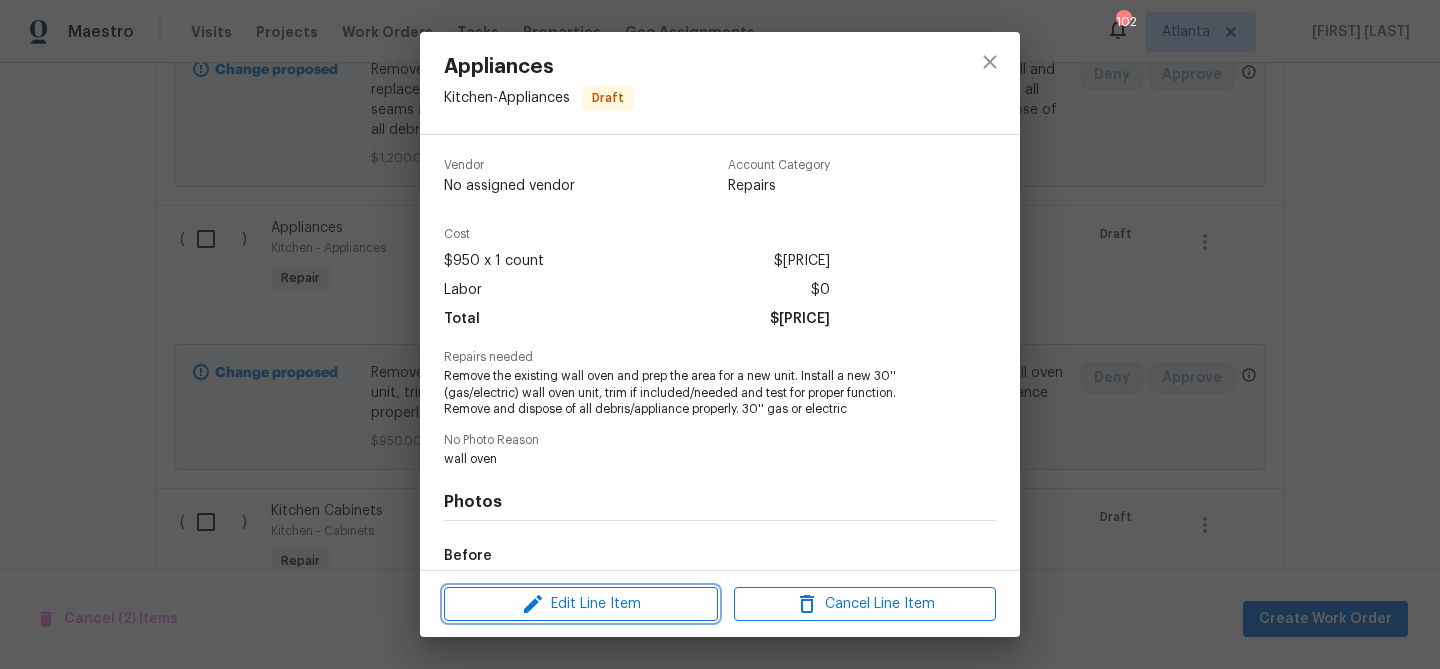 click on "Edit Line Item" at bounding box center (581, 604) 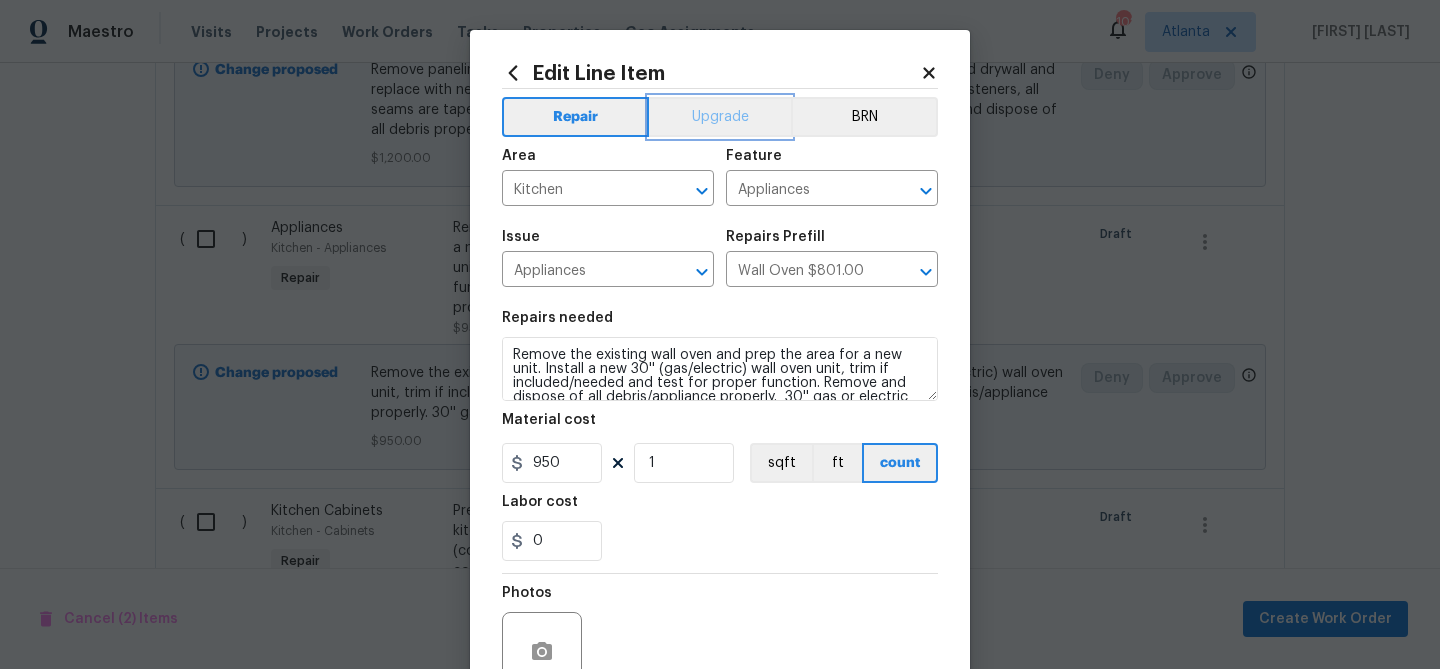 click on "Upgrade" at bounding box center [720, 117] 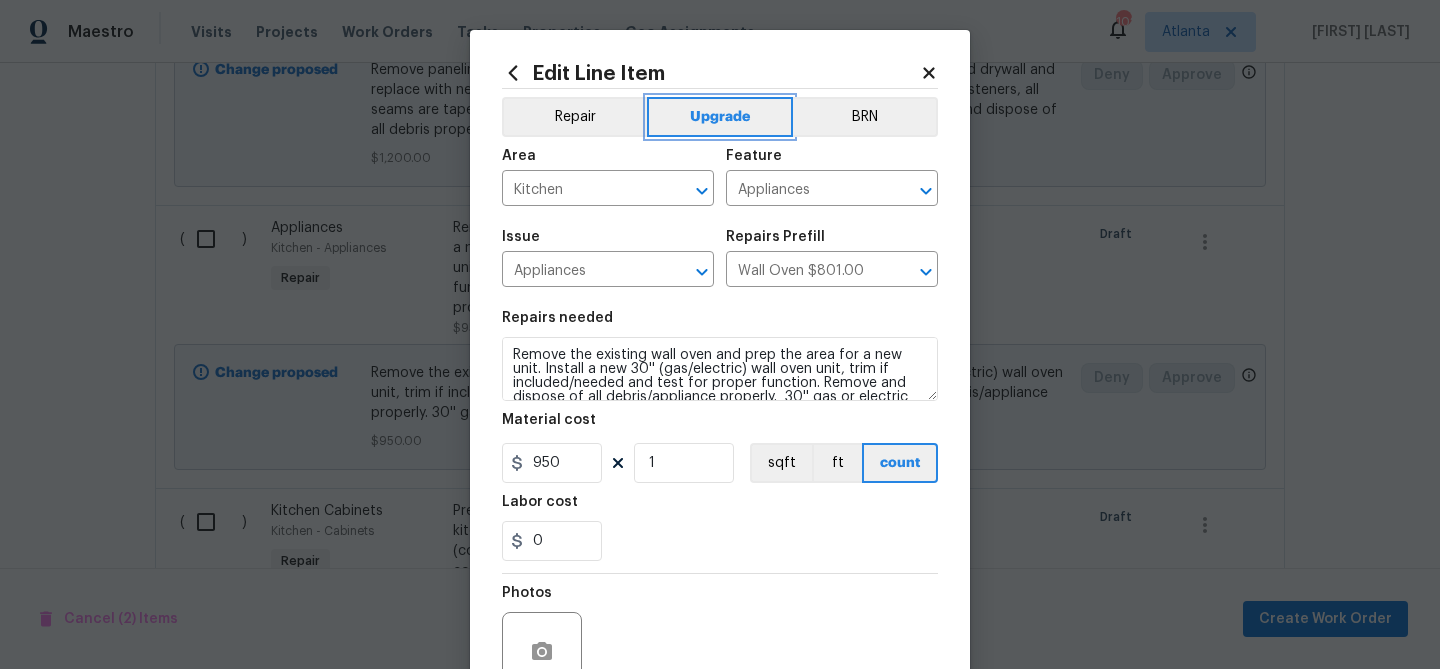 scroll, scrollTop: 14, scrollLeft: 0, axis: vertical 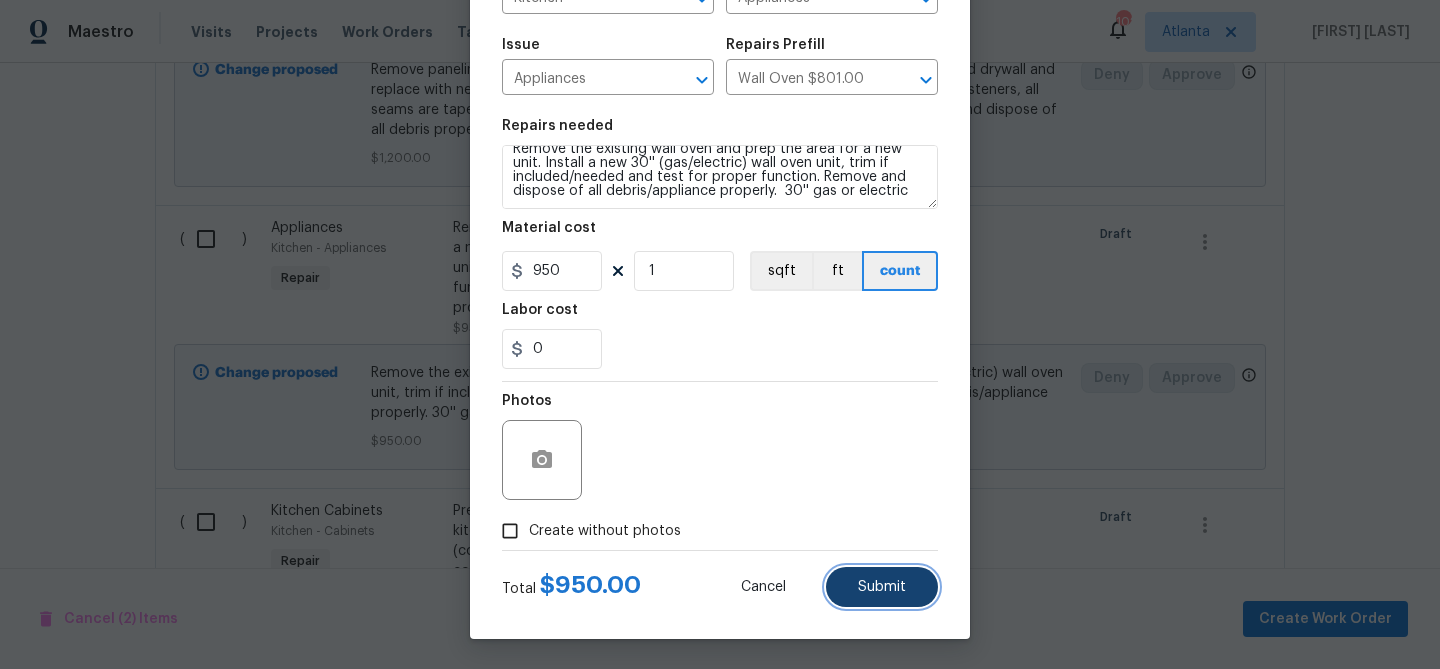 click on "Submit" at bounding box center [882, 587] 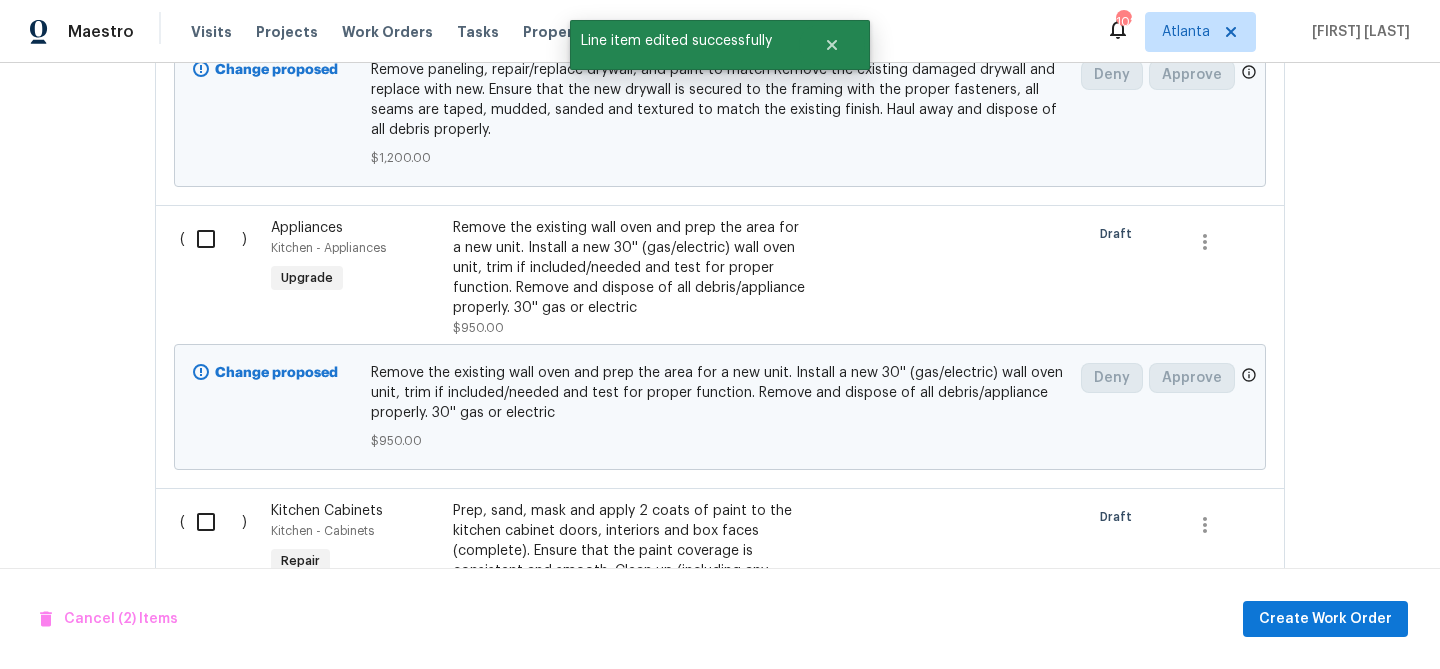 scroll, scrollTop: 0, scrollLeft: 0, axis: both 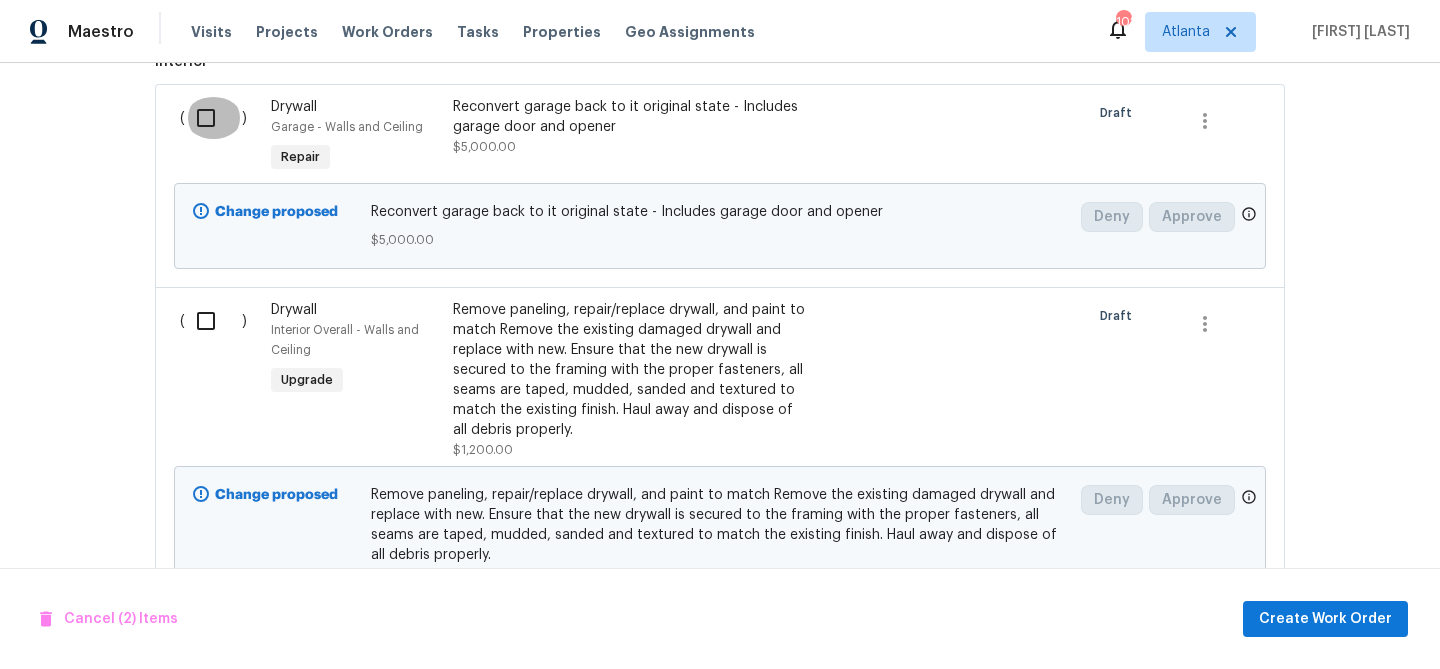click at bounding box center [213, 118] 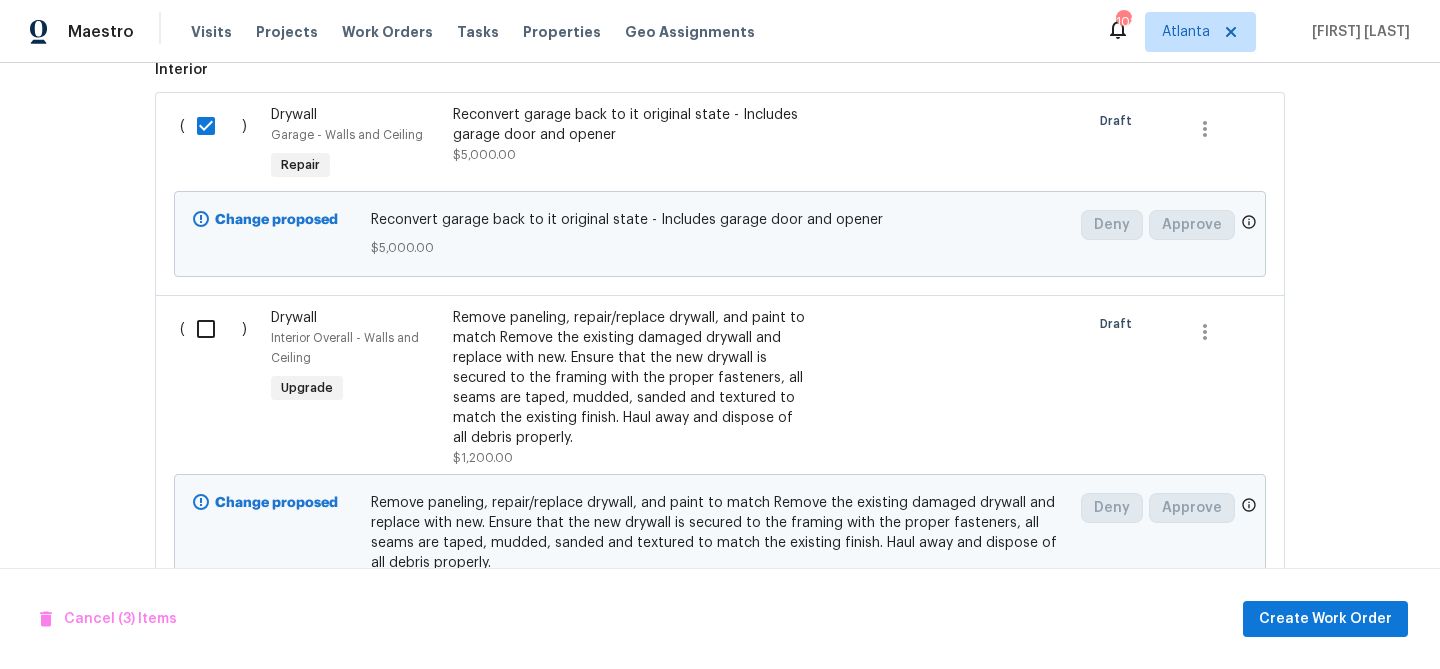 scroll, scrollTop: 1290, scrollLeft: 0, axis: vertical 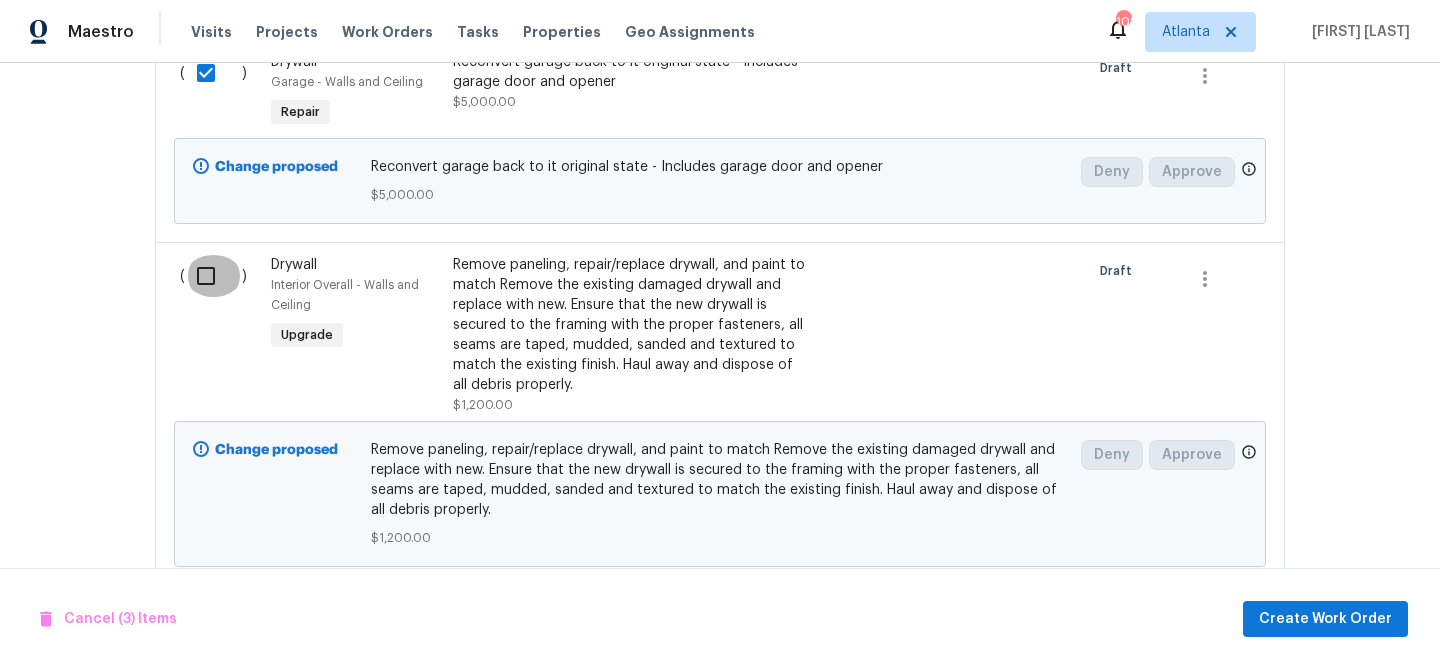 click at bounding box center [213, 276] 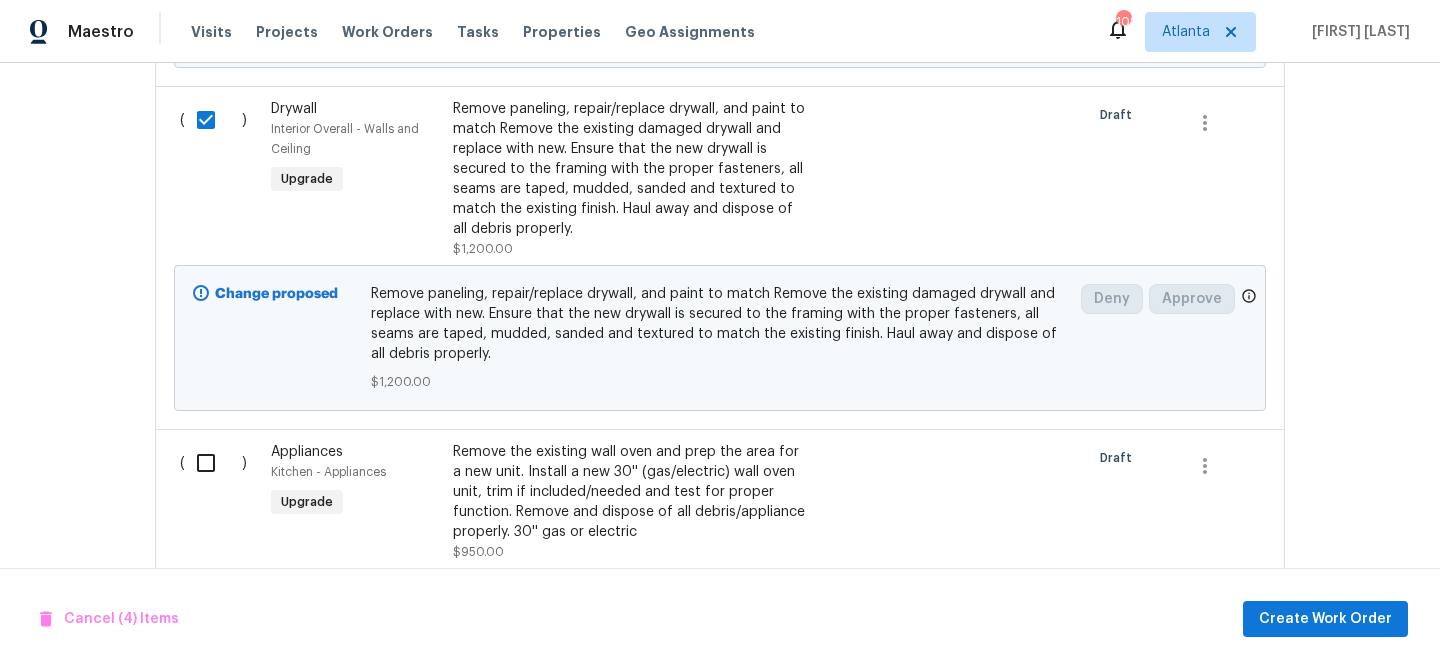 scroll, scrollTop: 1639, scrollLeft: 0, axis: vertical 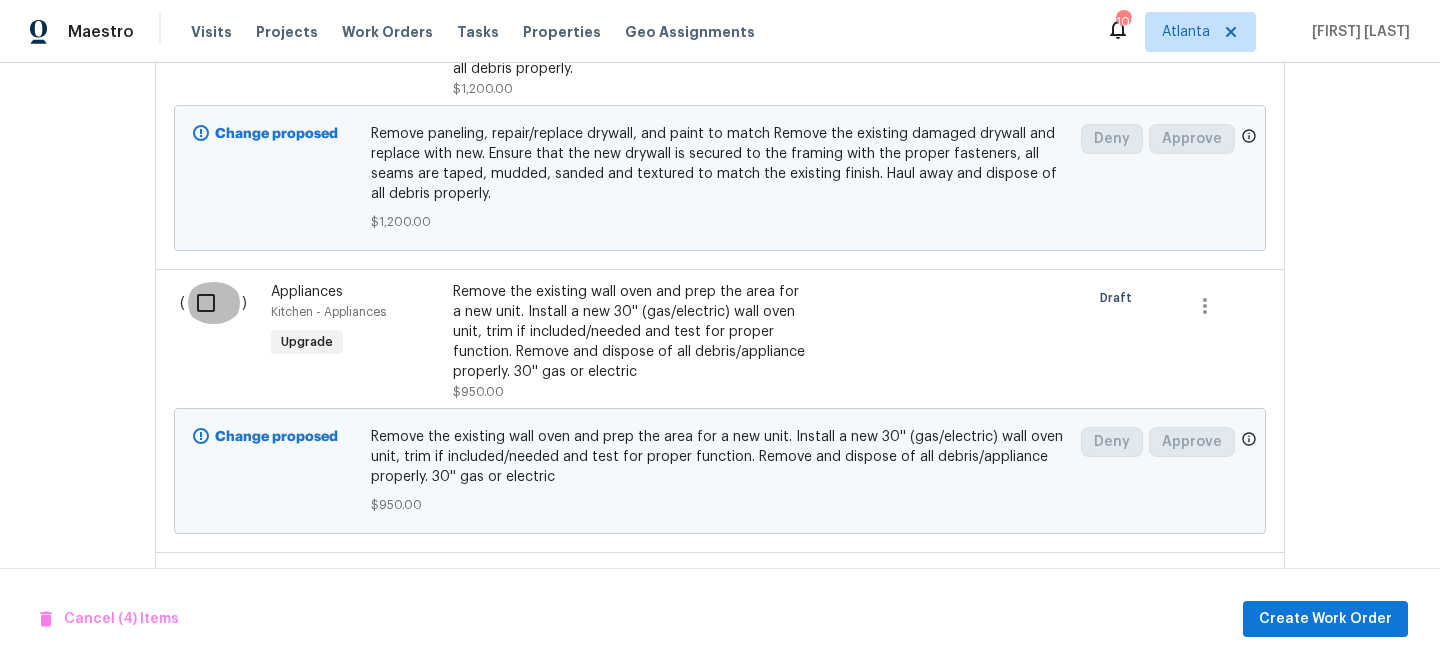 click at bounding box center (213, 303) 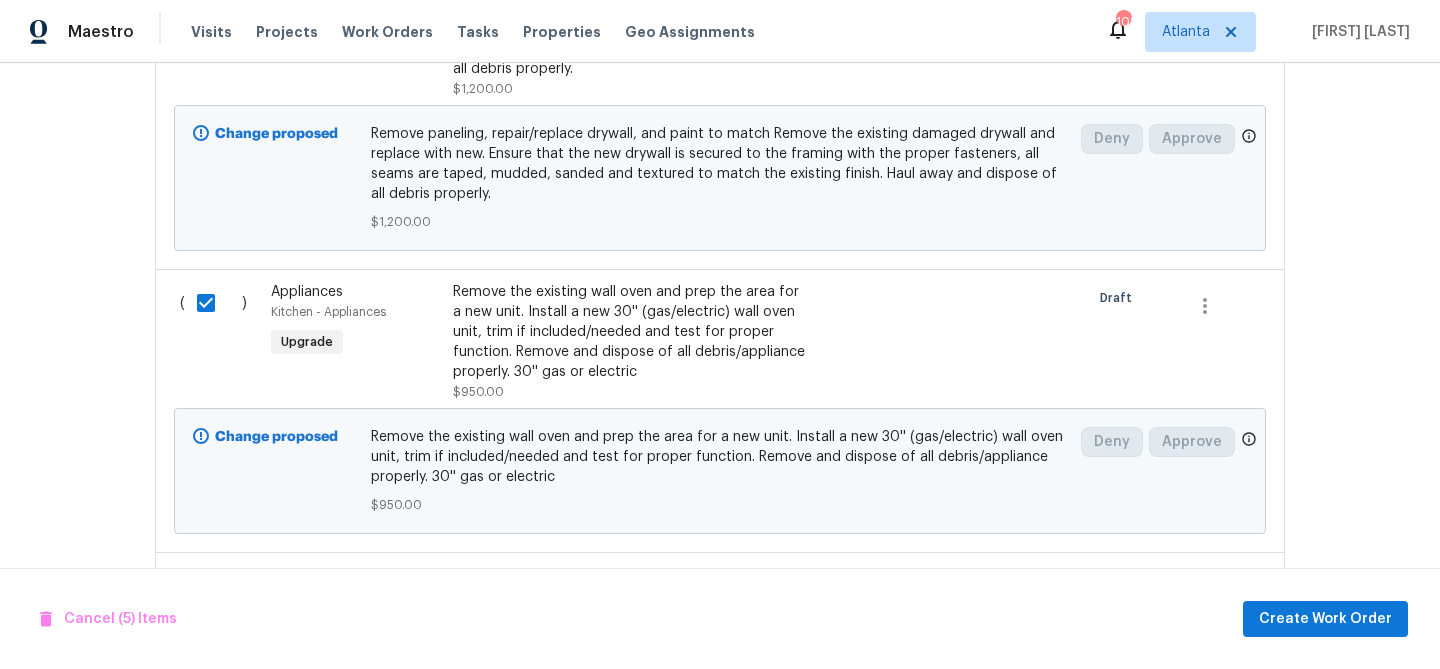 scroll, scrollTop: 2036, scrollLeft: 0, axis: vertical 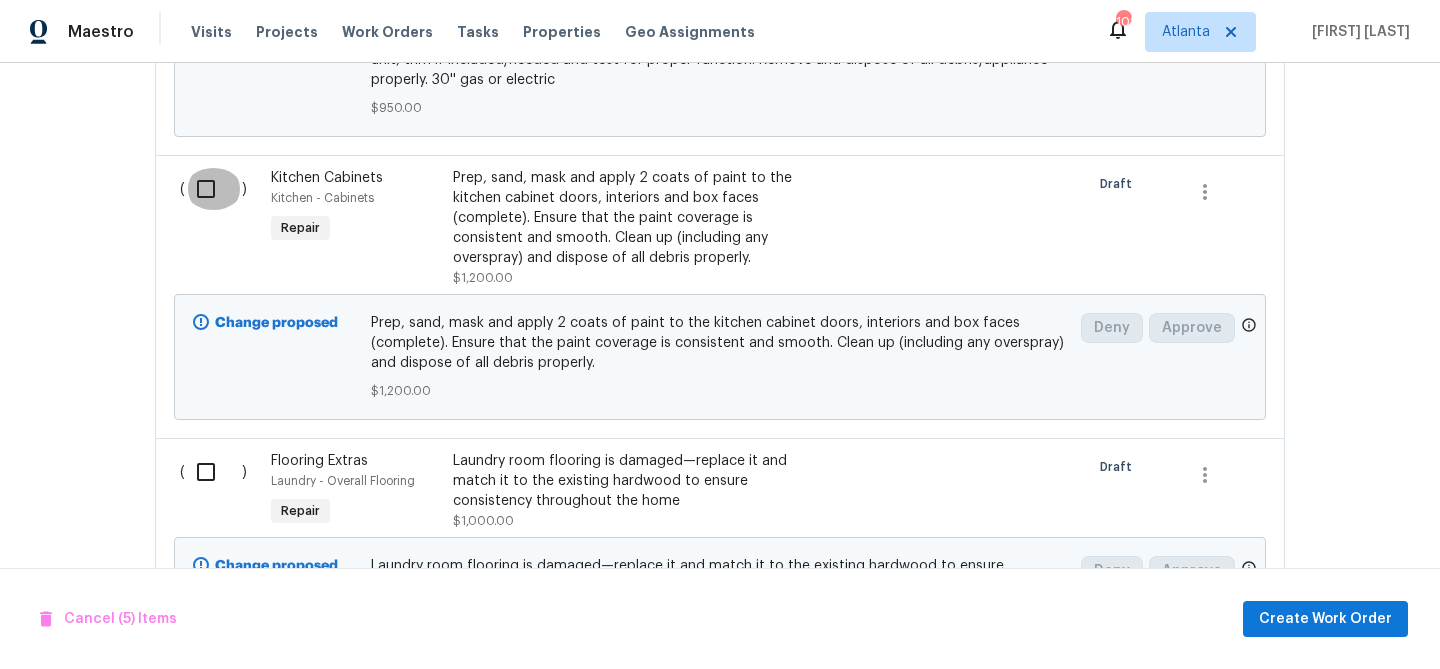 click at bounding box center (213, 189) 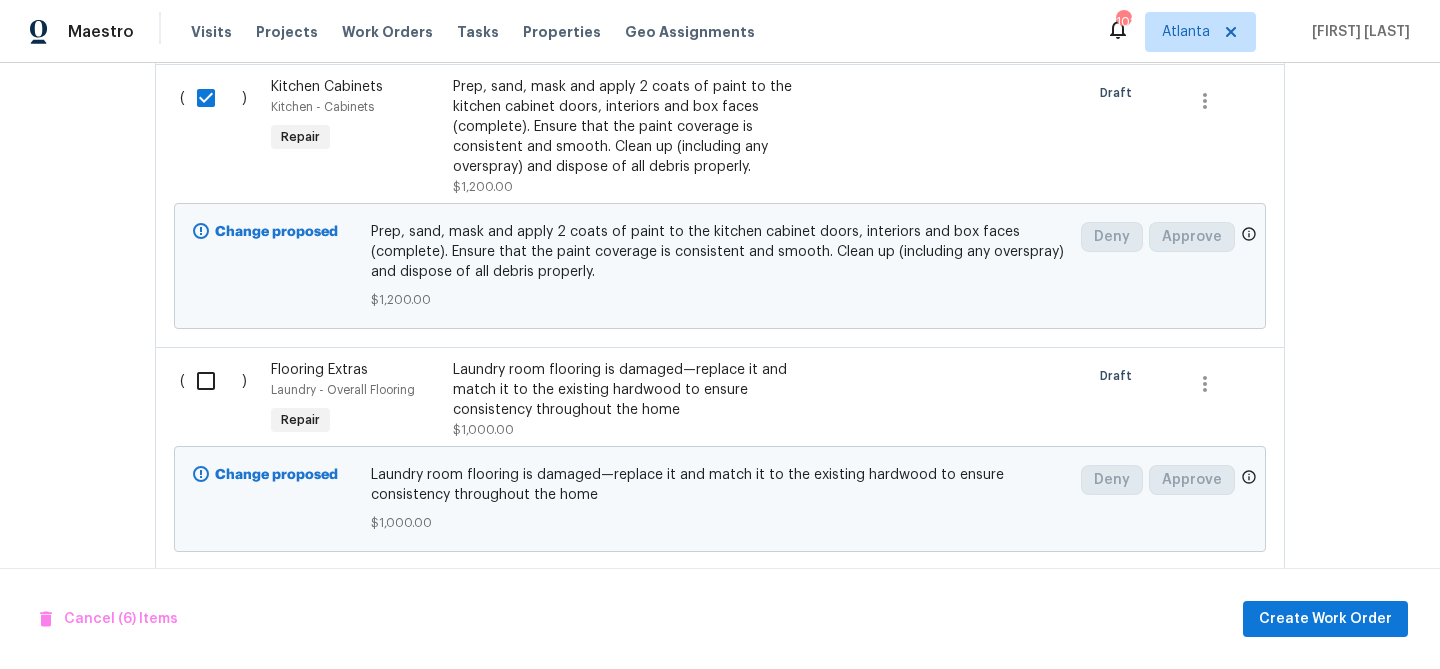 scroll, scrollTop: 2129, scrollLeft: 0, axis: vertical 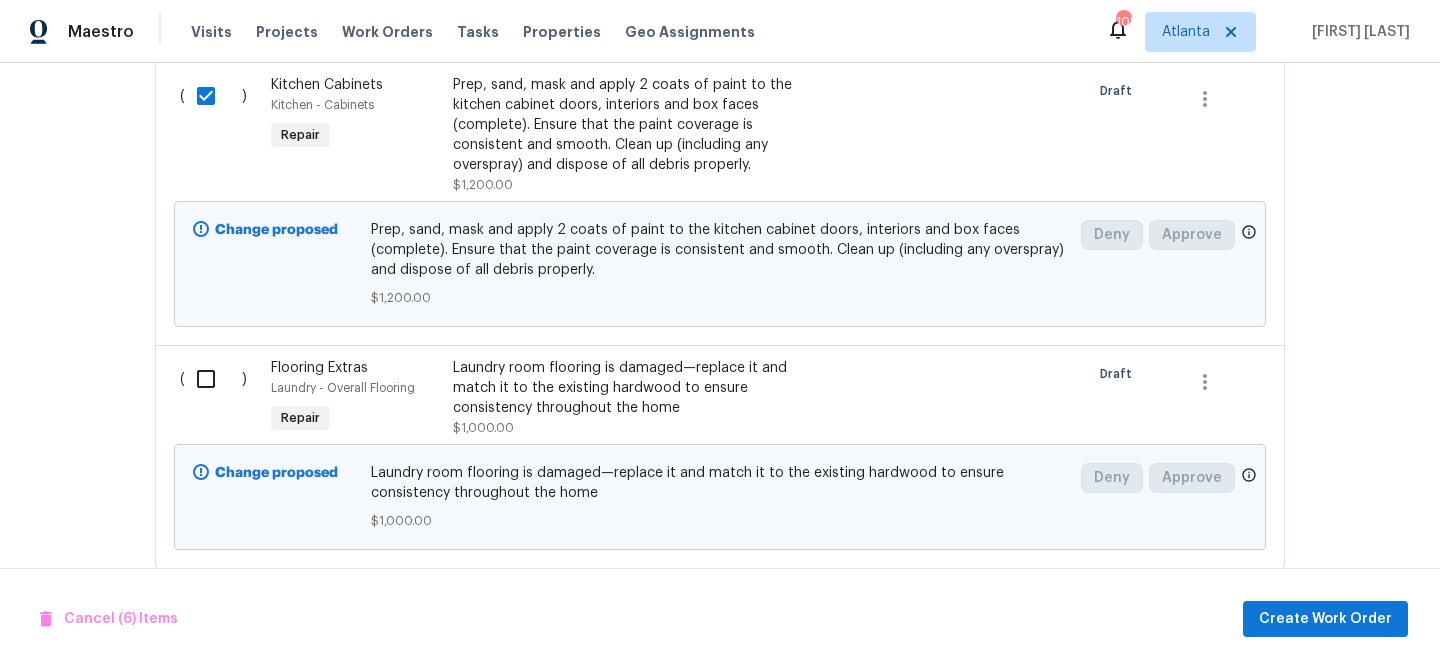 click at bounding box center (213, 379) 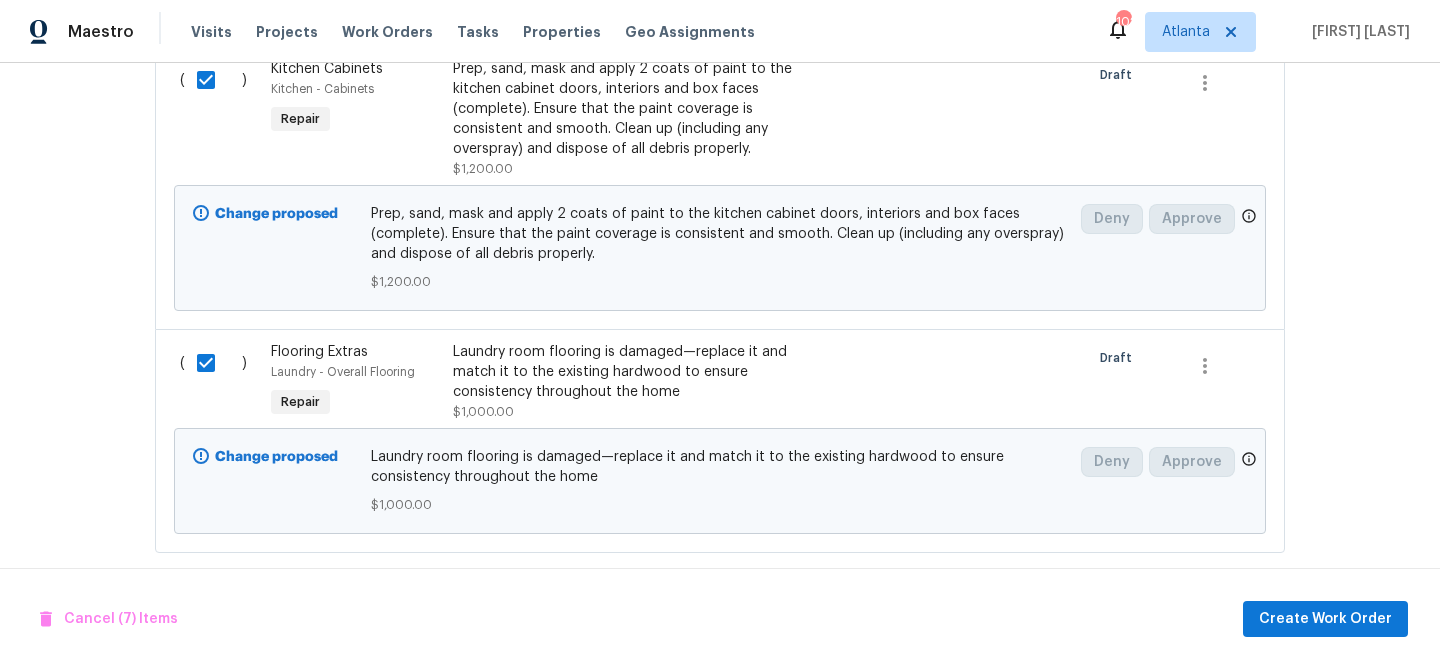 scroll, scrollTop: 2167, scrollLeft: 0, axis: vertical 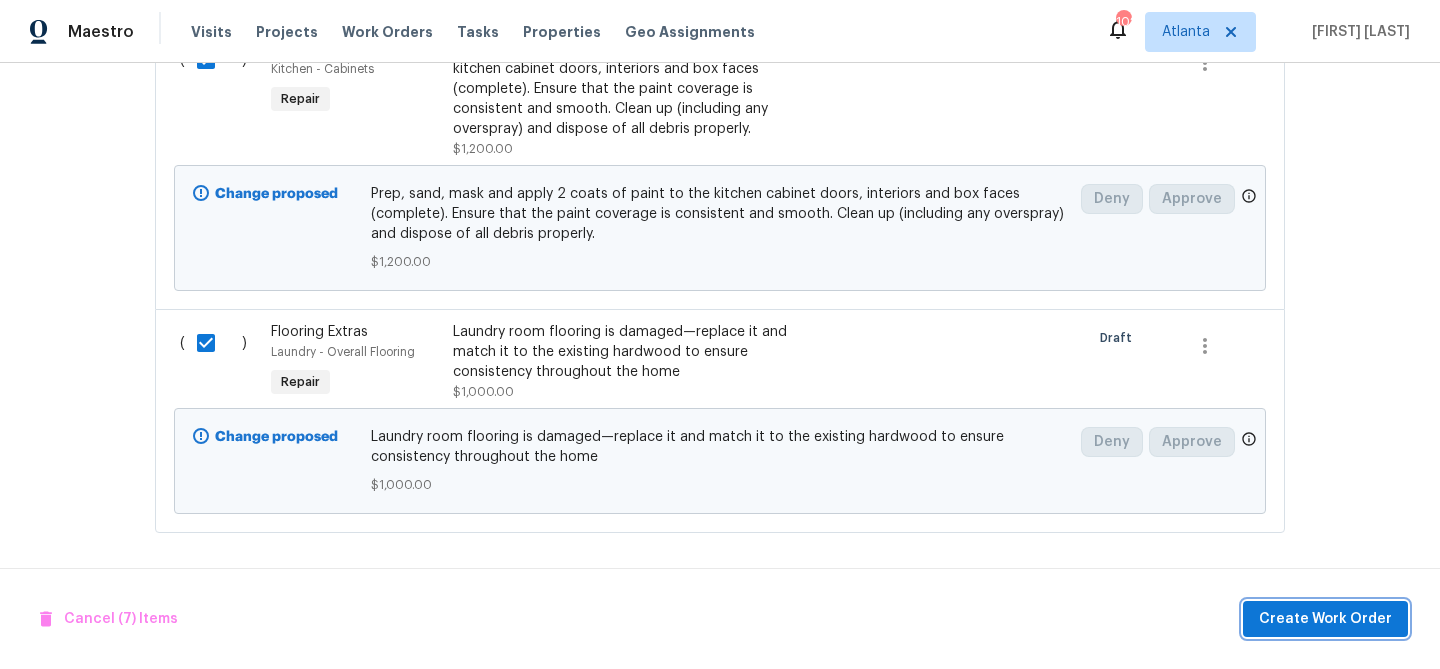 click on "Create Work Order" at bounding box center (1325, 619) 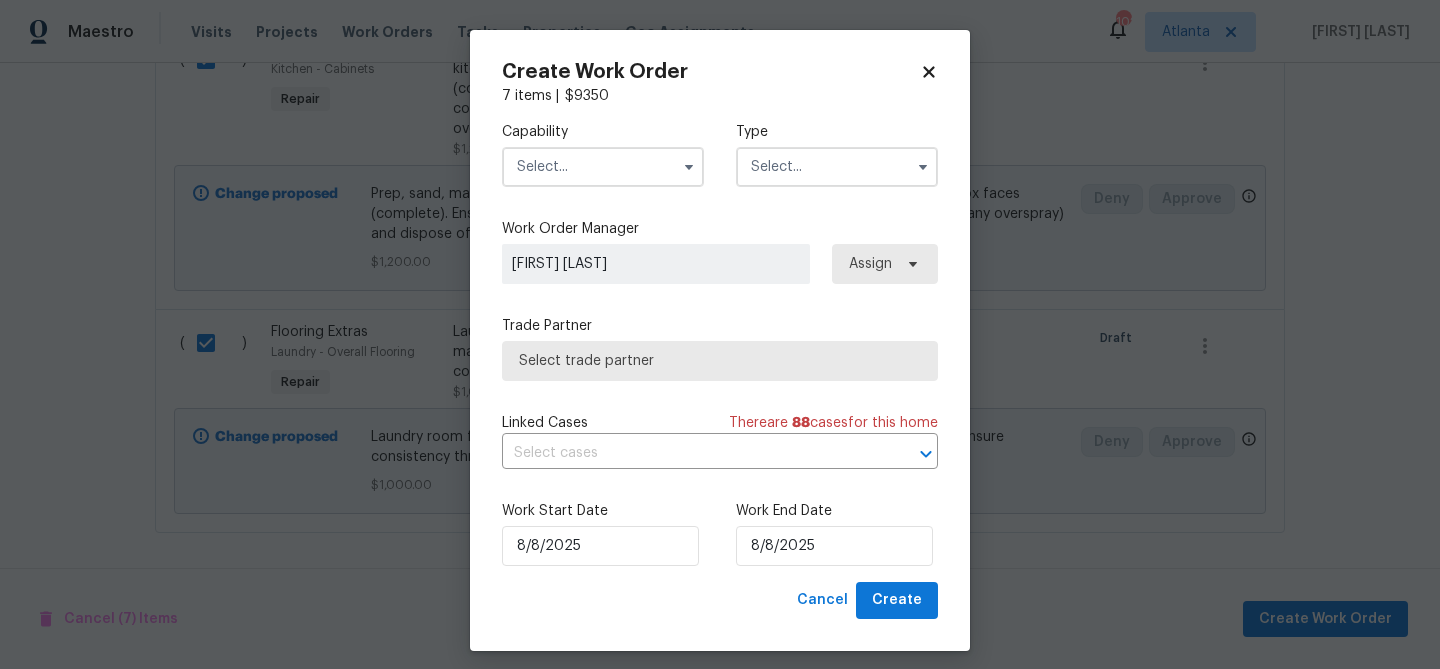click at bounding box center [603, 167] 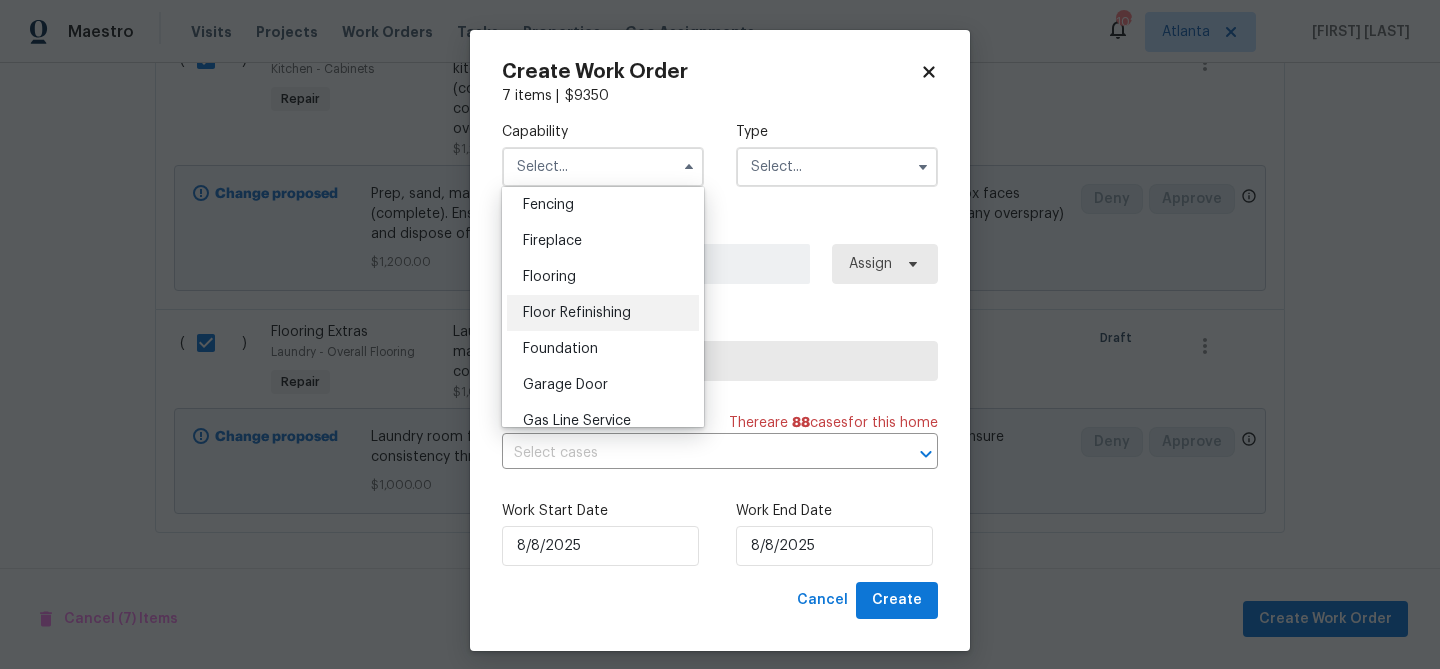 scroll, scrollTop: 817, scrollLeft: 0, axis: vertical 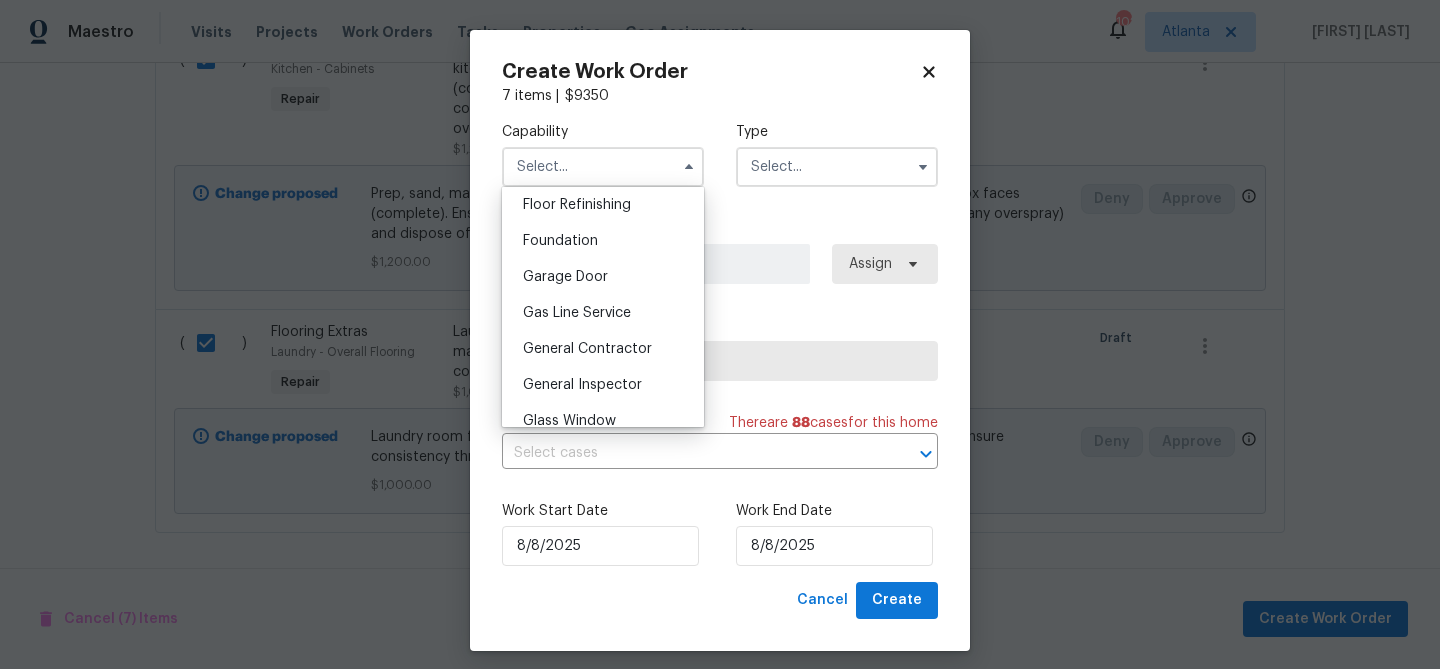click on "General Contractor" at bounding box center (587, 349) 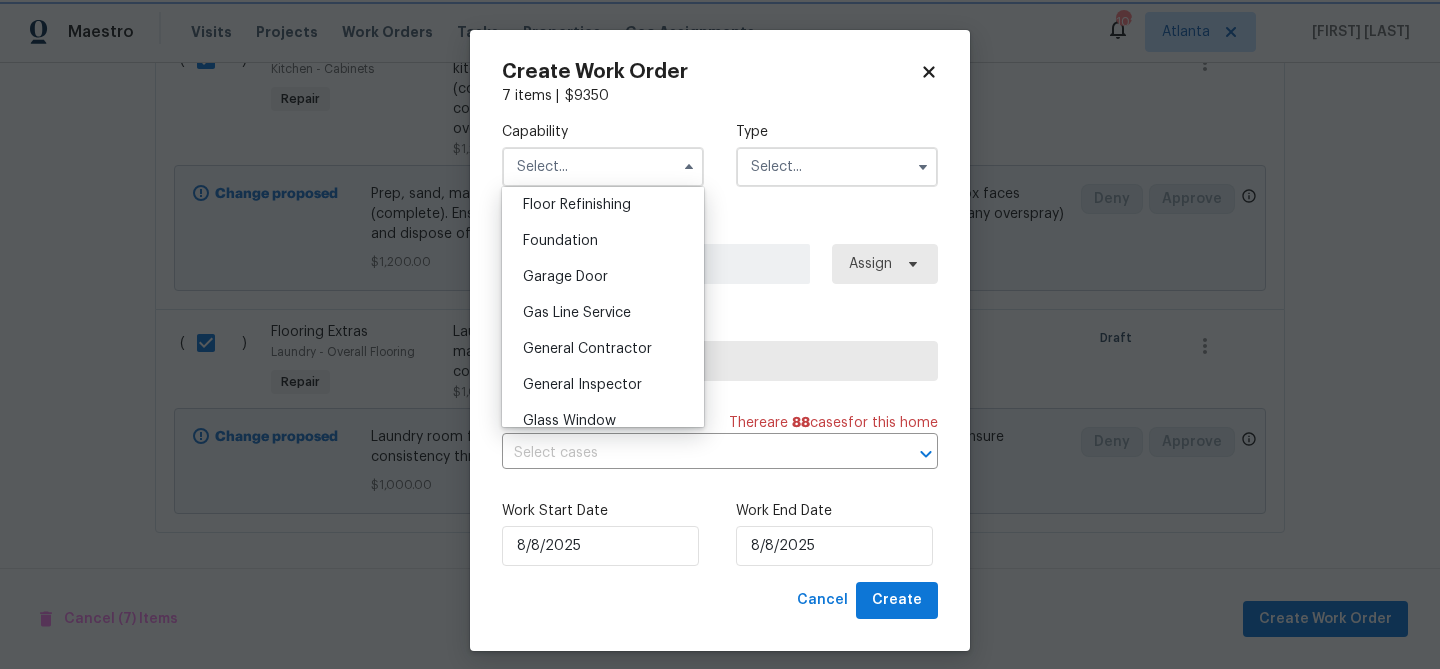 type on "General Contractor" 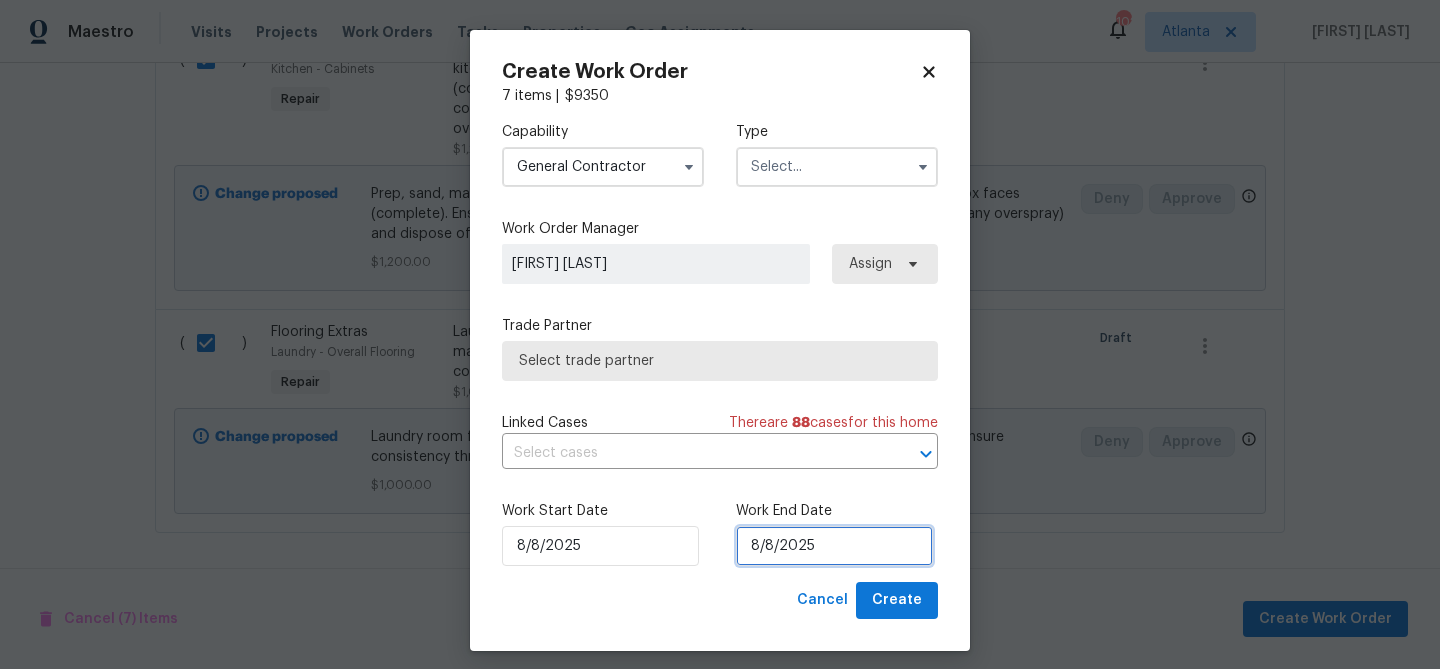 click on "8/8/2025" at bounding box center (834, 546) 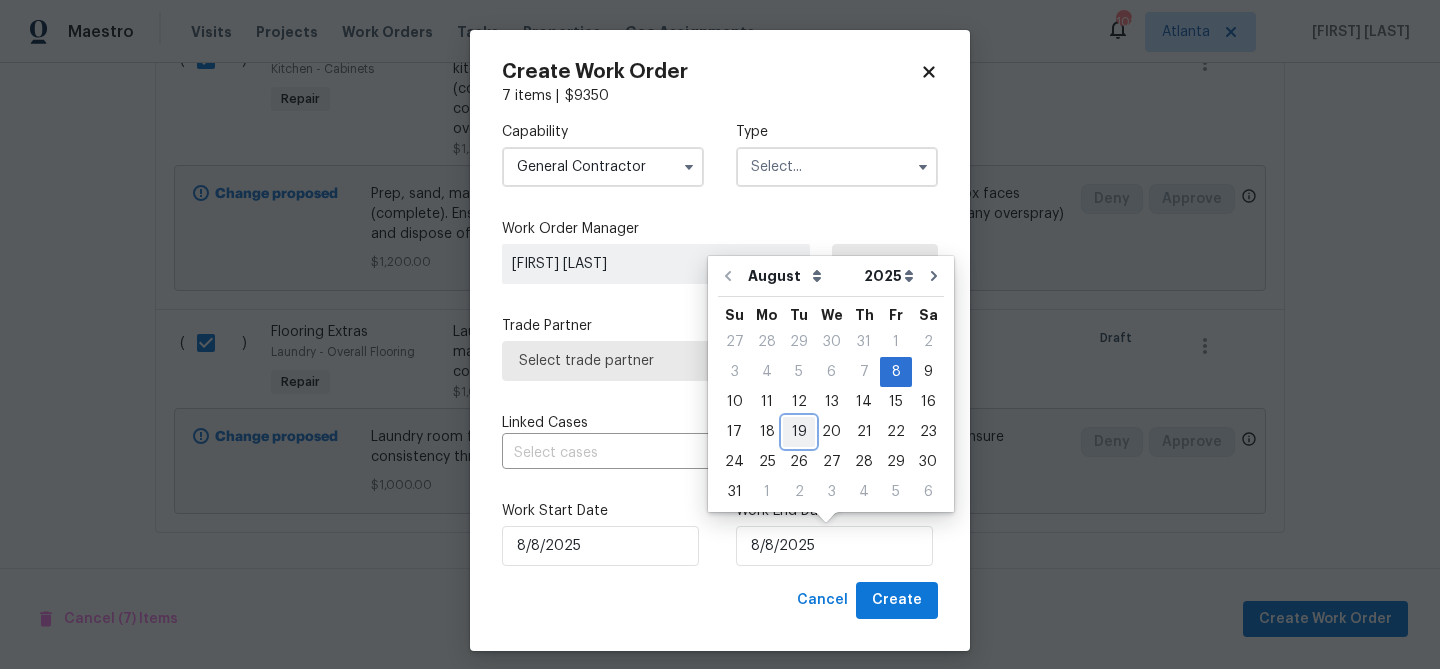 click on "19" at bounding box center [799, 432] 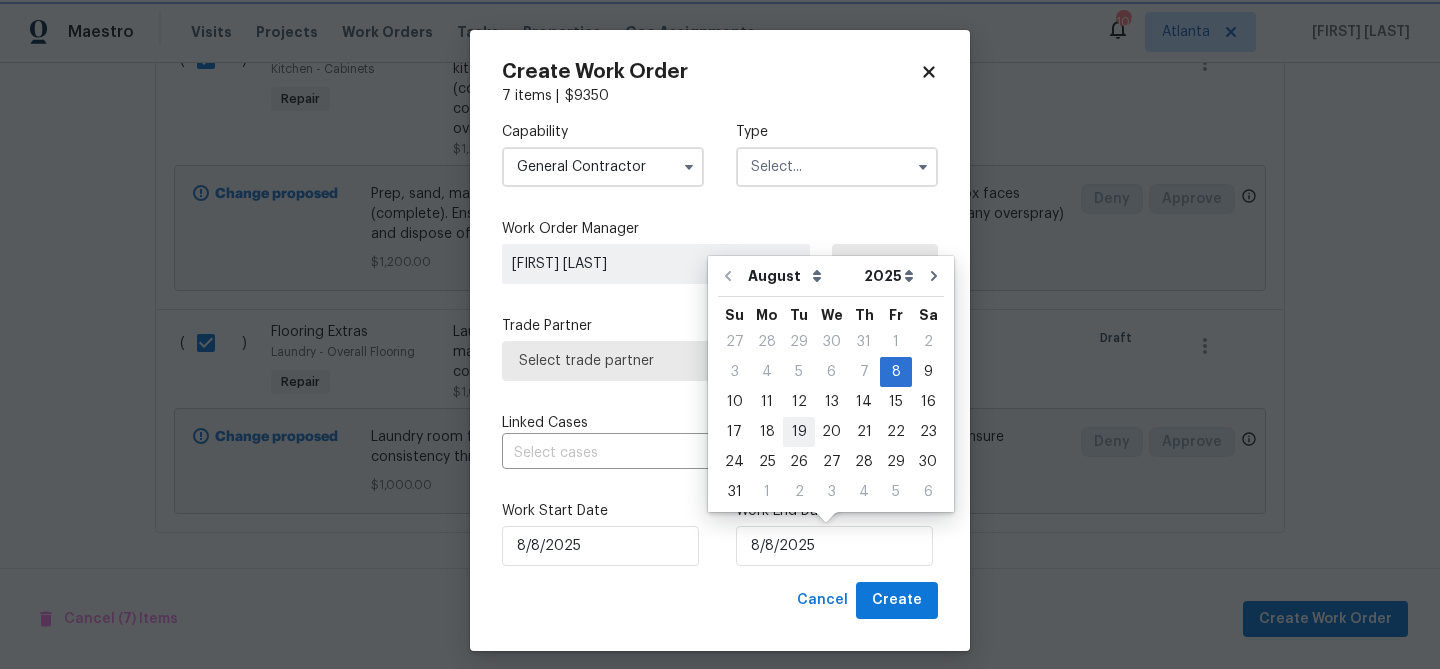 type on "8/19/2025" 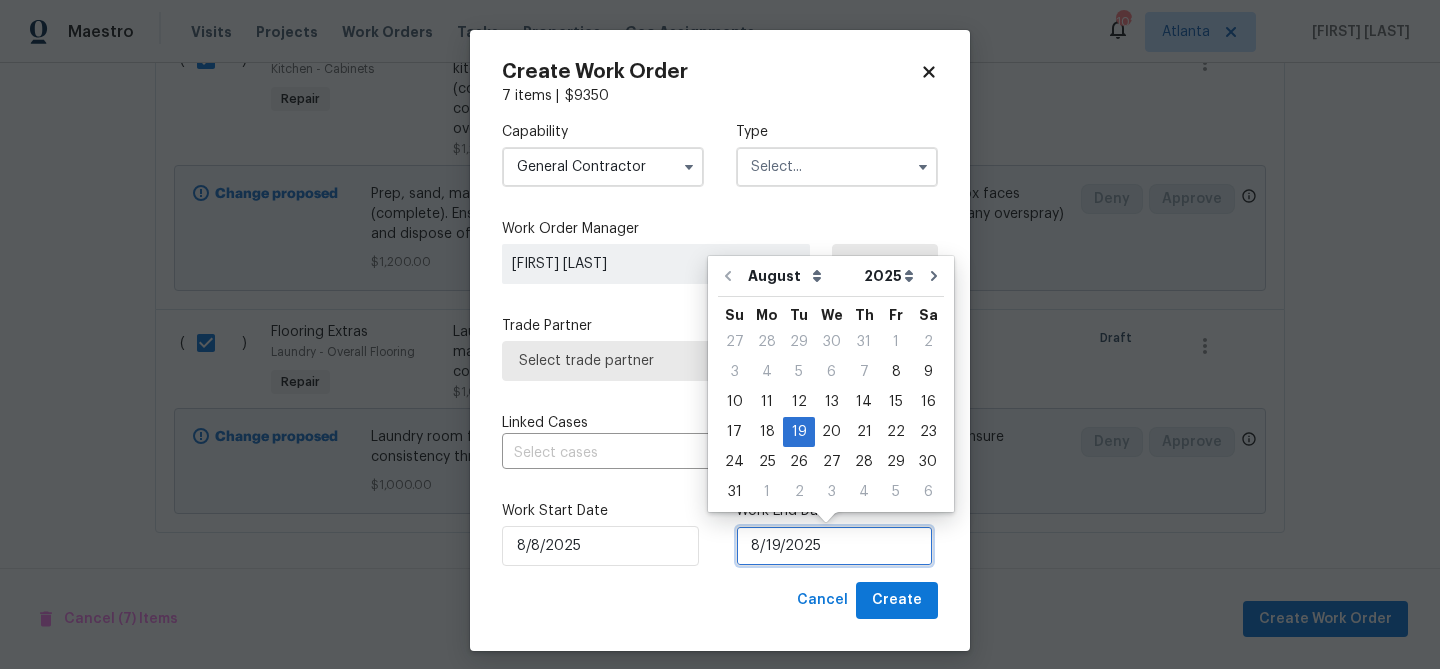 click on "8/19/2025" at bounding box center (834, 546) 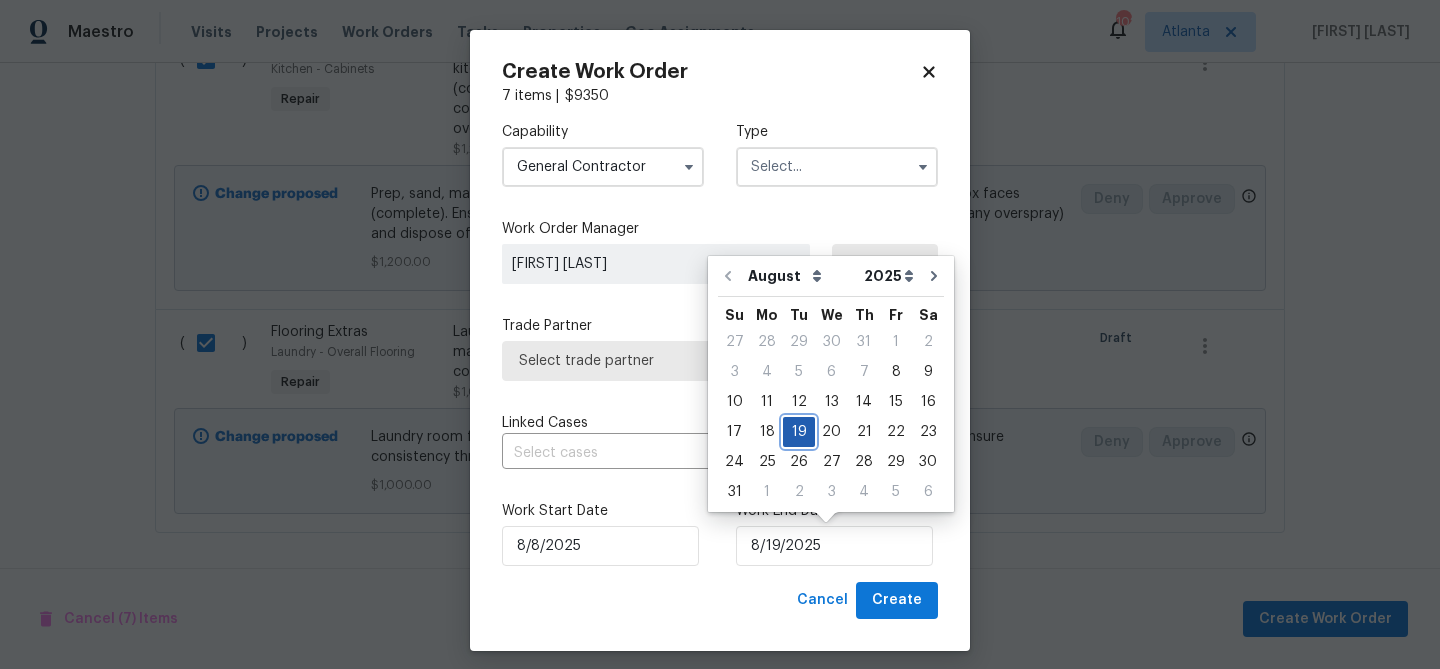 click on "19" at bounding box center (799, 432) 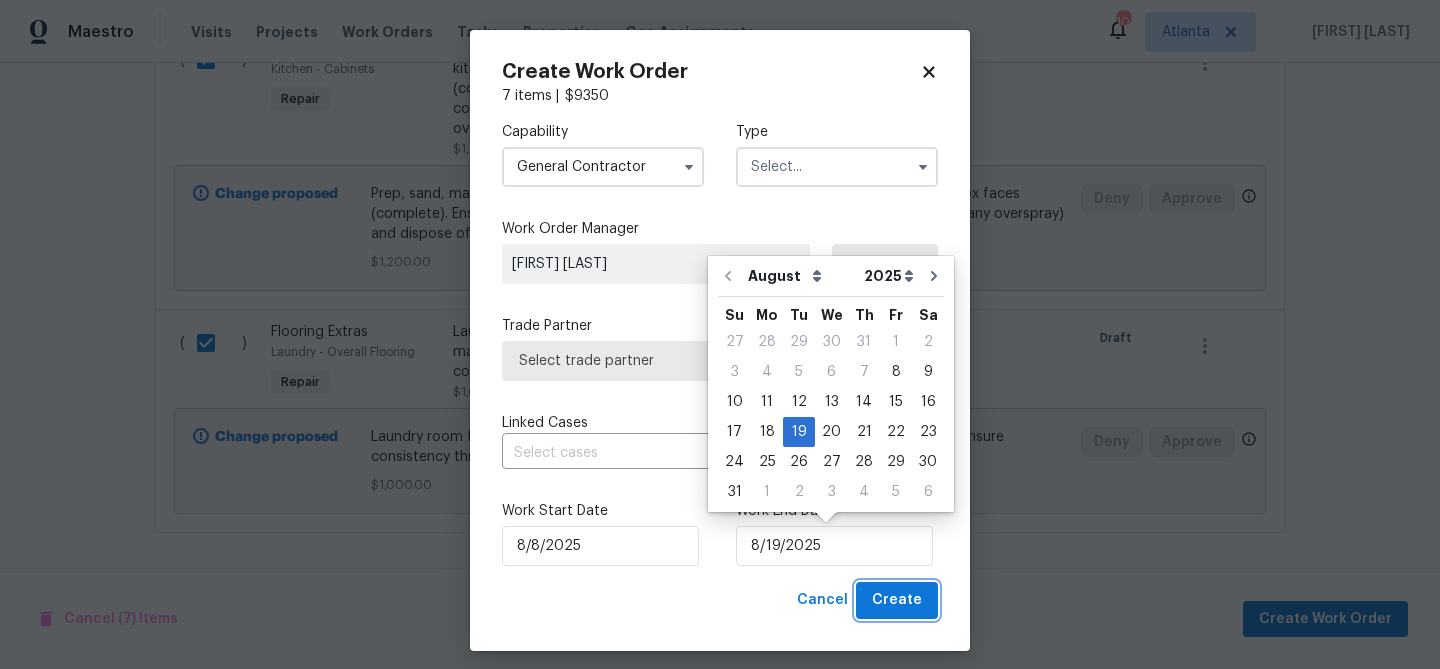click on "Create" at bounding box center (897, 600) 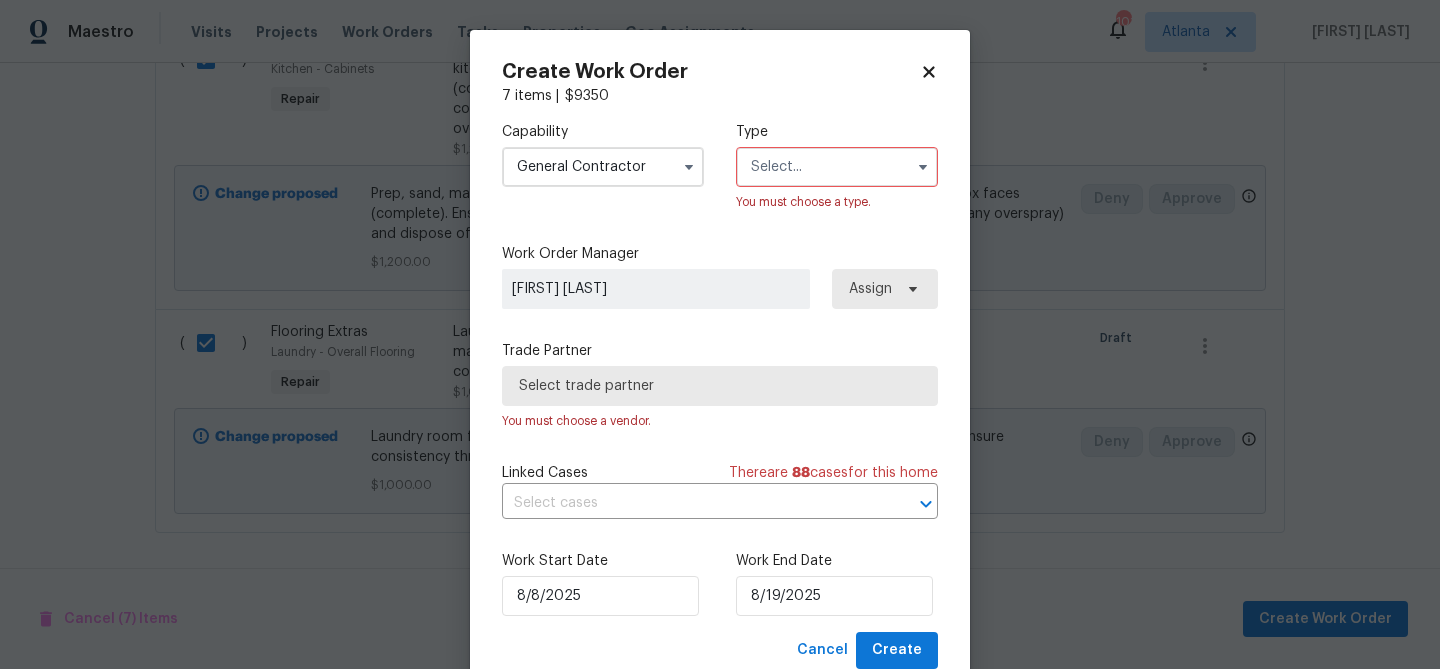 click at bounding box center (837, 167) 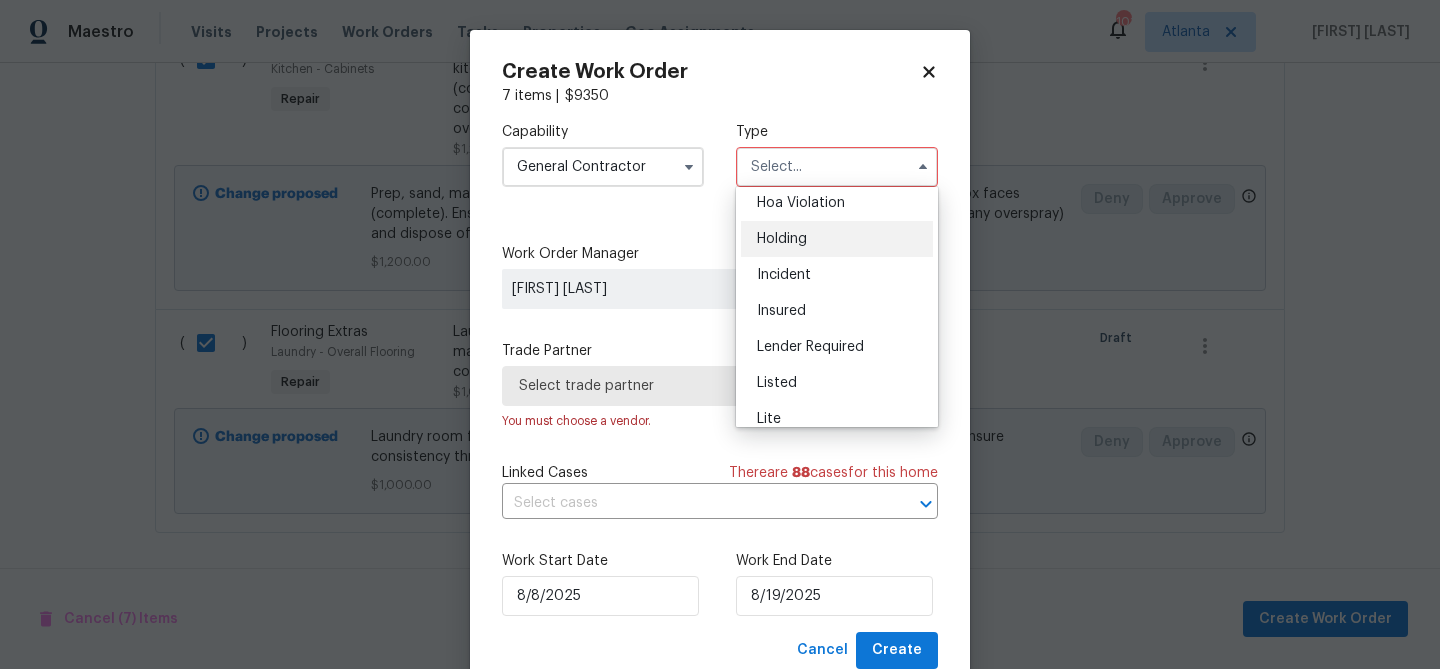 scroll, scrollTop: 51, scrollLeft: 0, axis: vertical 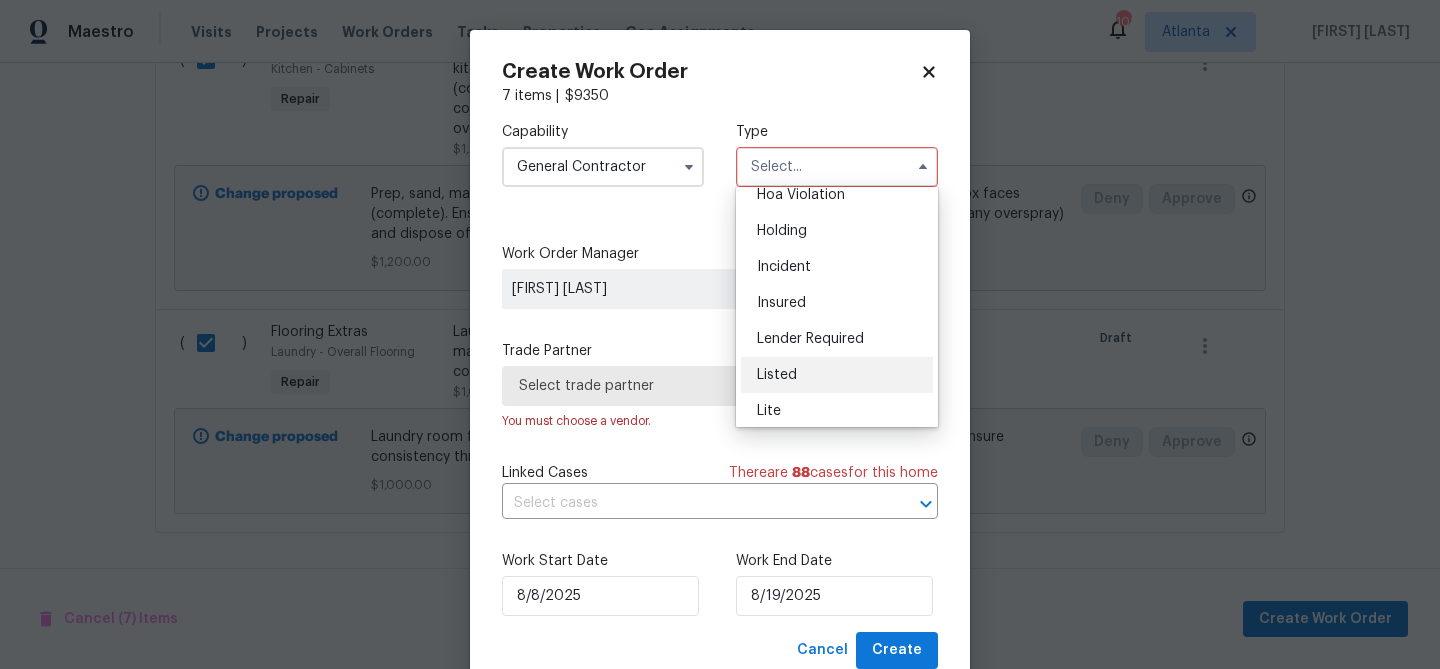 click on "Listed" at bounding box center [837, 375] 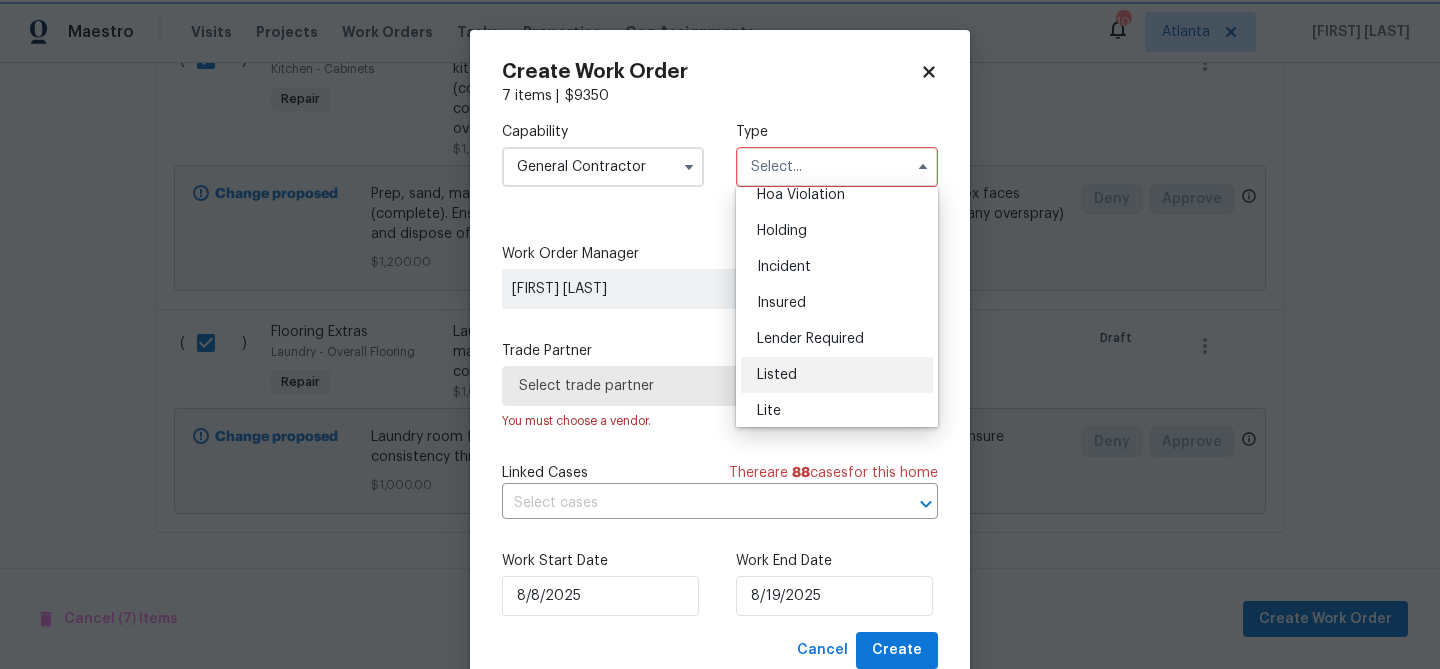 type on "Listed" 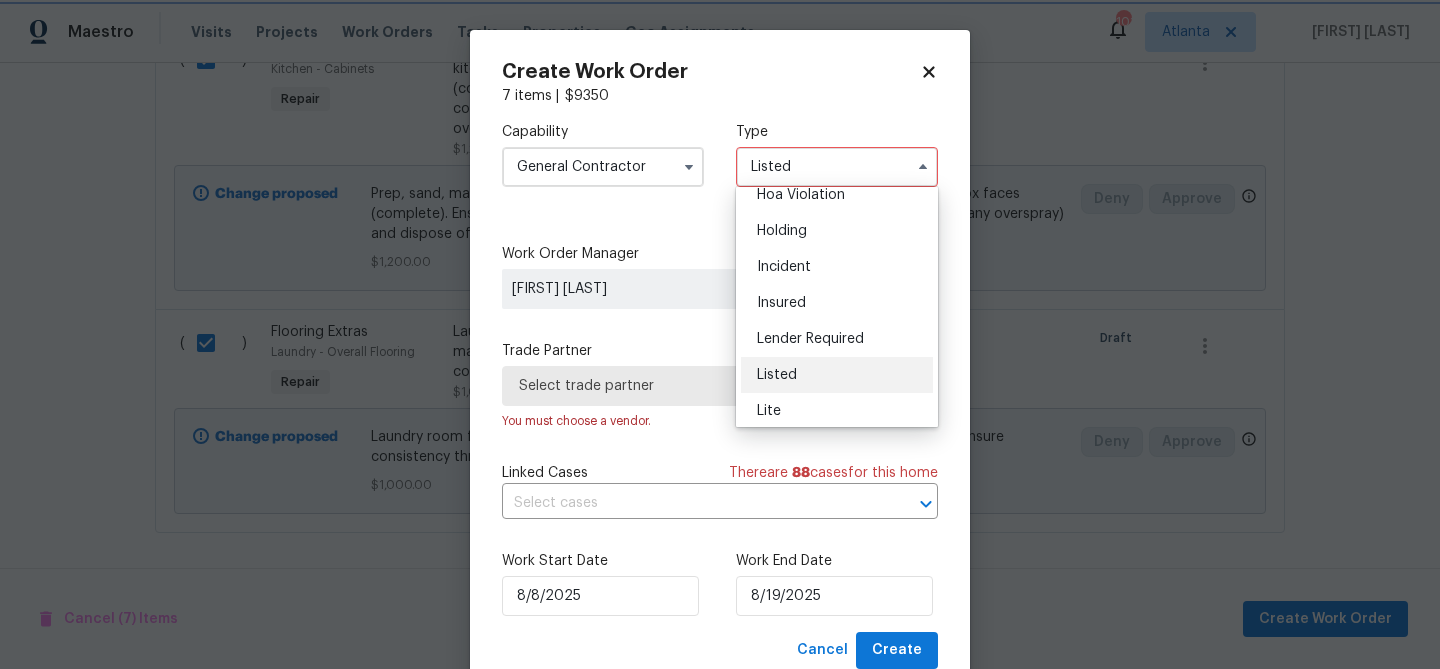 scroll, scrollTop: 0, scrollLeft: 0, axis: both 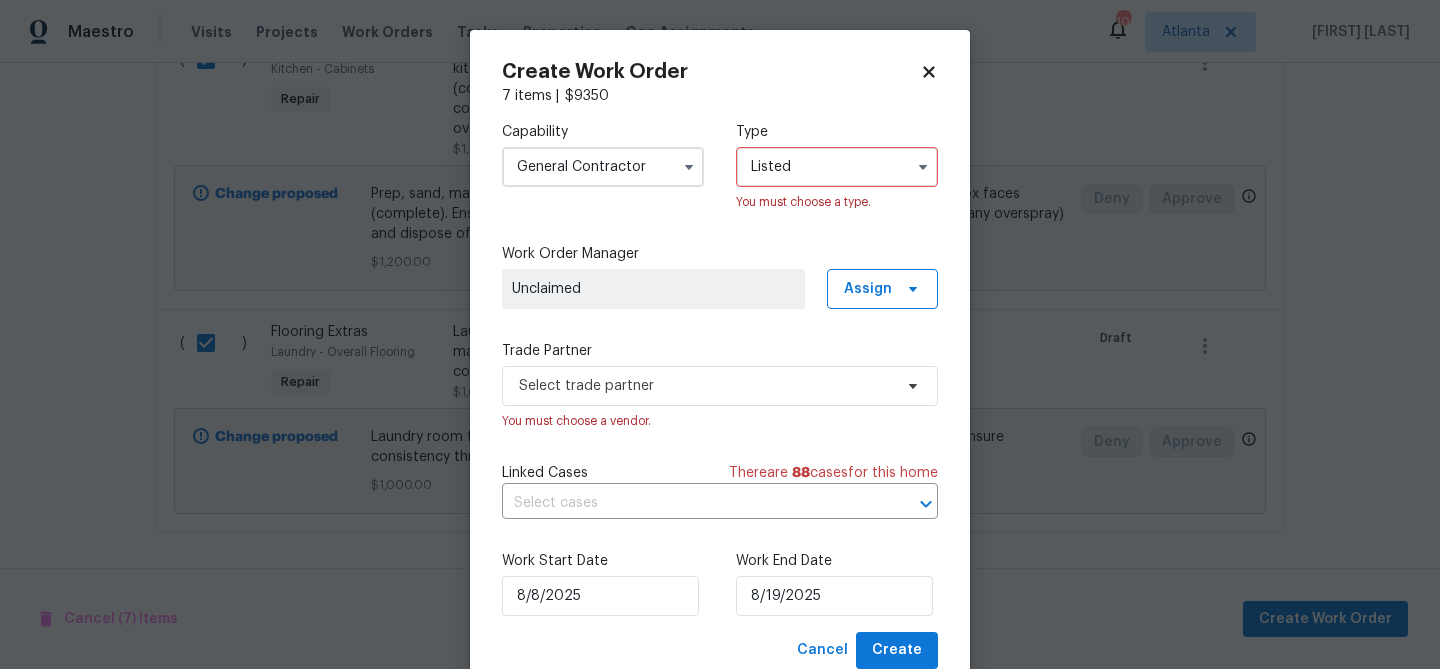 drag, startPoint x: 717, startPoint y: 295, endPoint x: 749, endPoint y: 295, distance: 32 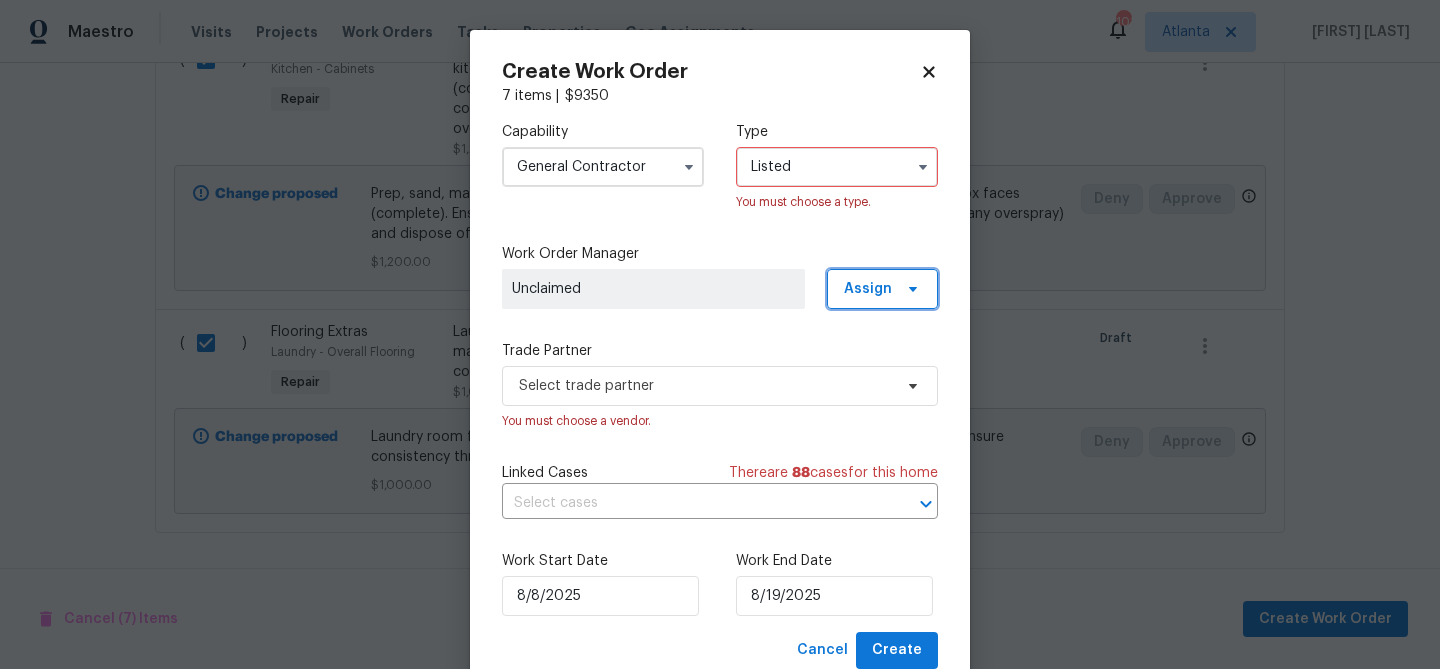 click 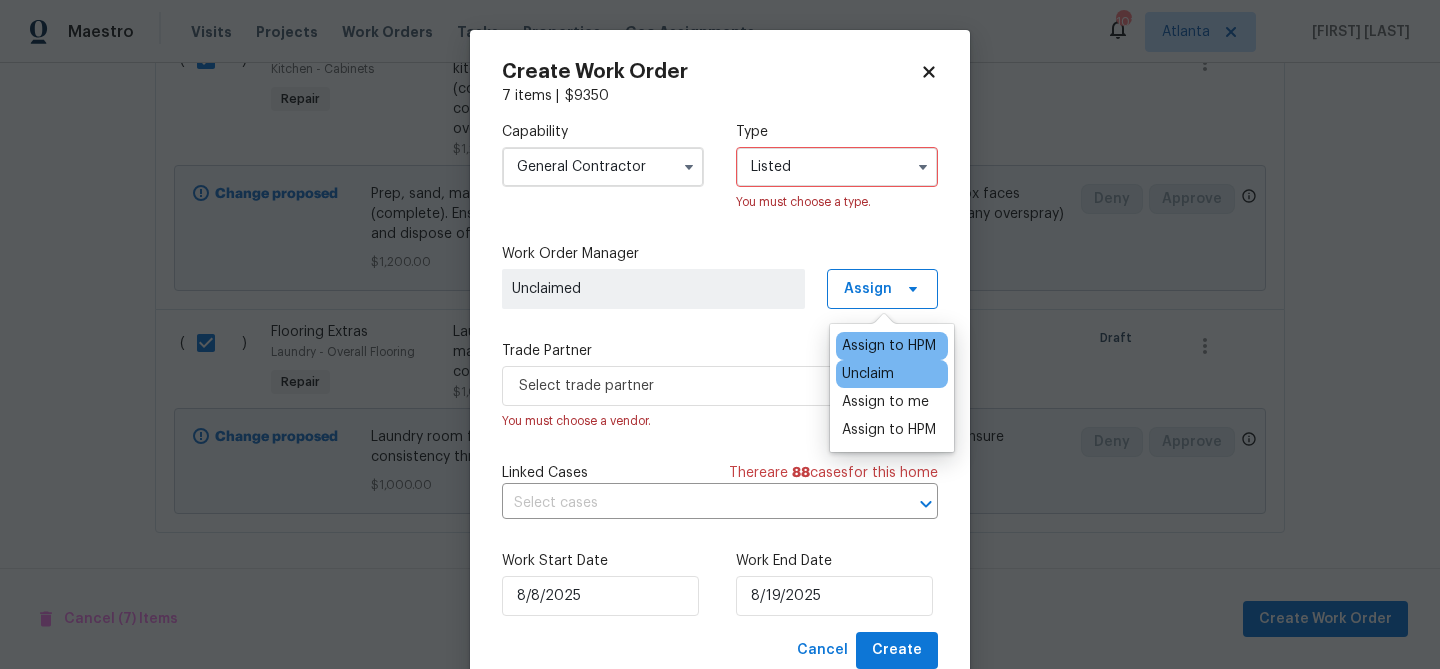 click on "Assign to HPM" at bounding box center (892, 346) 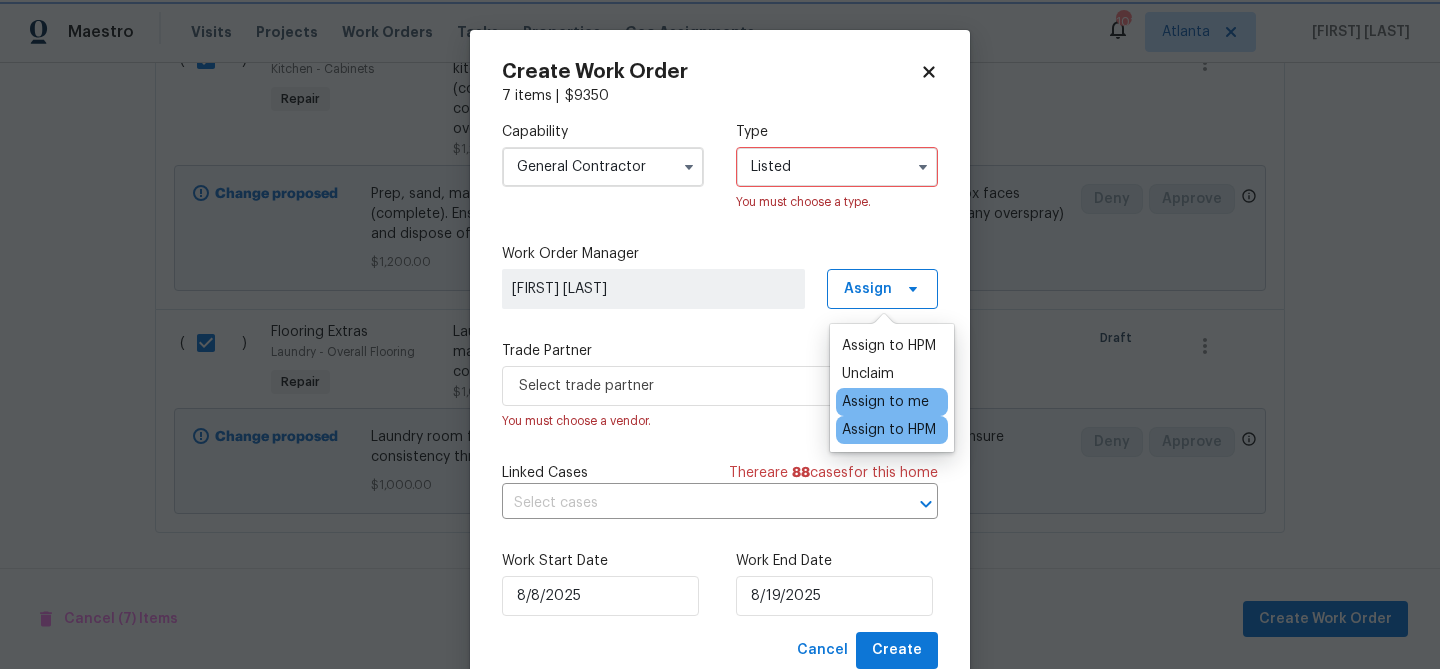 click on "Capability   General Contractor Type   Listed You must choose a type. Work Order Manager   Michael Durham Assign Trade Partner   Select trade partner You must choose a vendor. Linked Cases There  are   88  case s  for this home   ​ Work Start Date   8/8/2025 Work End Date   8/19/2025" at bounding box center (720, 369) 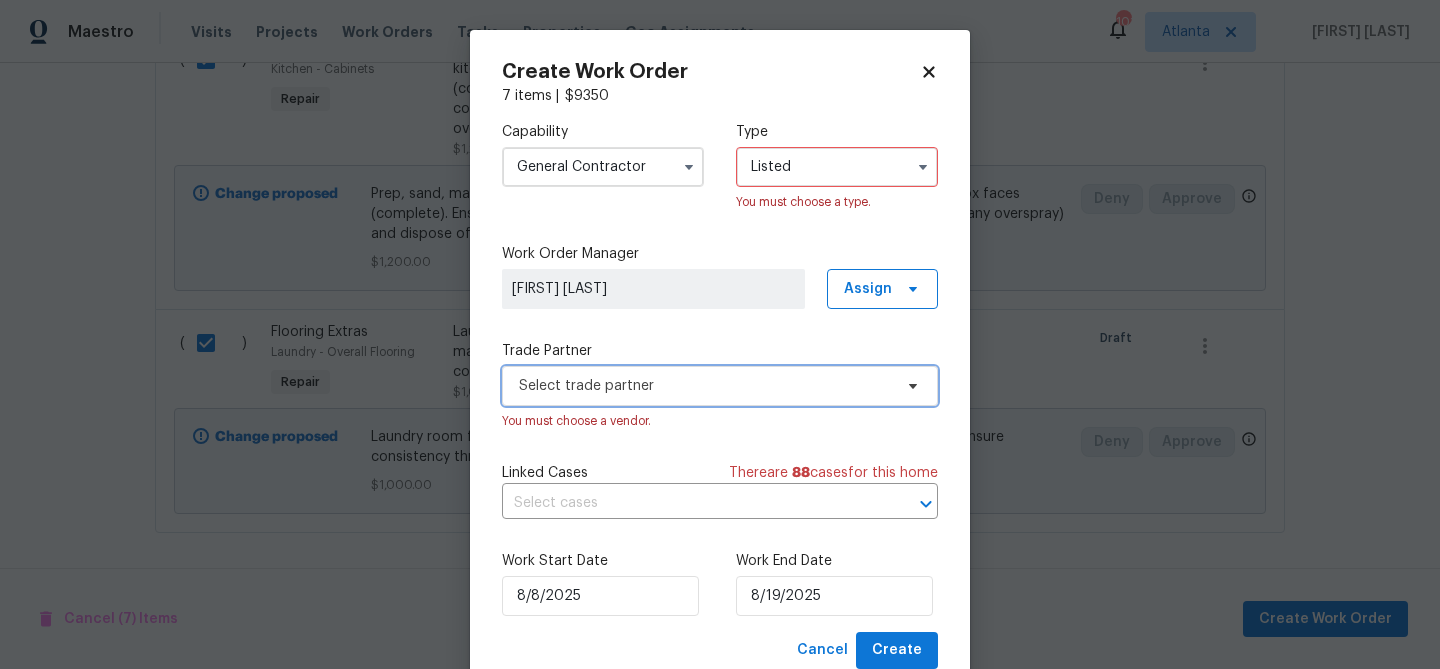 click on "Select trade partner" at bounding box center [705, 386] 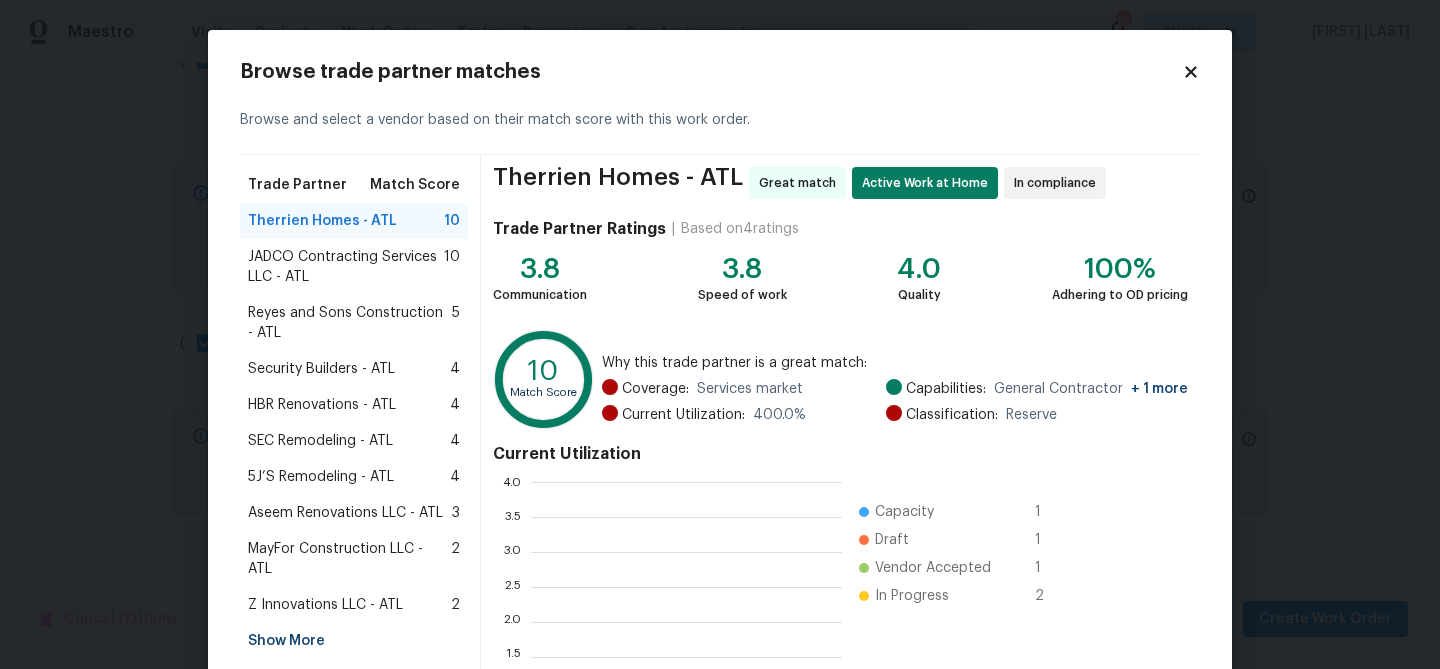 scroll, scrollTop: 2, scrollLeft: 1, axis: both 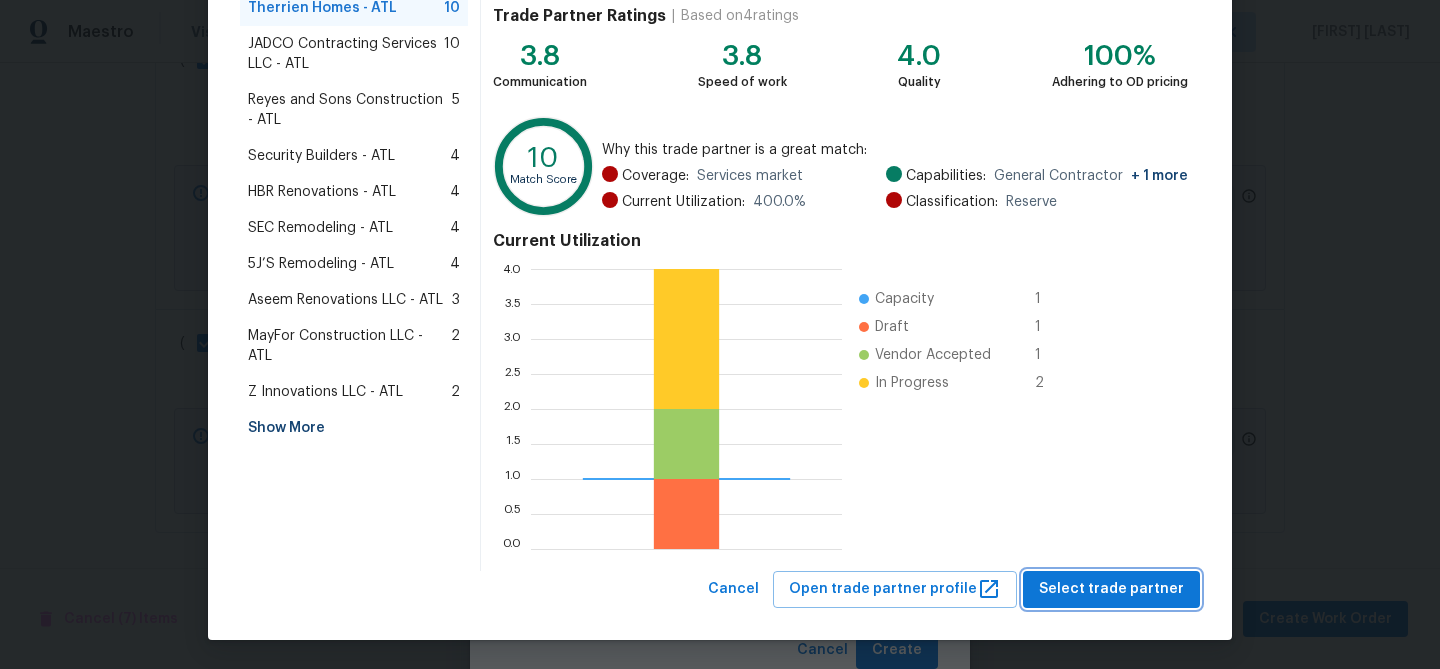 click on "Select trade partner" at bounding box center [1111, 589] 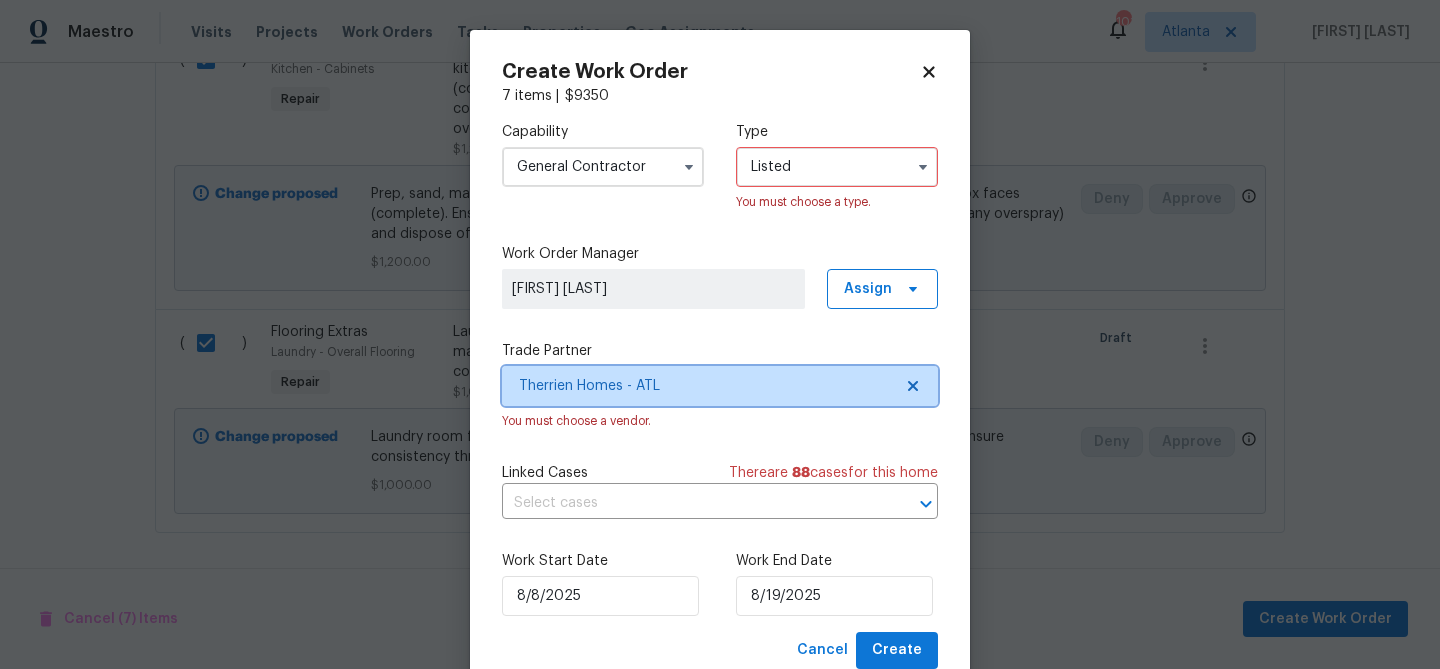 scroll, scrollTop: 0, scrollLeft: 0, axis: both 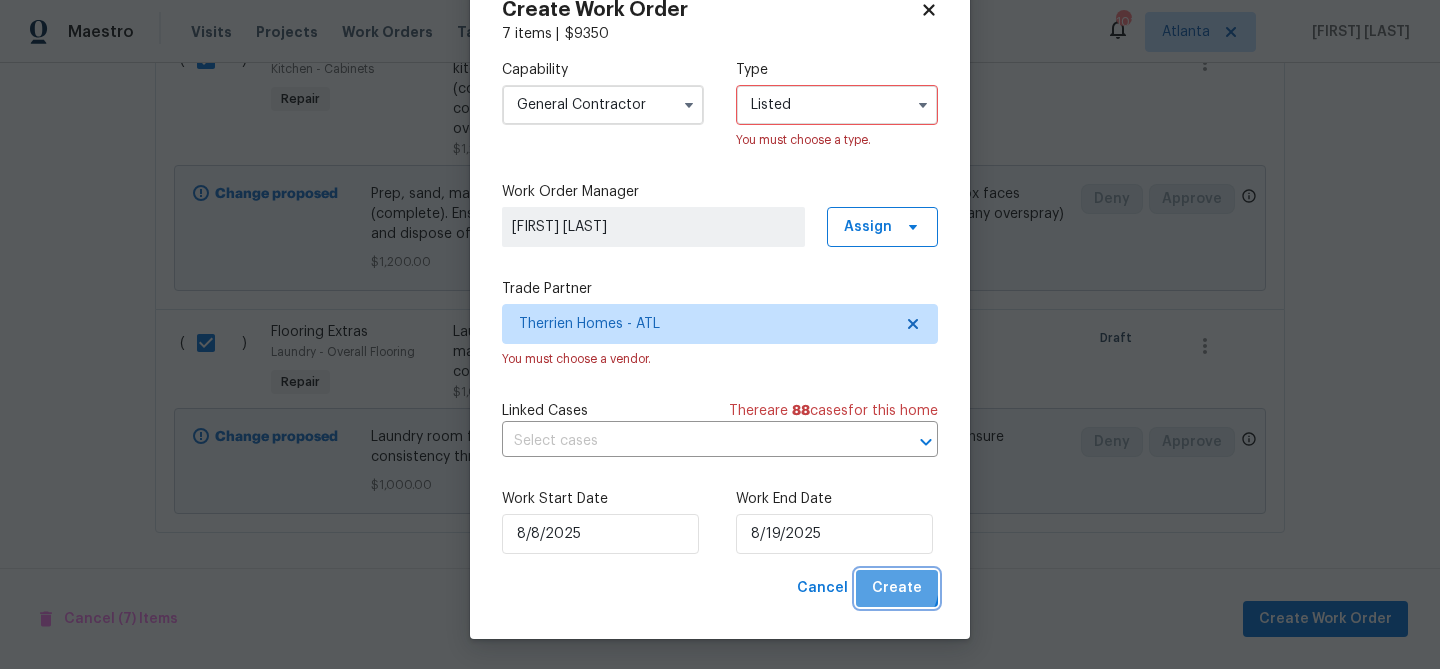 click on "Create" at bounding box center [897, 588] 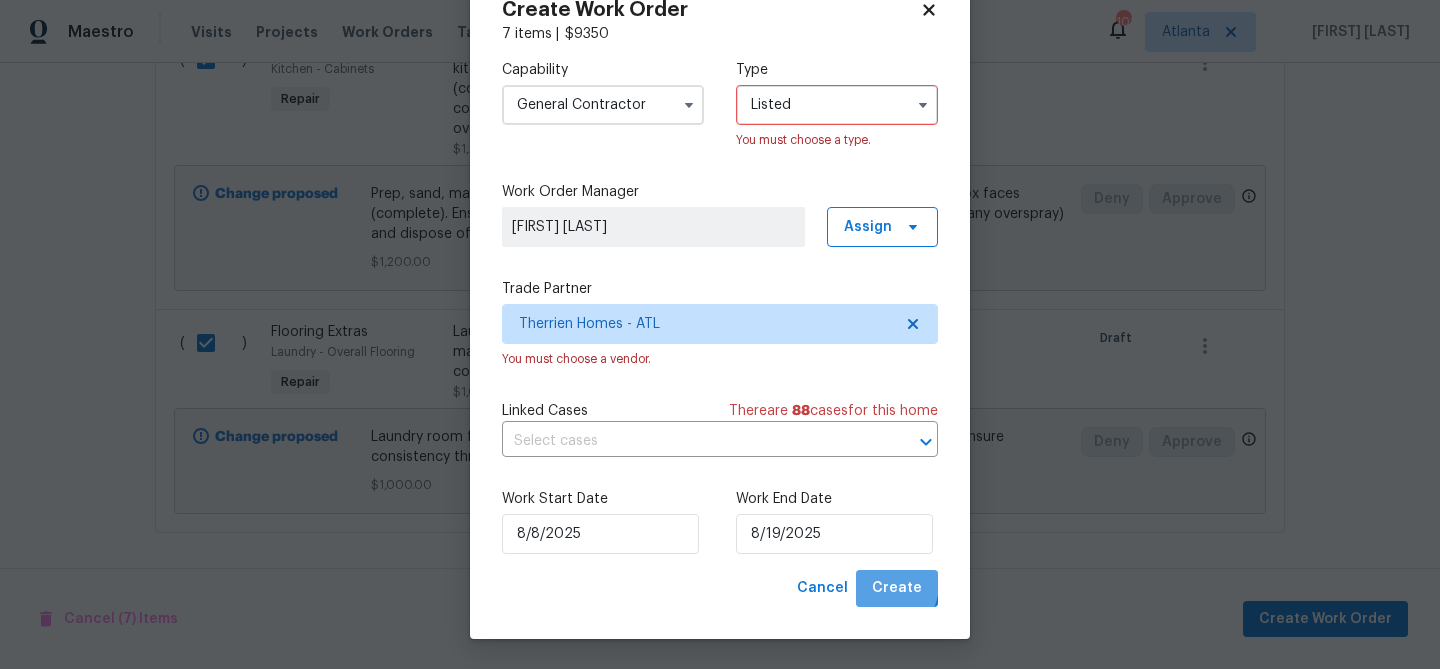 scroll, scrollTop: 12, scrollLeft: 0, axis: vertical 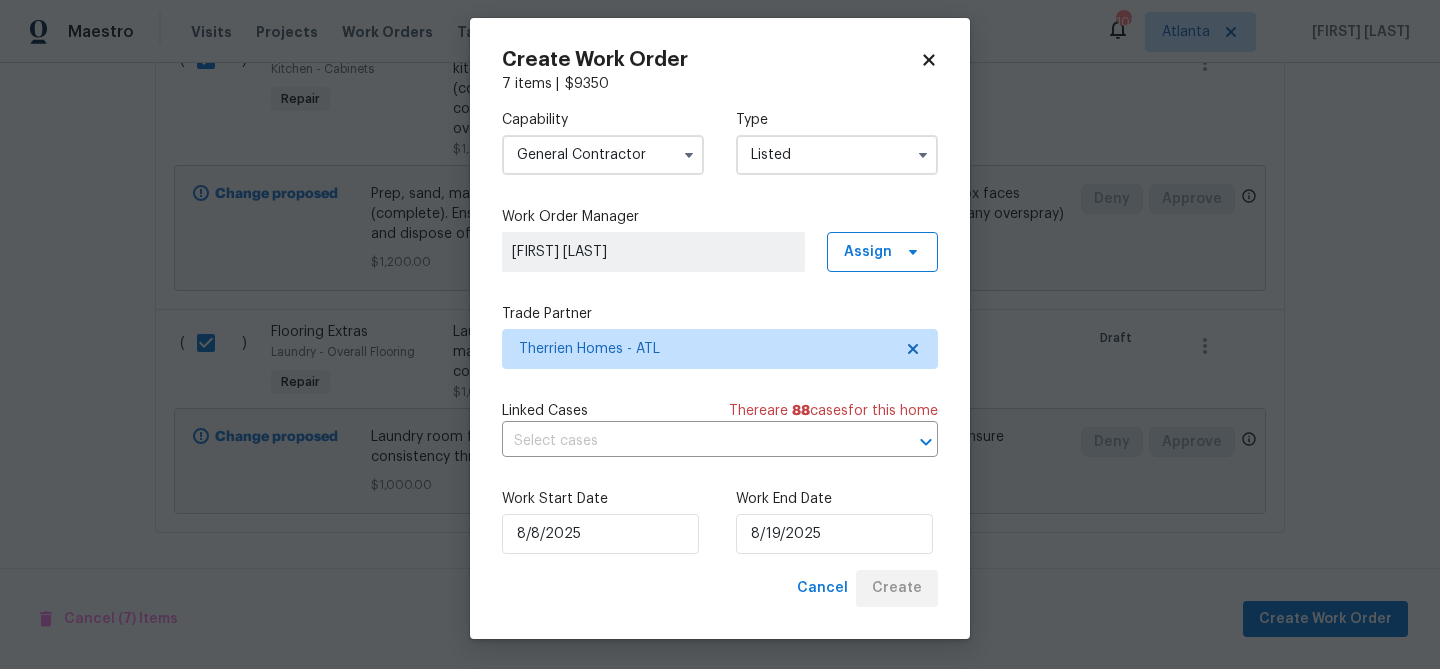 checkbox on "false" 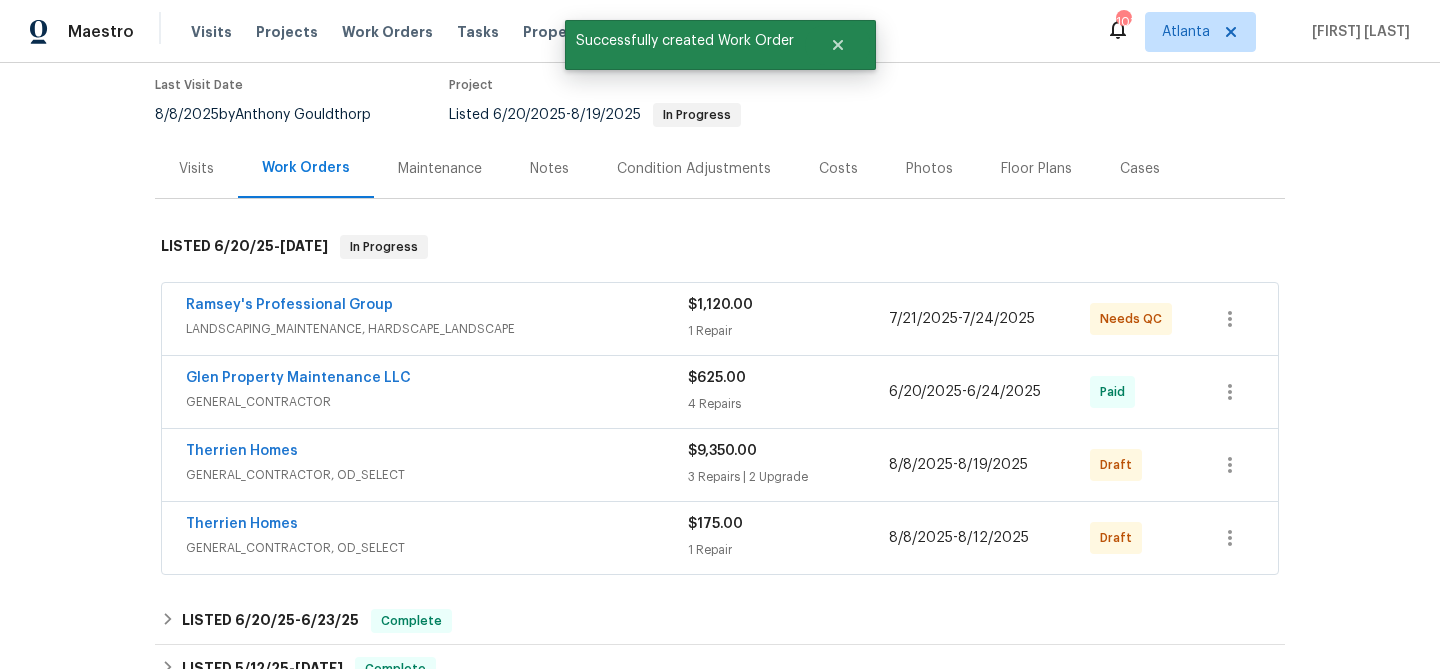 scroll, scrollTop: 180, scrollLeft: 0, axis: vertical 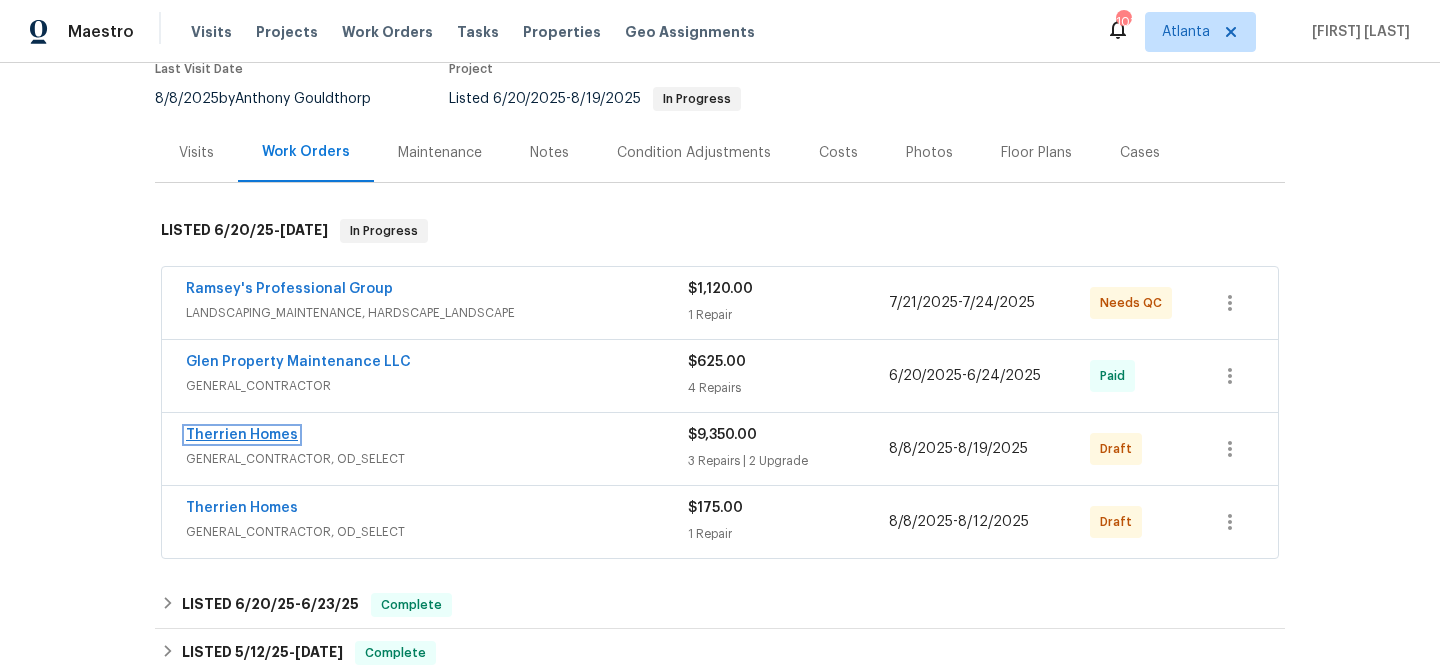 click on "Therrien Homes" at bounding box center (242, 435) 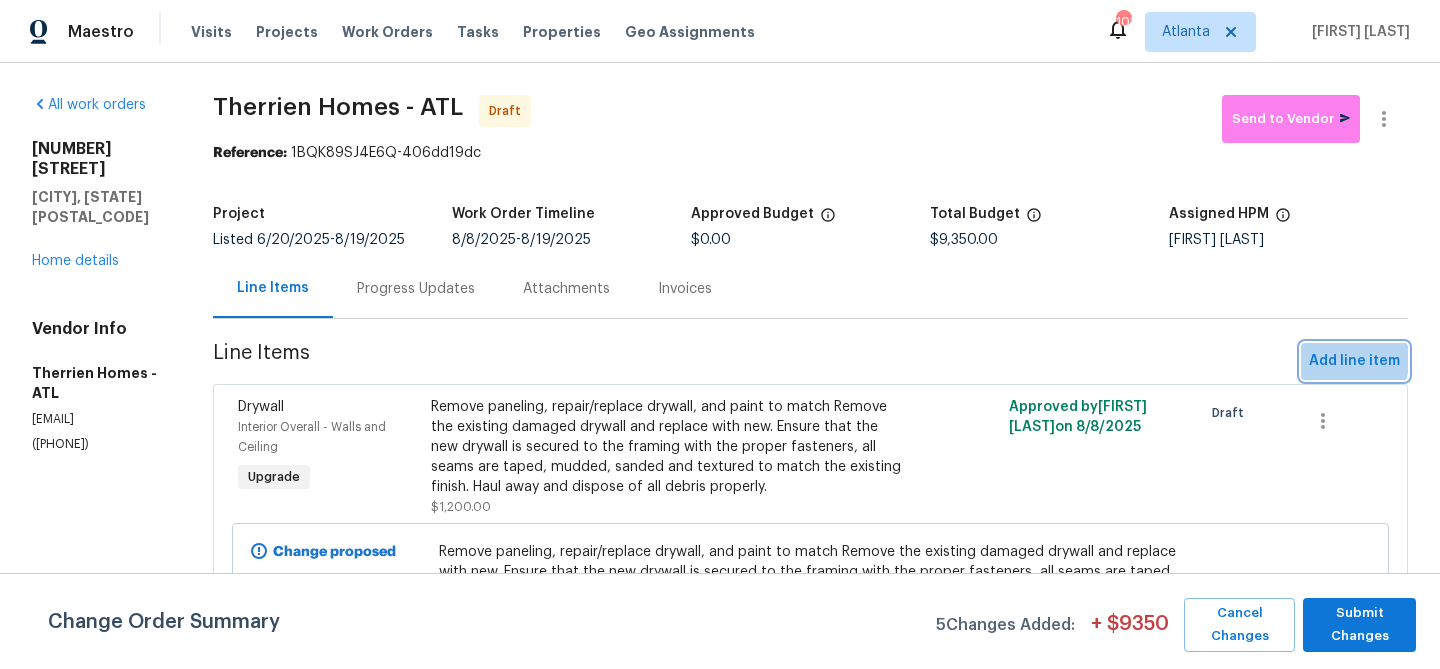 click on "Add line item" at bounding box center [1354, 361] 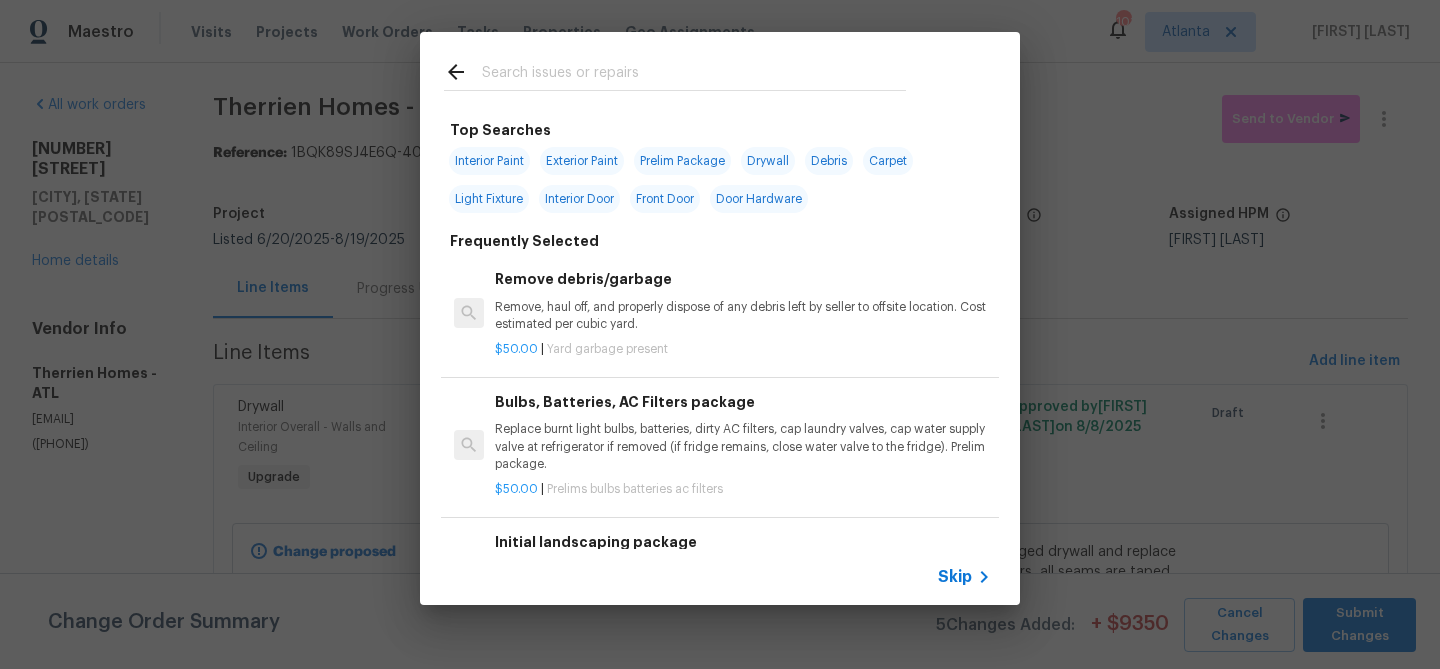 click at bounding box center [694, 75] 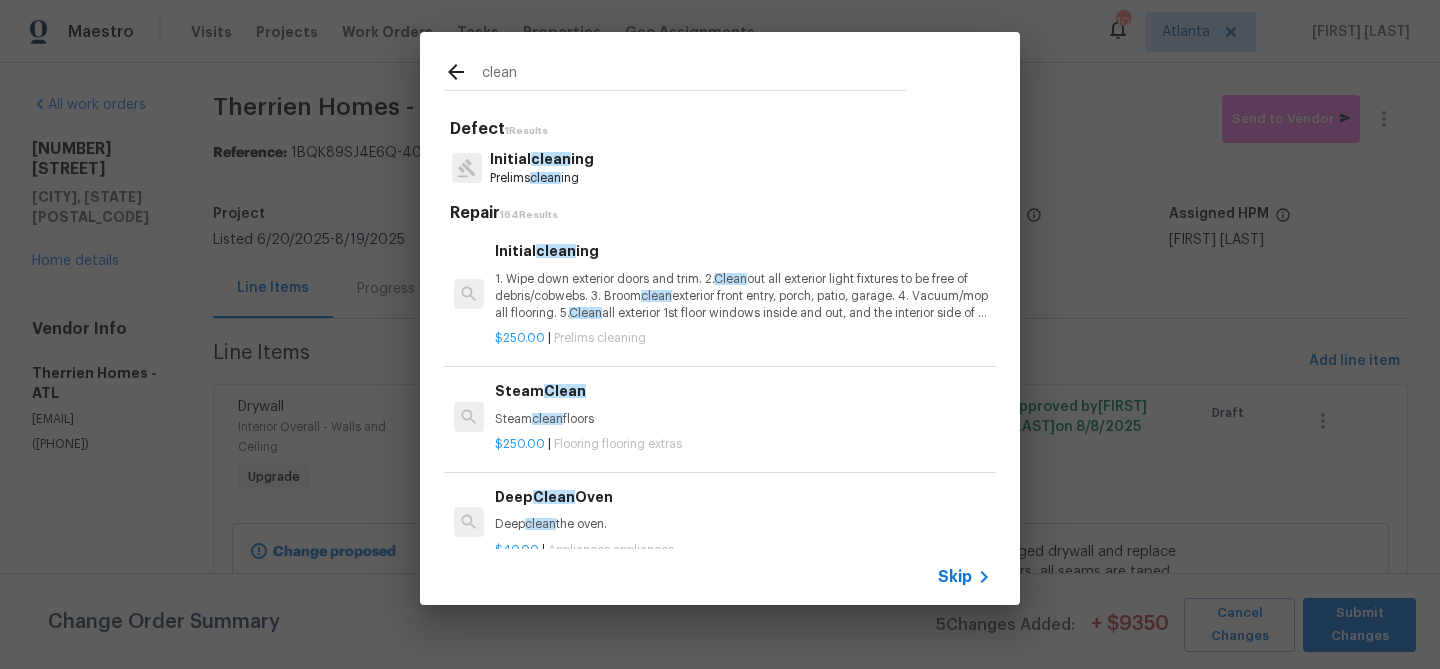 type on "clean" 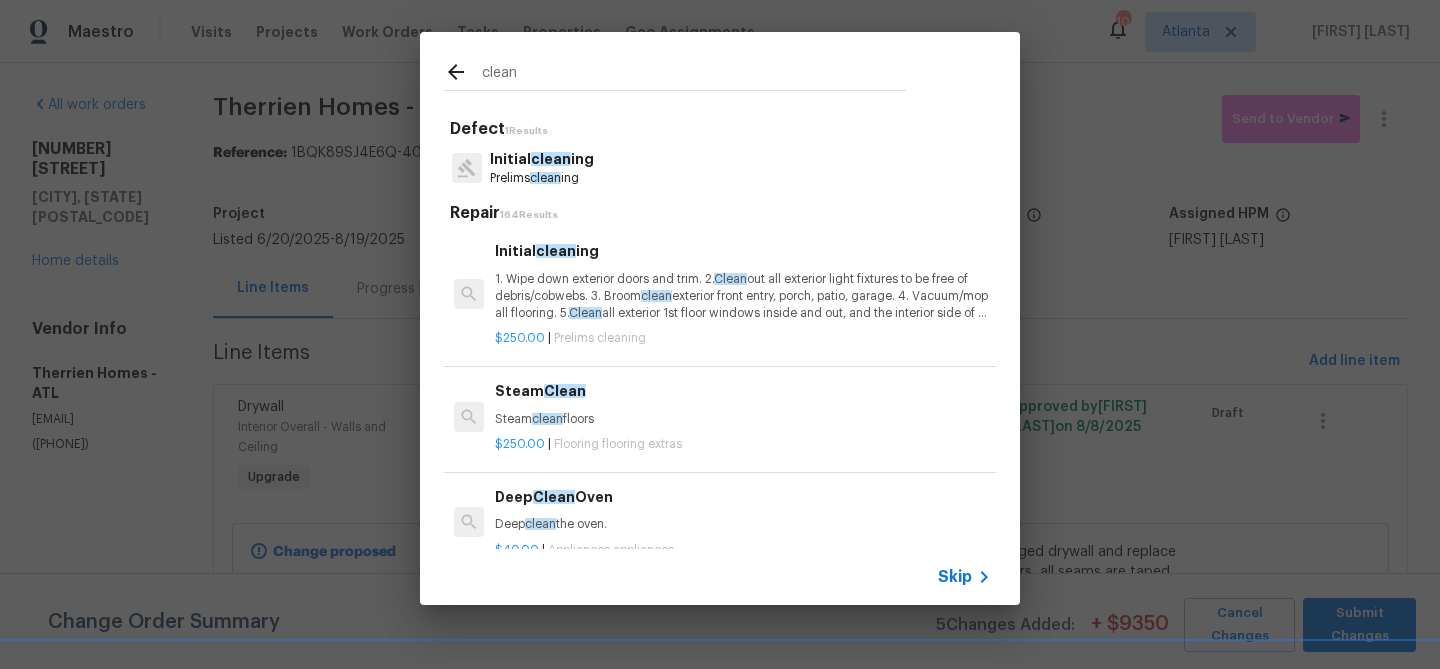 click on "clean" at bounding box center [551, 159] 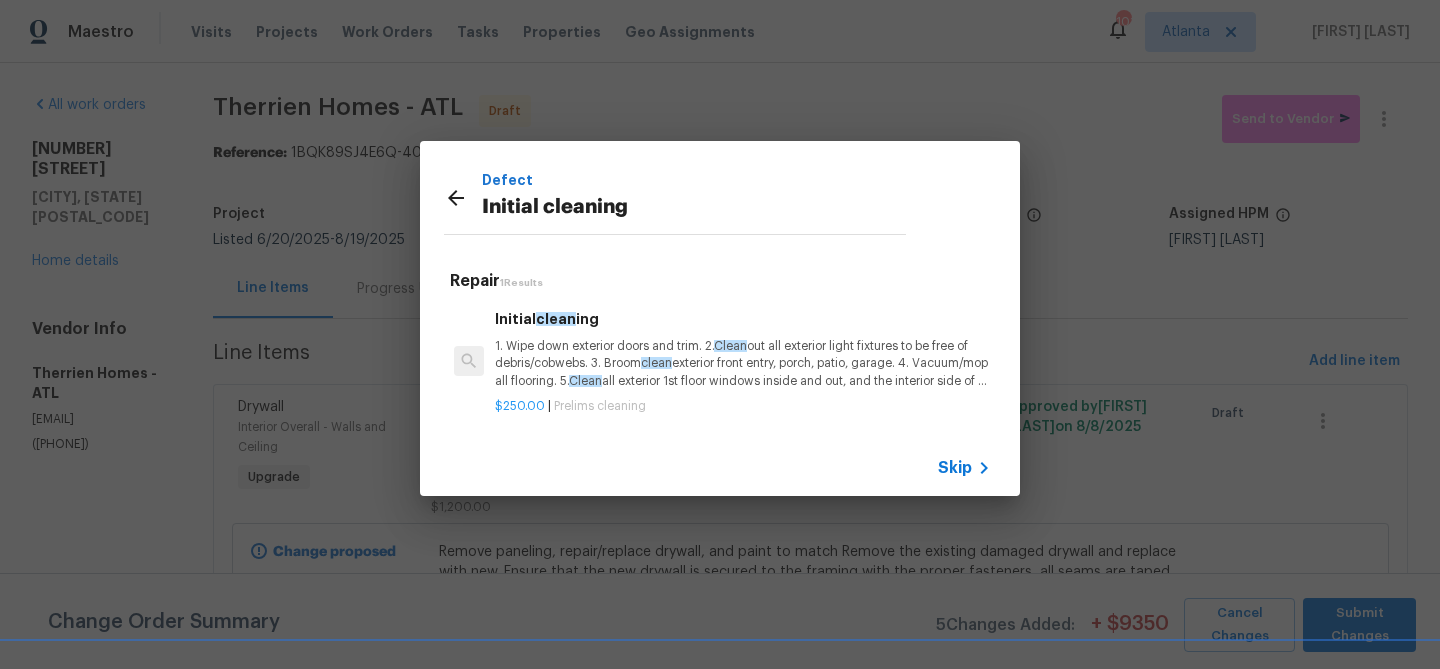 click on "1. Wipe down exterior doors and trim. 2.  Clean  out all exterior light fixtures to be free of debris/cobwebs. 3. Broom  clean  exterior front entry, porch, patio, garage. 4. Vacuum/mop all flooring. 5.  Clean  all exterior 1st floor windows inside and out, and the interior side of all above grade windows.  Clean  all tracks/frames. 6.  Clean  all air vent grills. 7.  Clean  all interior window, base, sill and trim. 8.  Clean  all switch/outlet plates and remove any paint. 9.  Clean  all light fixtures and ceiling fans. 10.  Clean  all doors, frames and trim. 11.  Clean  kitchen and laundry appliances - inside-outside and underneath. 12.  Clean  cabinetry inside and outside and top including drawers. 13.  Clean  counters, sinks, plumbing fixtures, toilets seat to remain down. 14.  Clean  showers, tubs, surrounds, wall tile free of grime and soap scum. 15.  Clean  window coverings if left in place. 16.  Clean  baseboards. 17.  Clean" at bounding box center (743, 363) 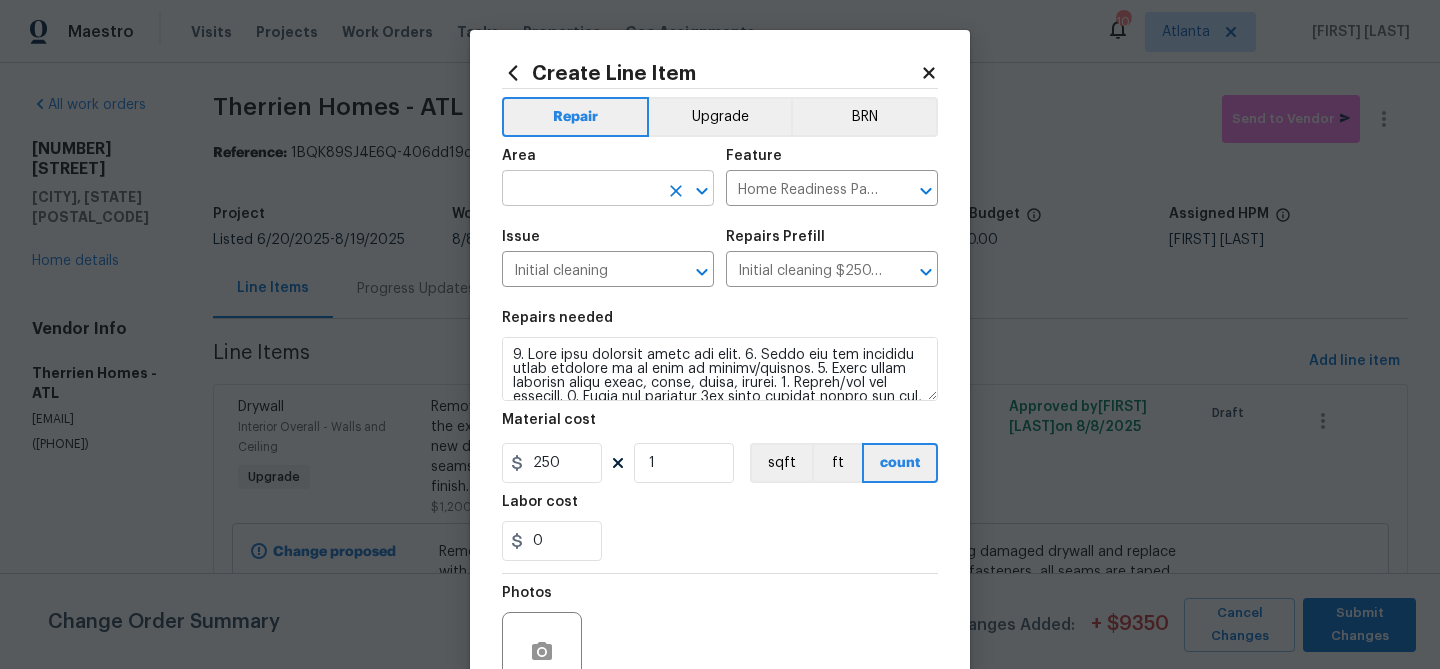 click at bounding box center [580, 190] 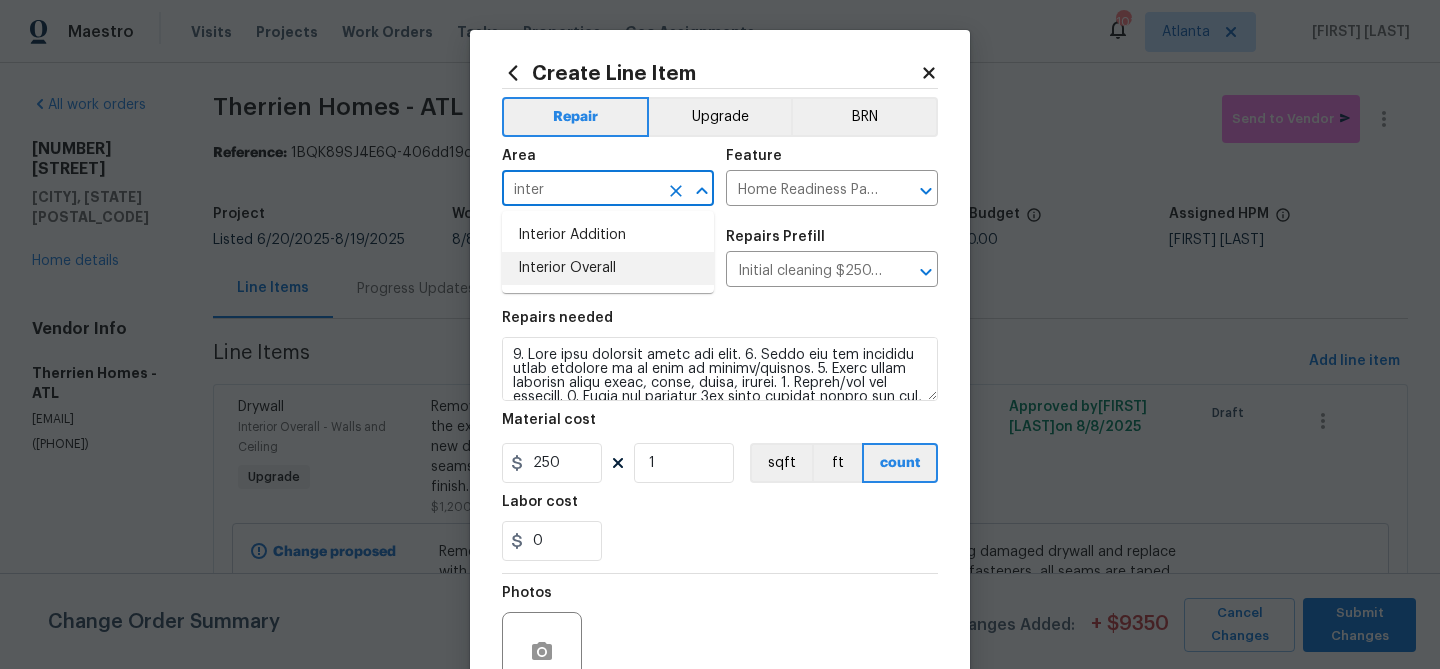 click on "Interior Overall" at bounding box center [608, 268] 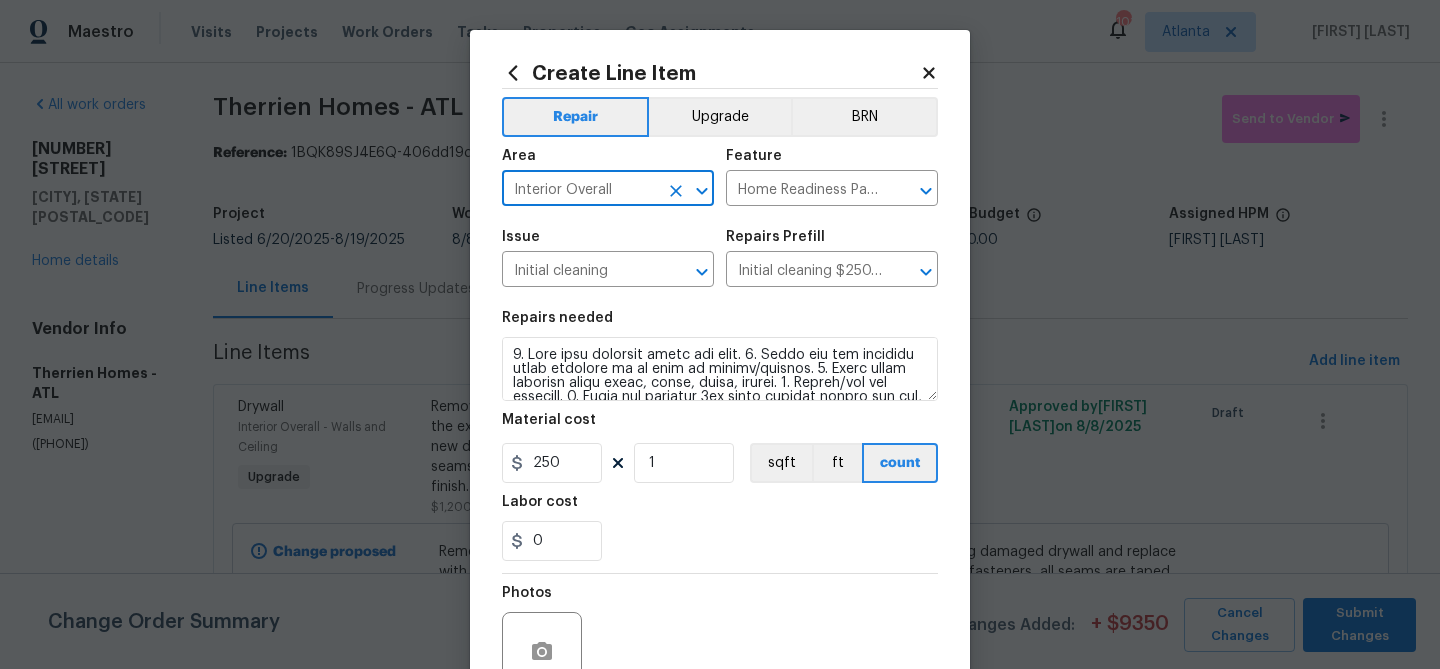 scroll, scrollTop: 266, scrollLeft: 0, axis: vertical 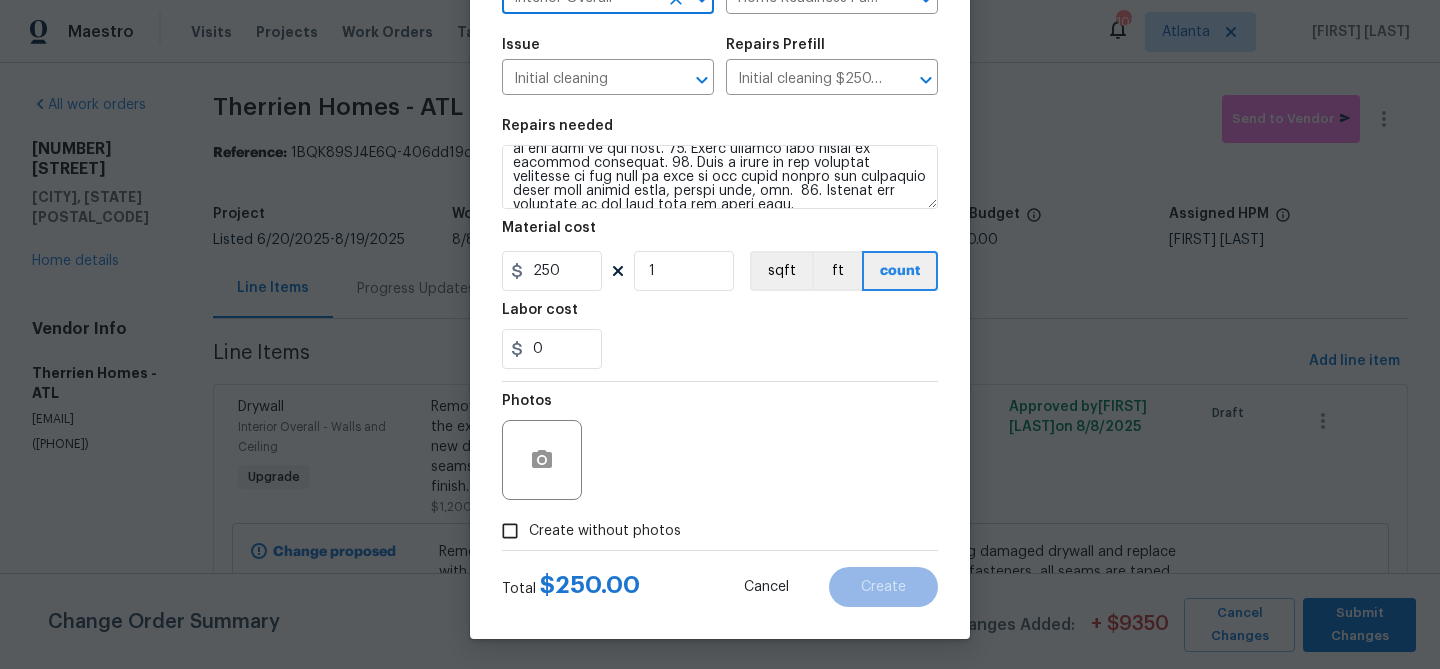 type on "Interior Overall" 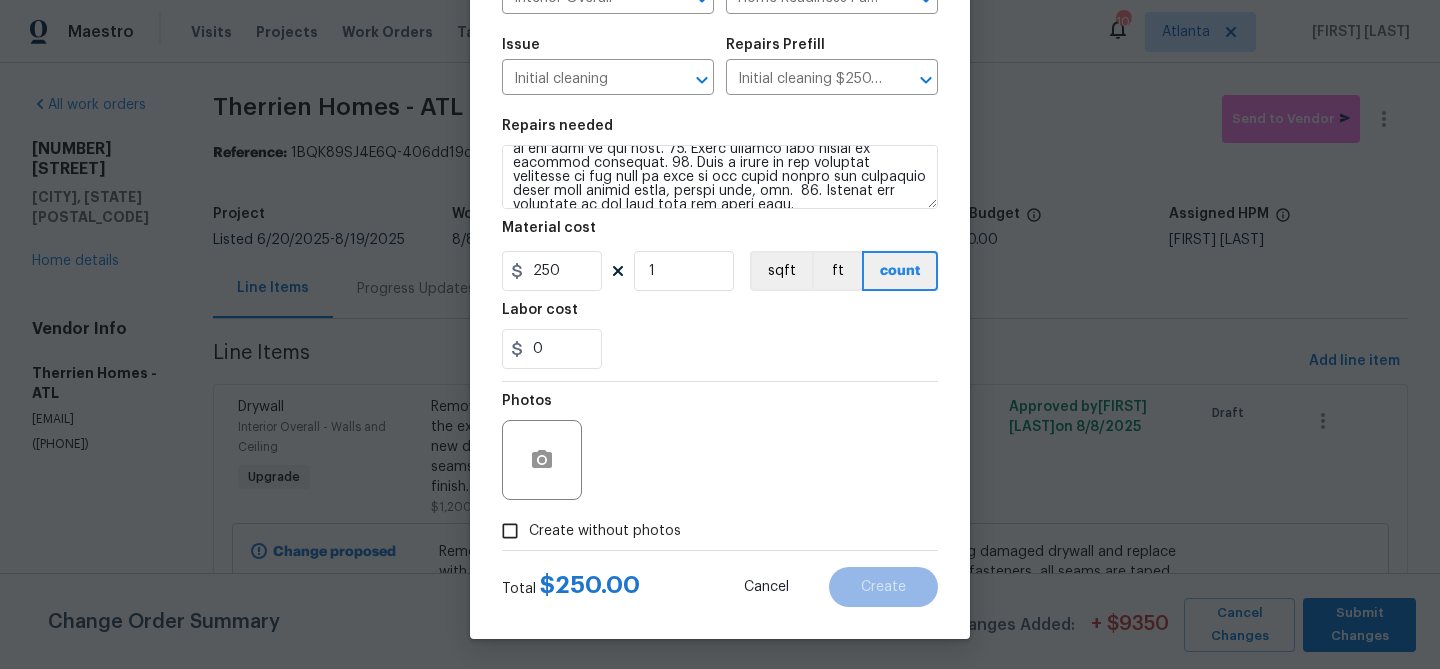 drag, startPoint x: 641, startPoint y: 534, endPoint x: 647, endPoint y: 512, distance: 22.803509 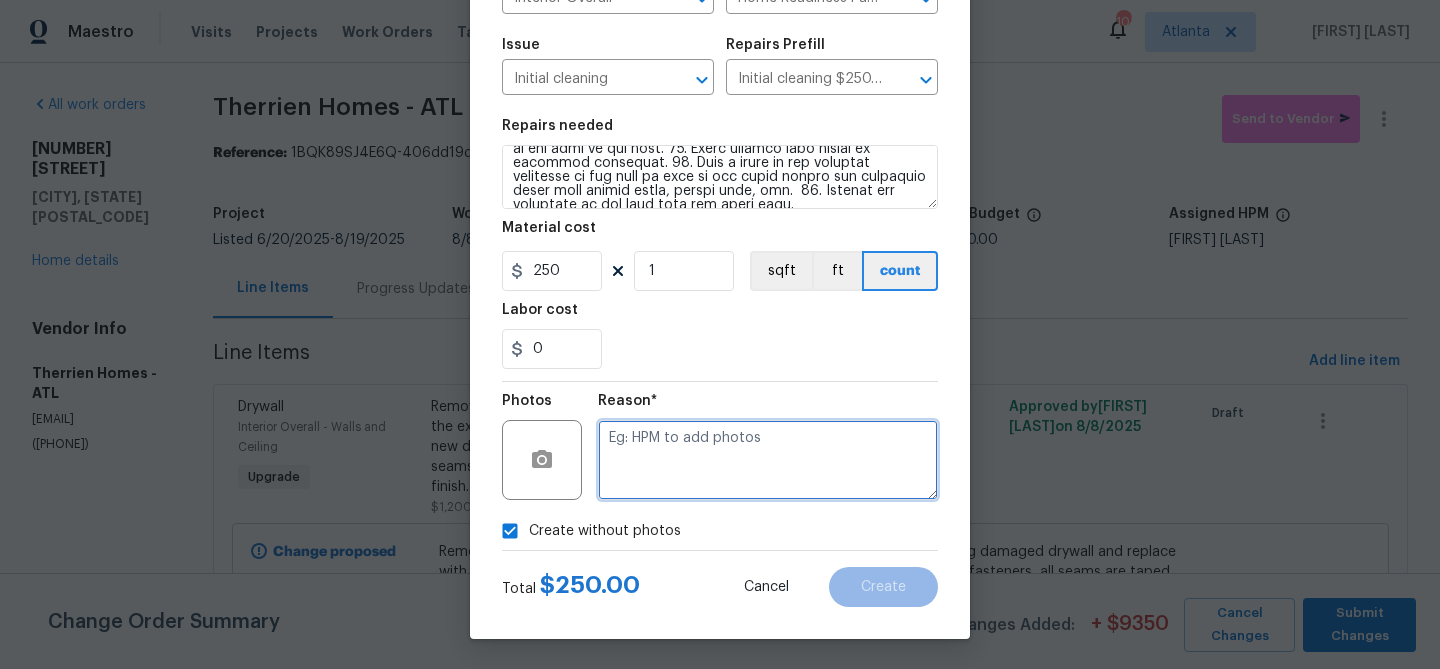click at bounding box center (768, 460) 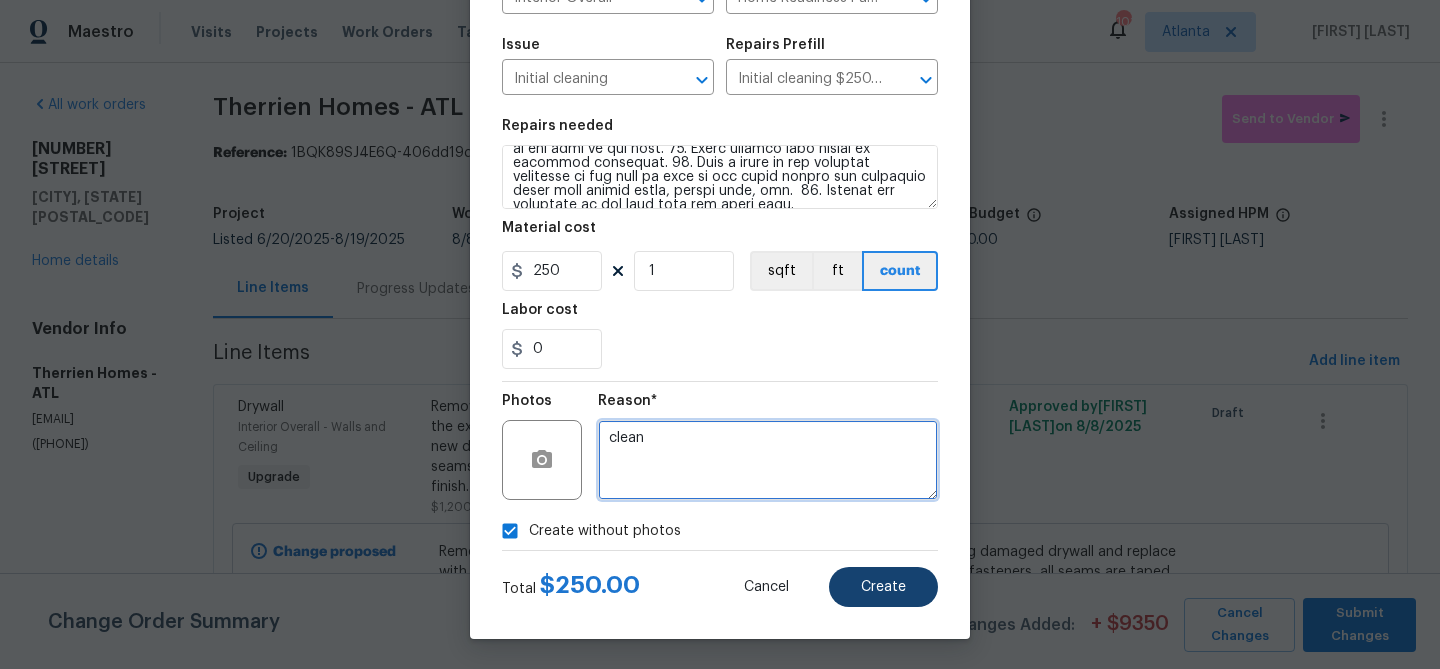type on "clean" 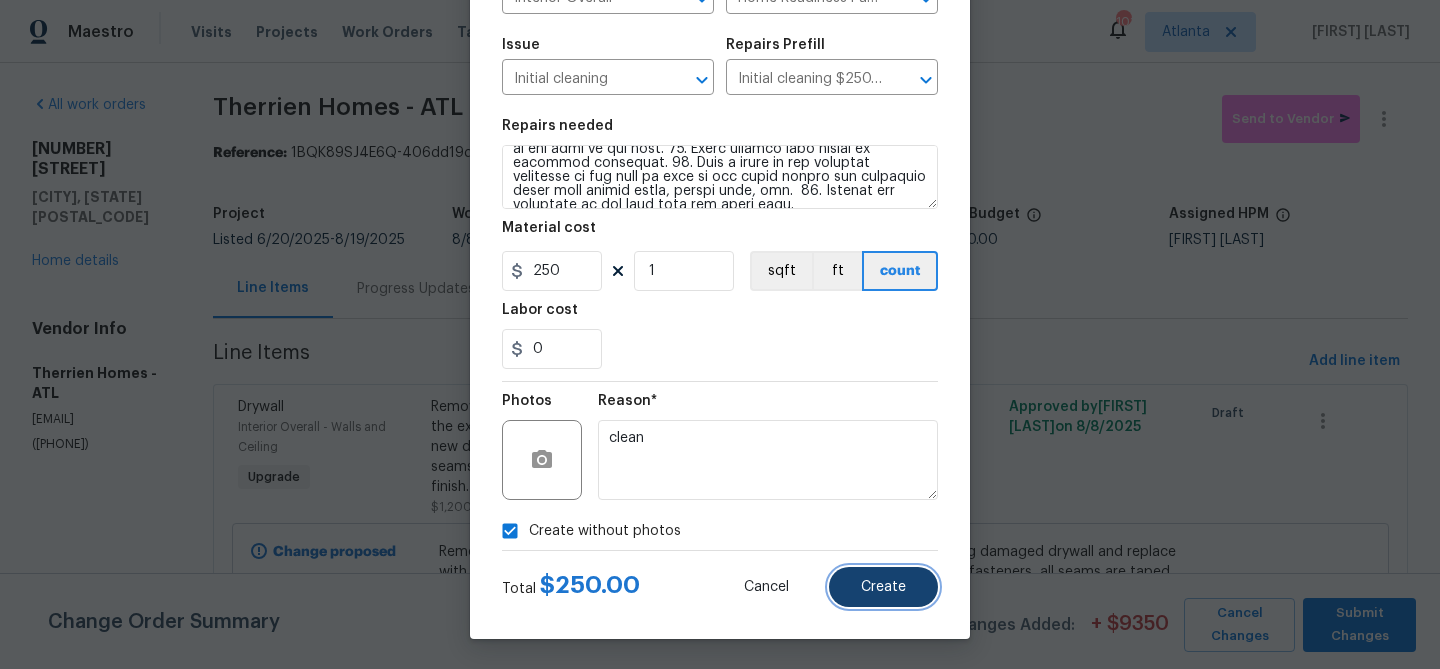 click on "Create" at bounding box center [883, 587] 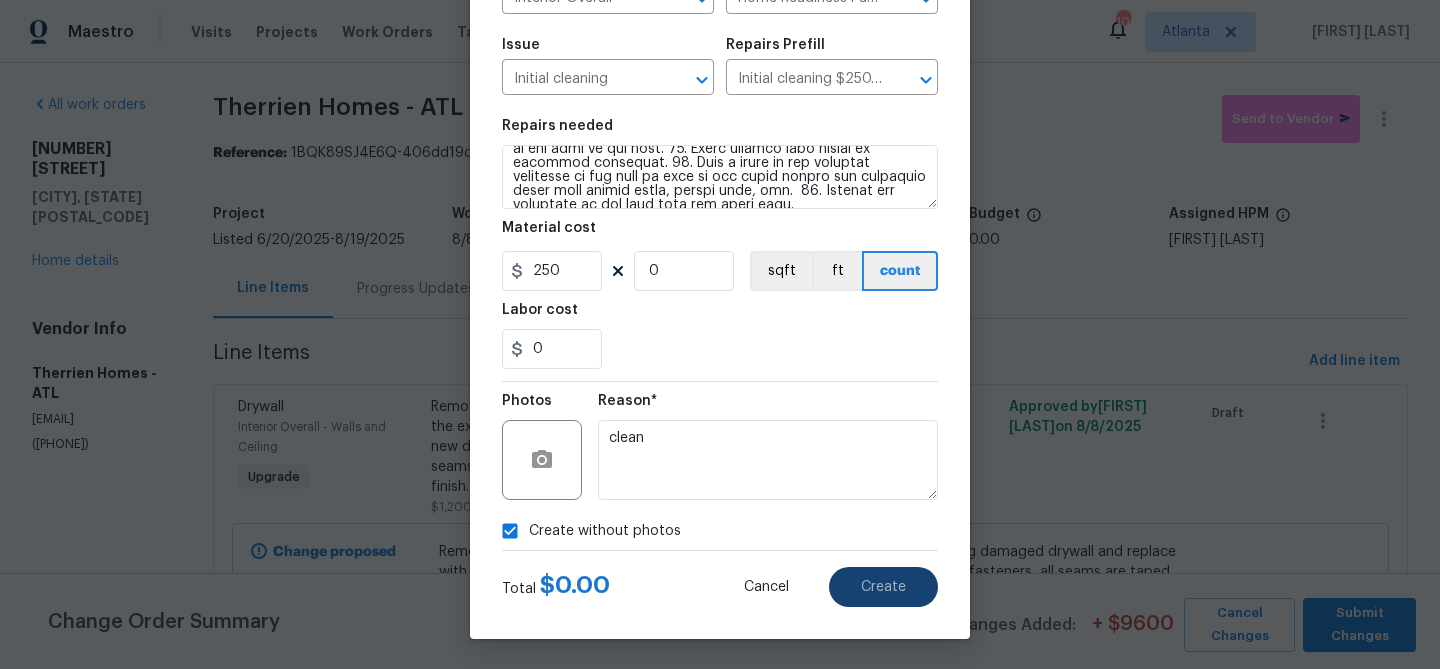 type on "0" 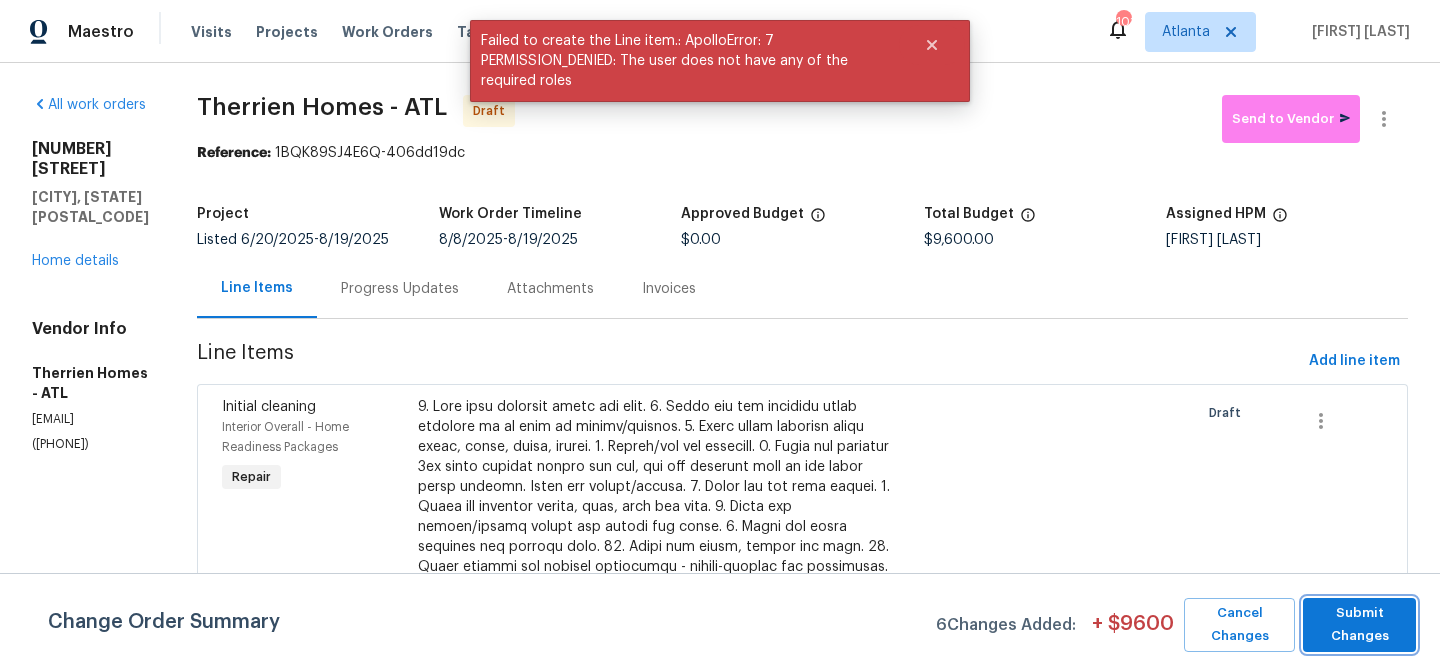 click on "Submit Changes" at bounding box center (1359, 625) 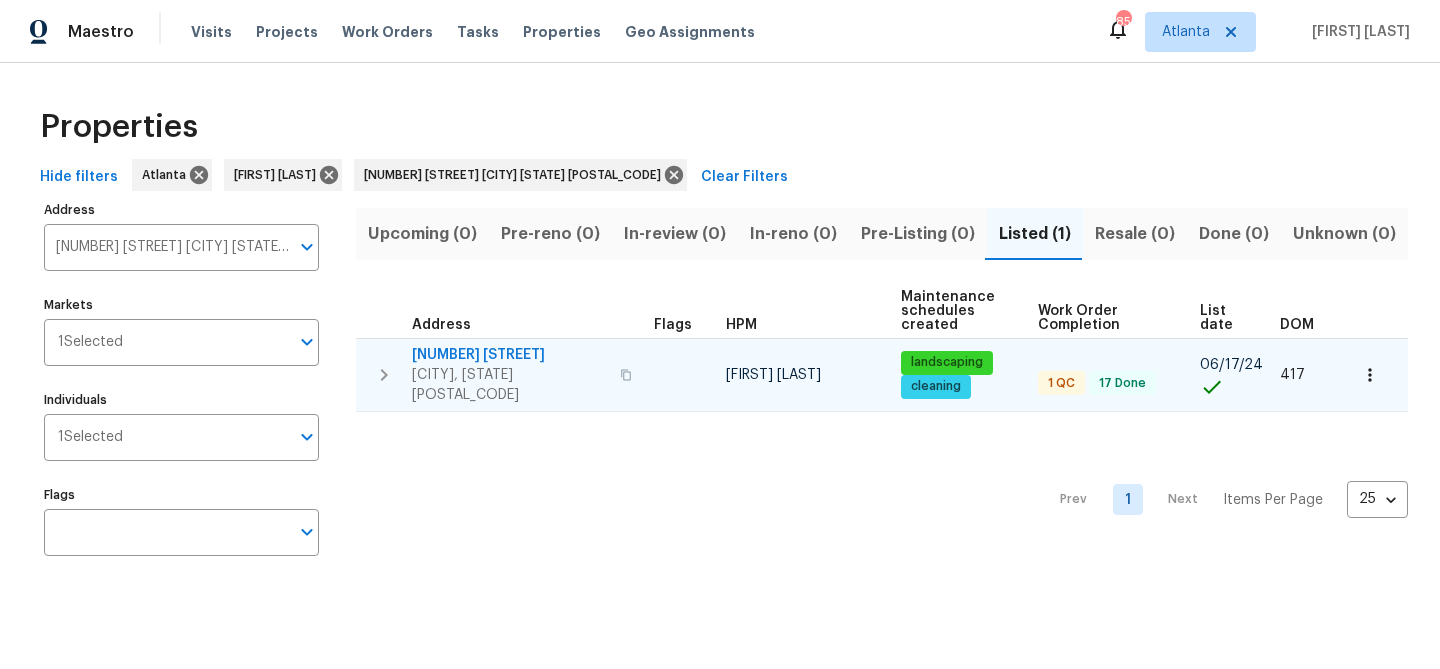 scroll, scrollTop: 0, scrollLeft: 0, axis: both 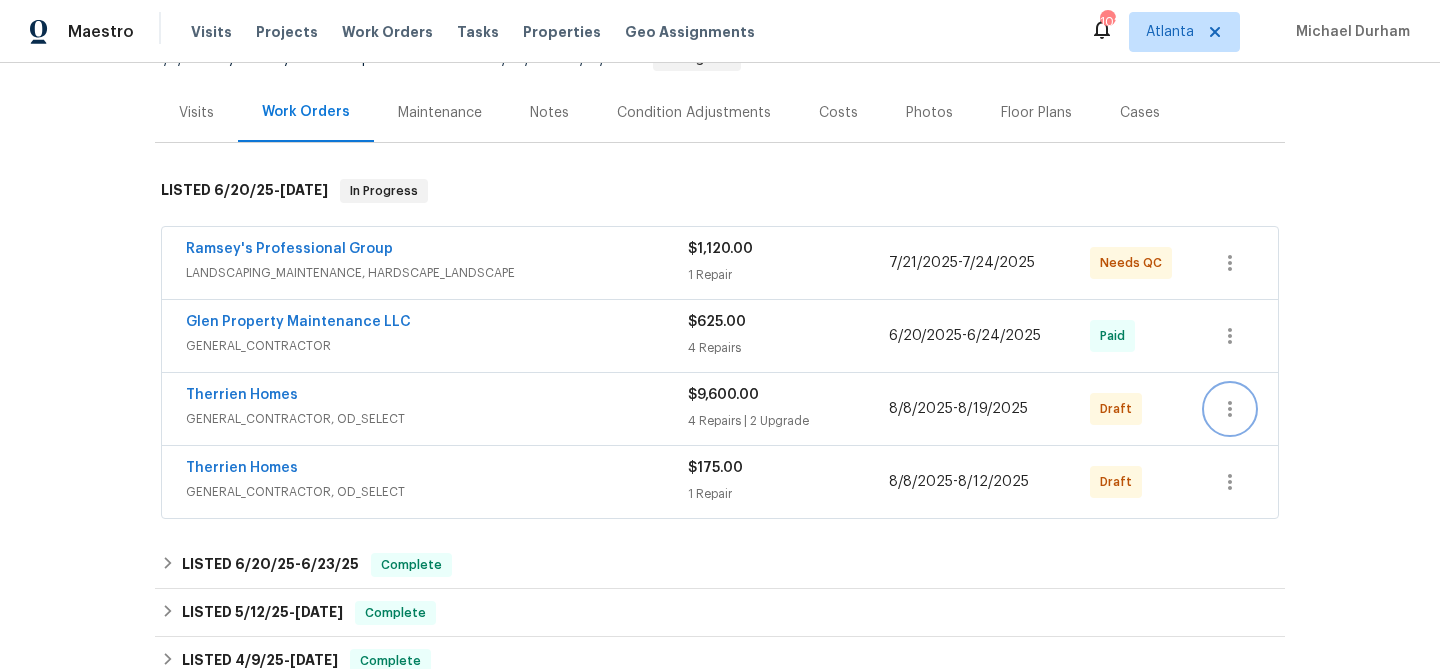 click 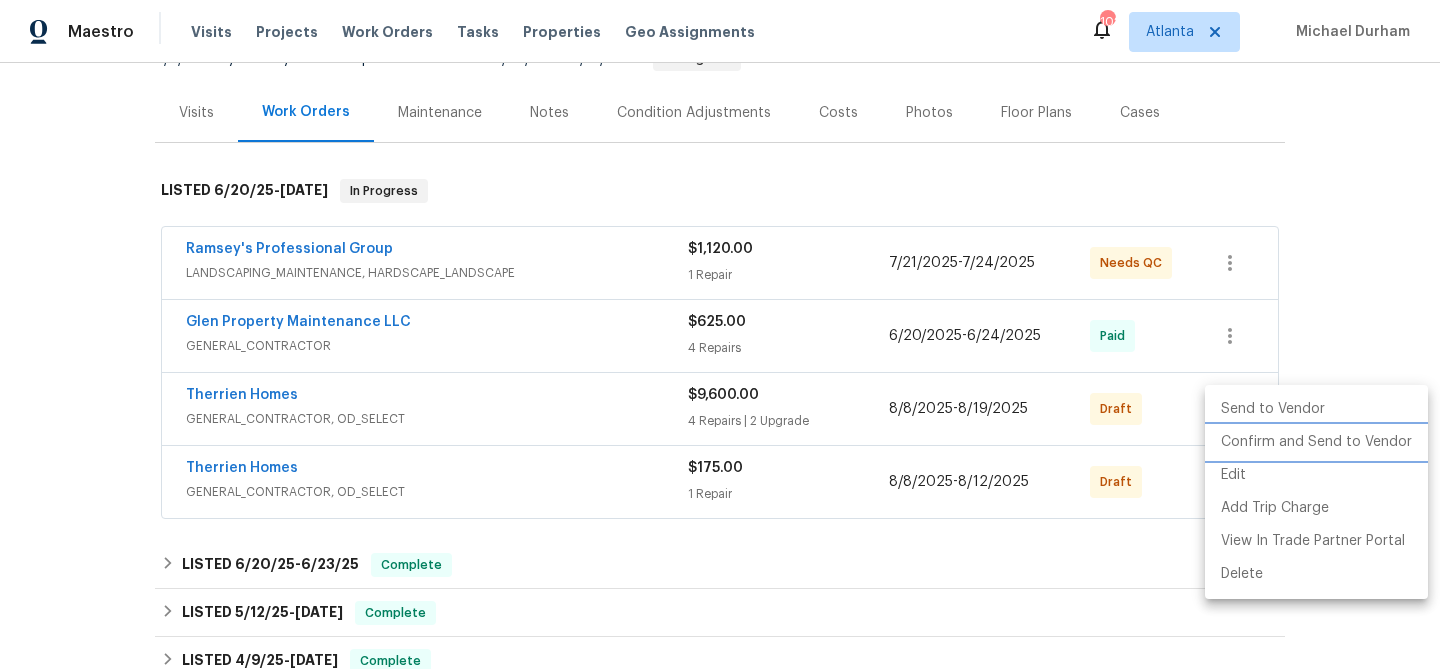 click on "Confirm and Send to Vendor" at bounding box center (1316, 442) 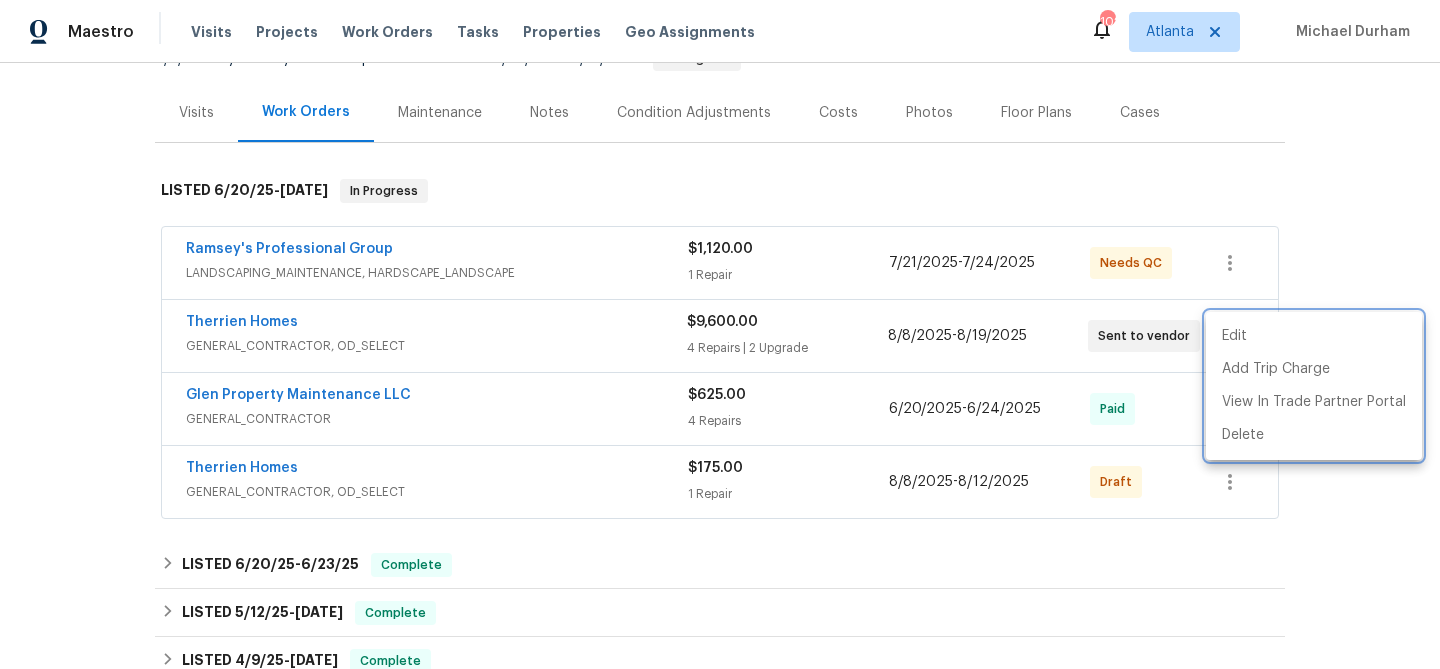 click at bounding box center [720, 334] 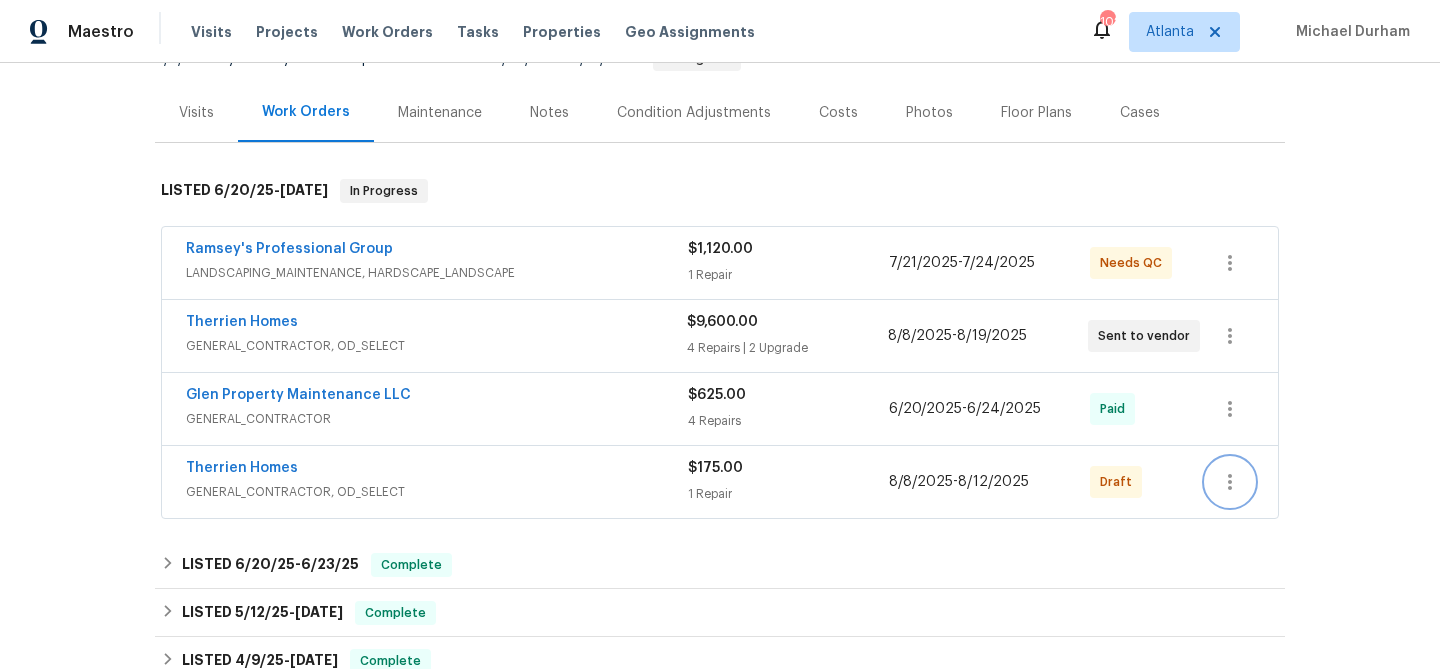 click at bounding box center [1230, 482] 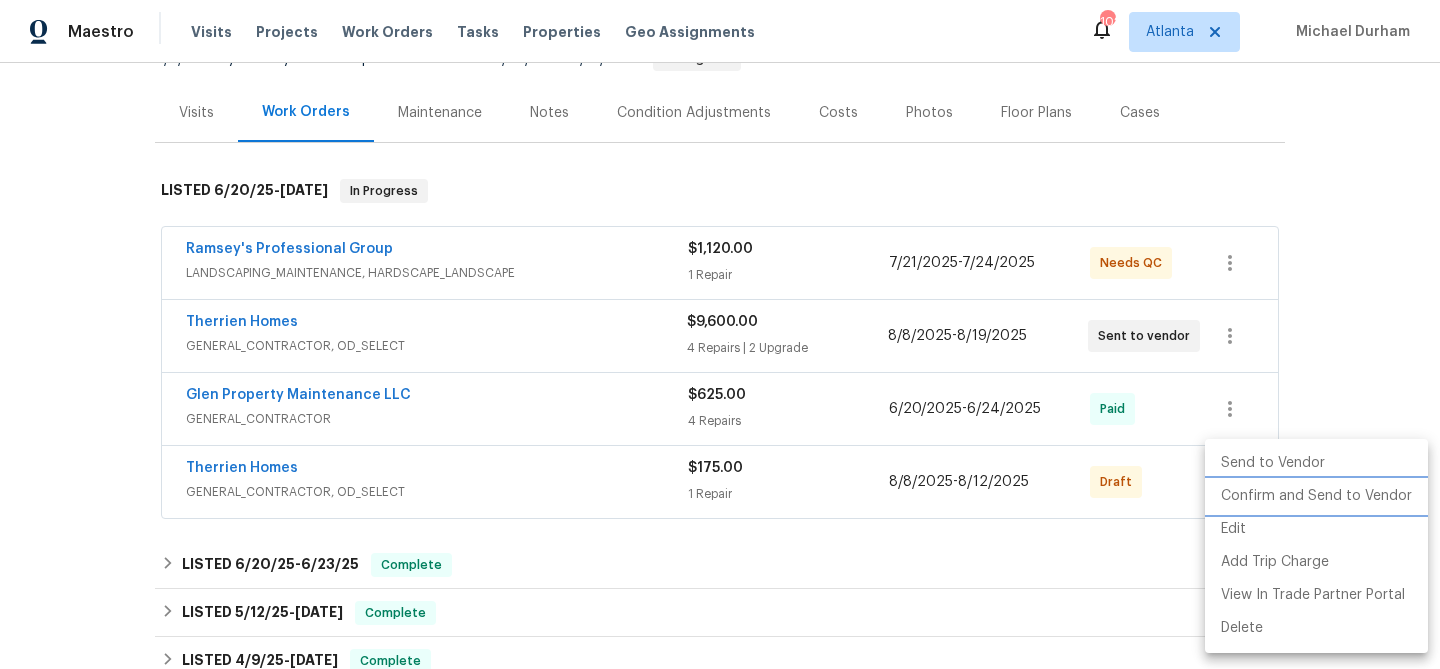 click on "Confirm and Send to Vendor" at bounding box center (1316, 496) 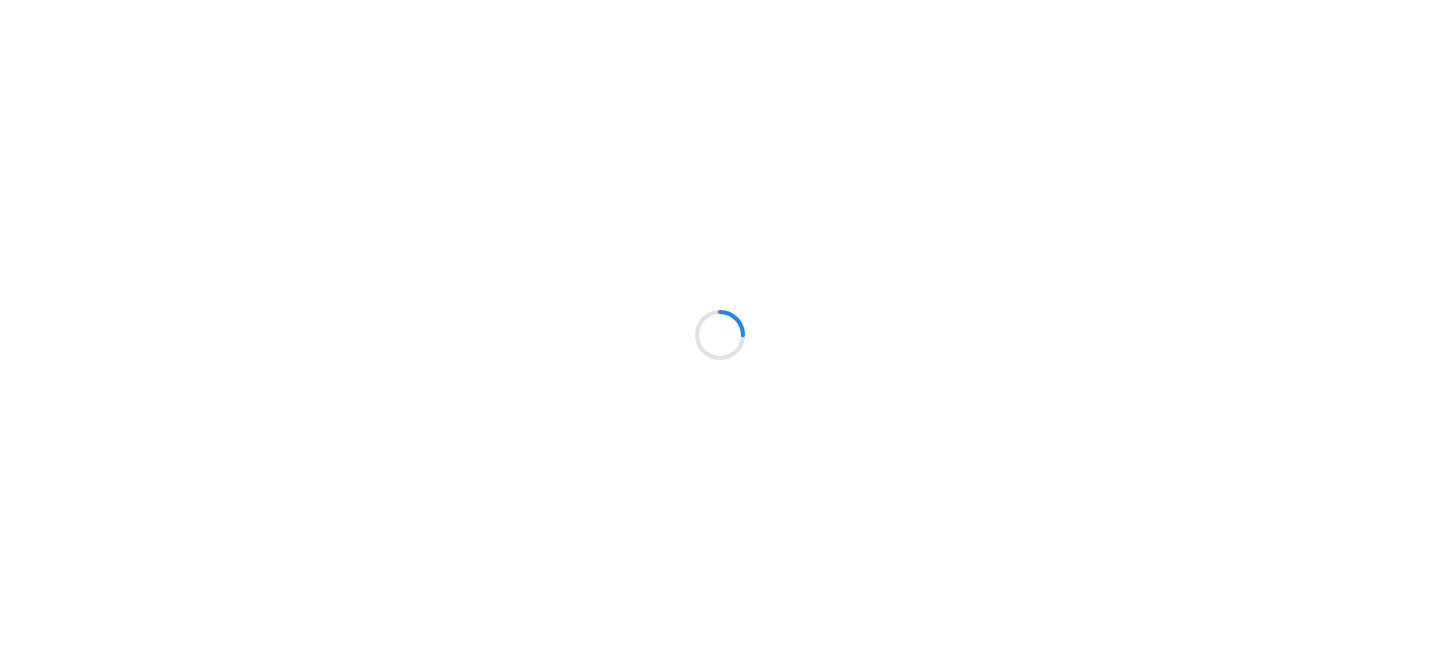 scroll, scrollTop: 0, scrollLeft: 0, axis: both 